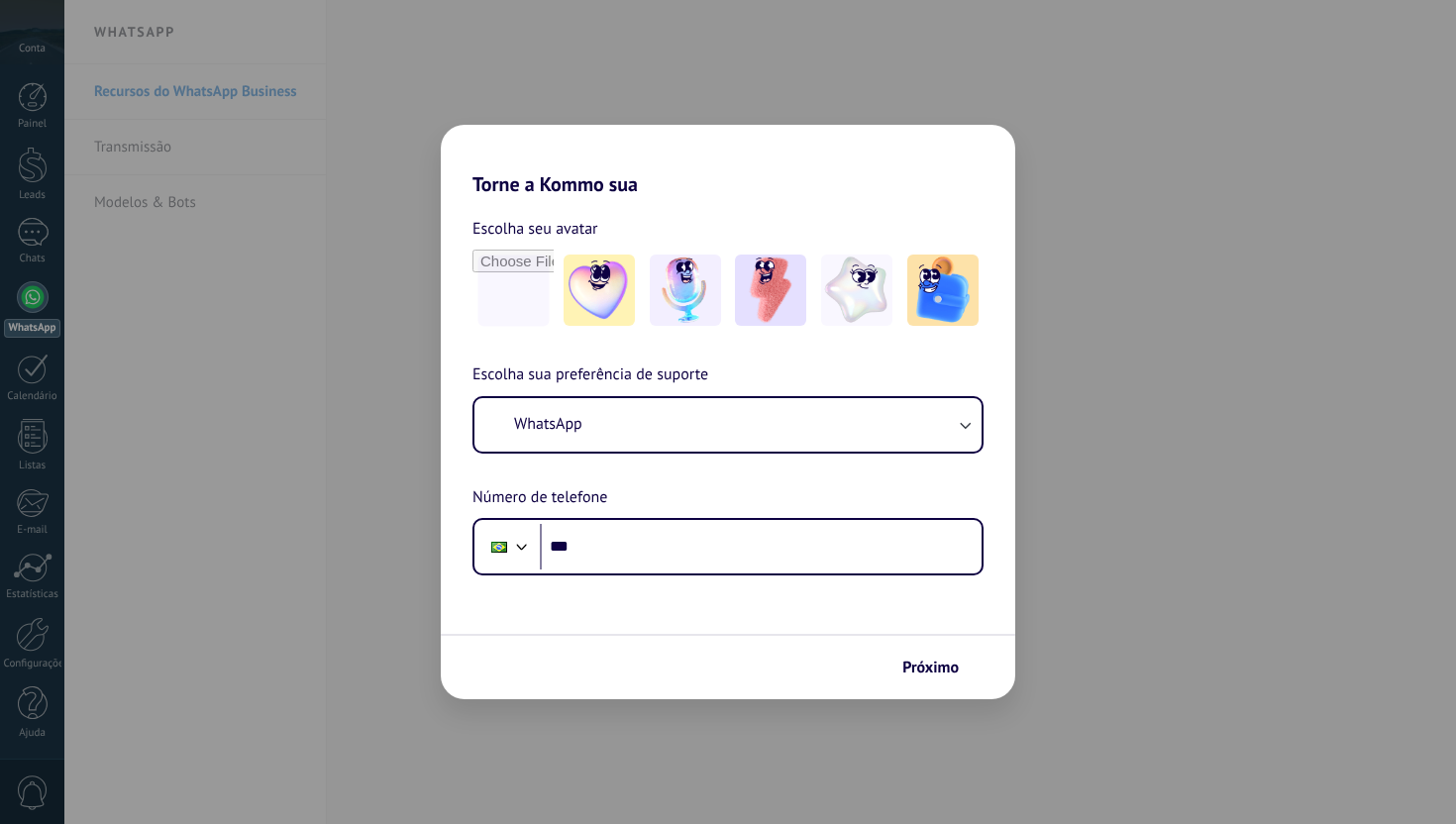 scroll, scrollTop: 0, scrollLeft: 0, axis: both 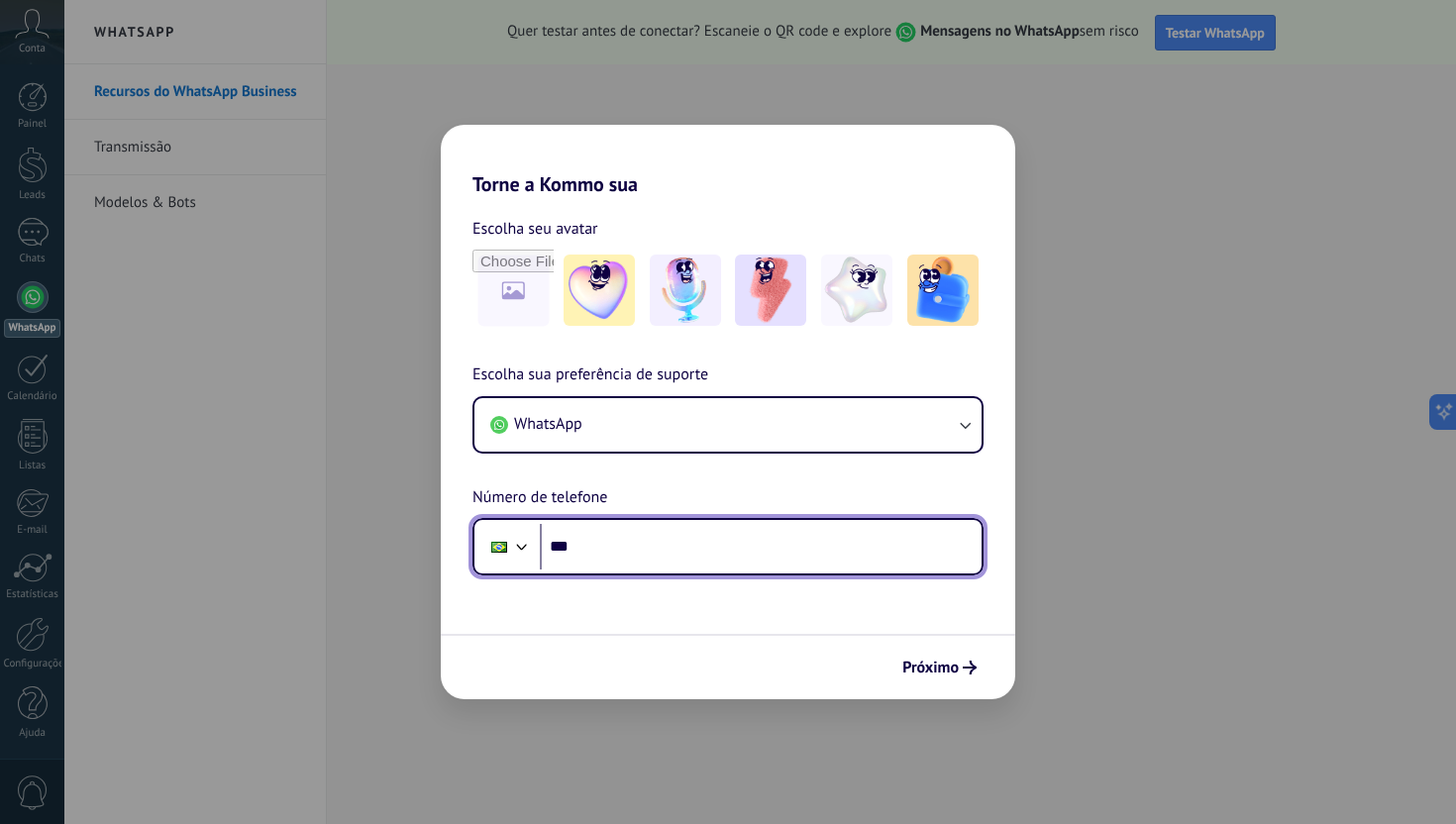 click on "***" at bounding box center (761, 547) 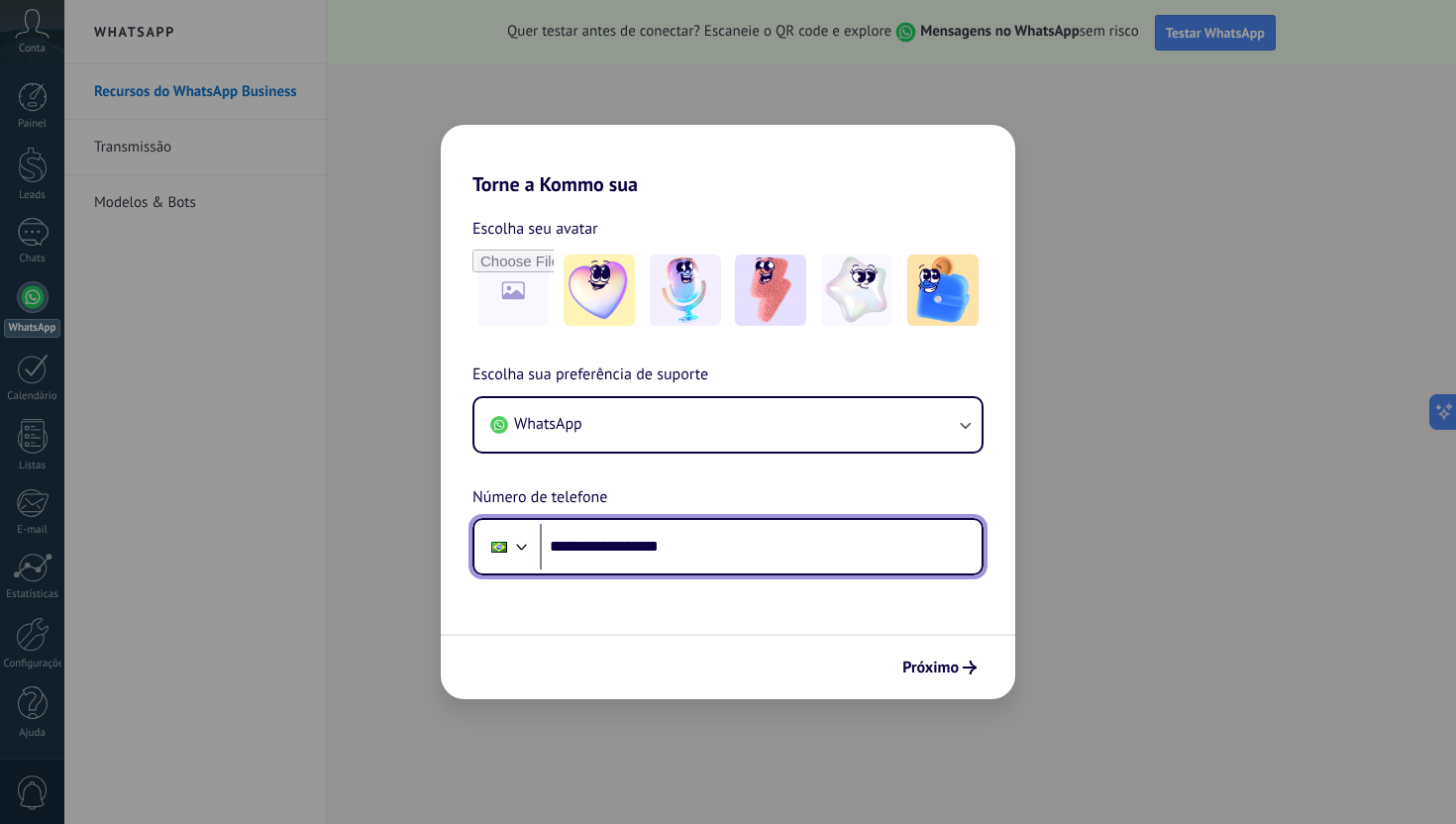 drag, startPoint x: 581, startPoint y: 544, endPoint x: 683, endPoint y: 540, distance: 102.078401 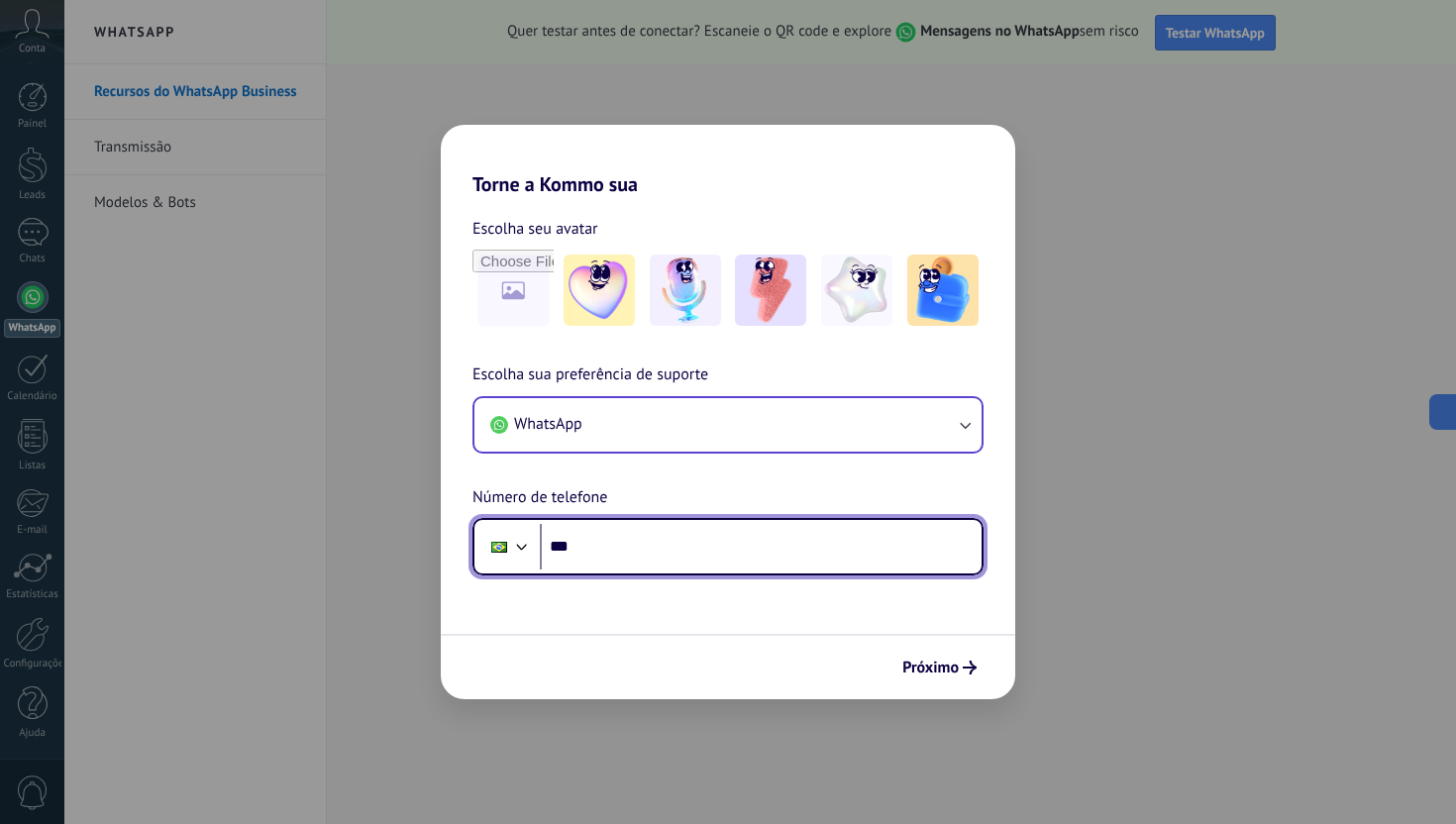 paste on "**********" 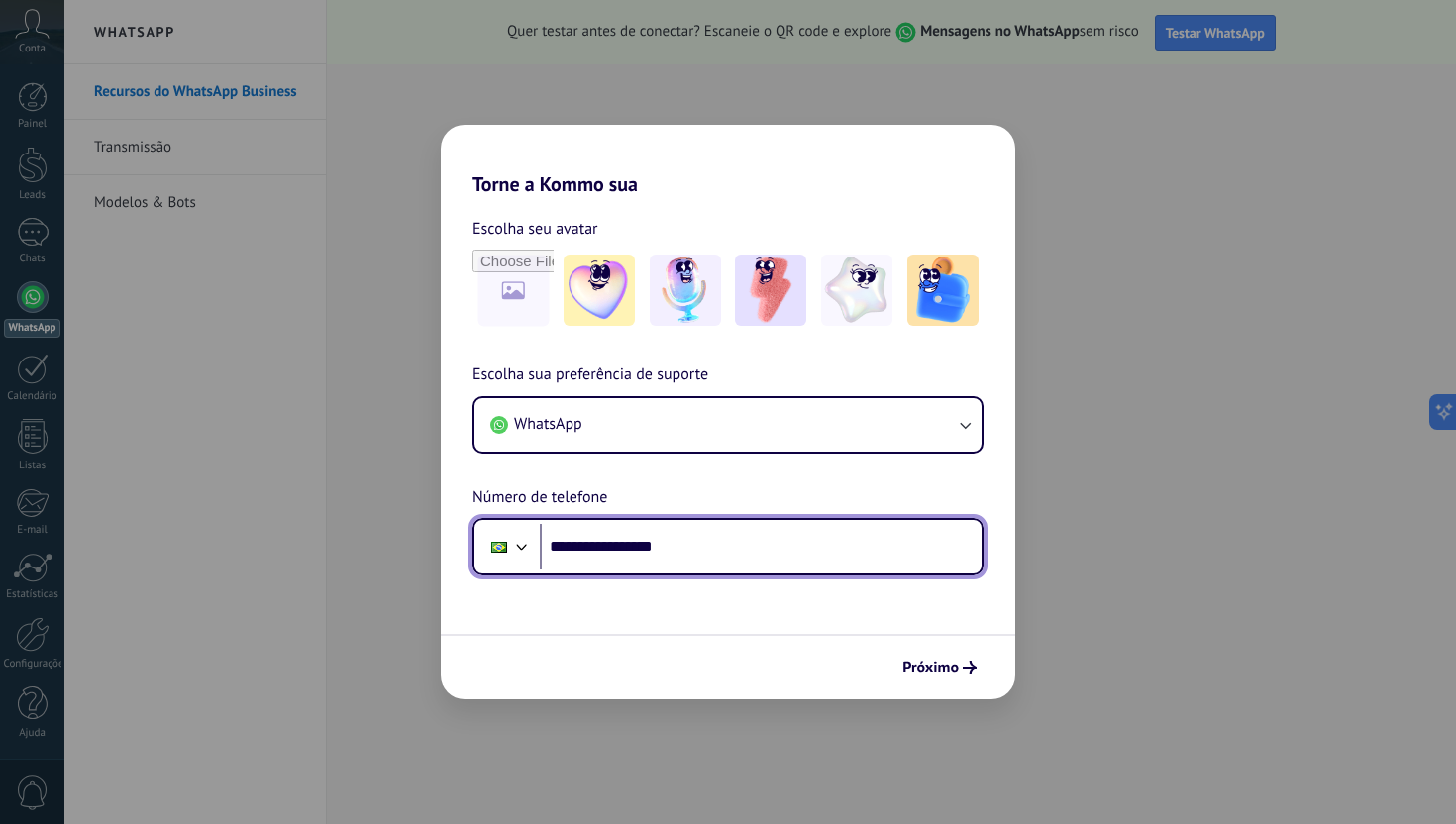 click on "**********" at bounding box center (761, 547) 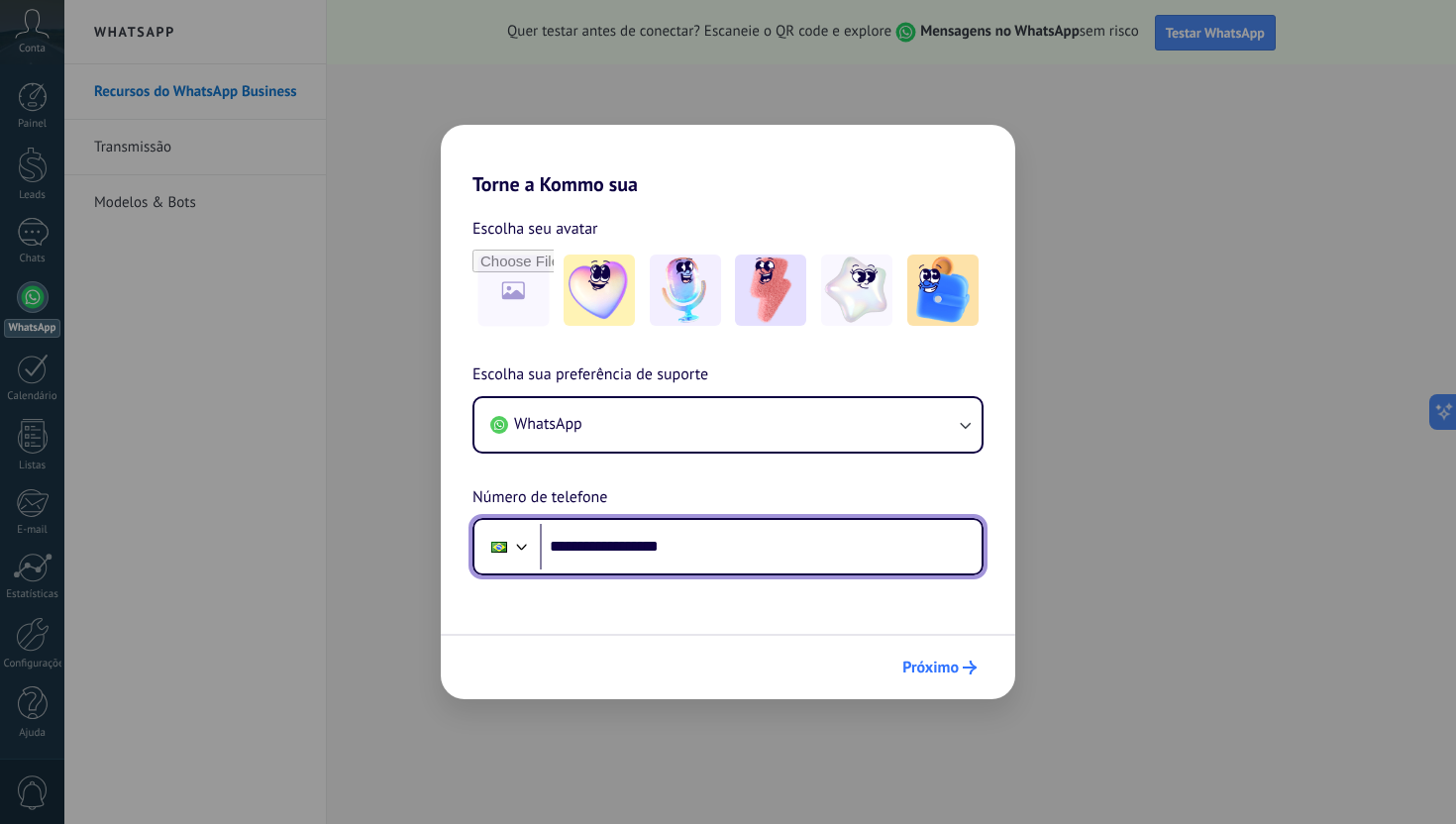 type on "**********" 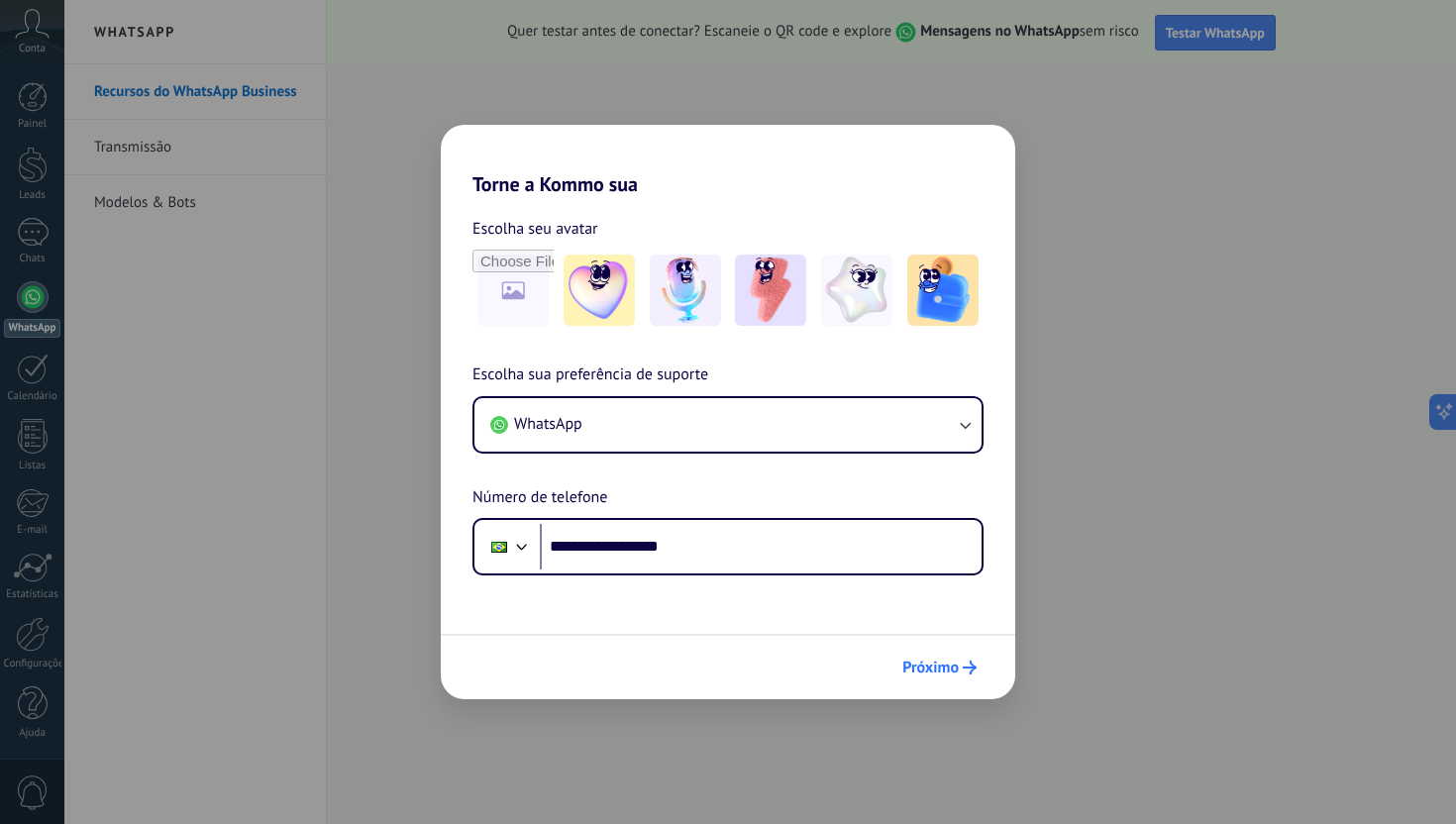 click on "Próximo" at bounding box center (939, 668) 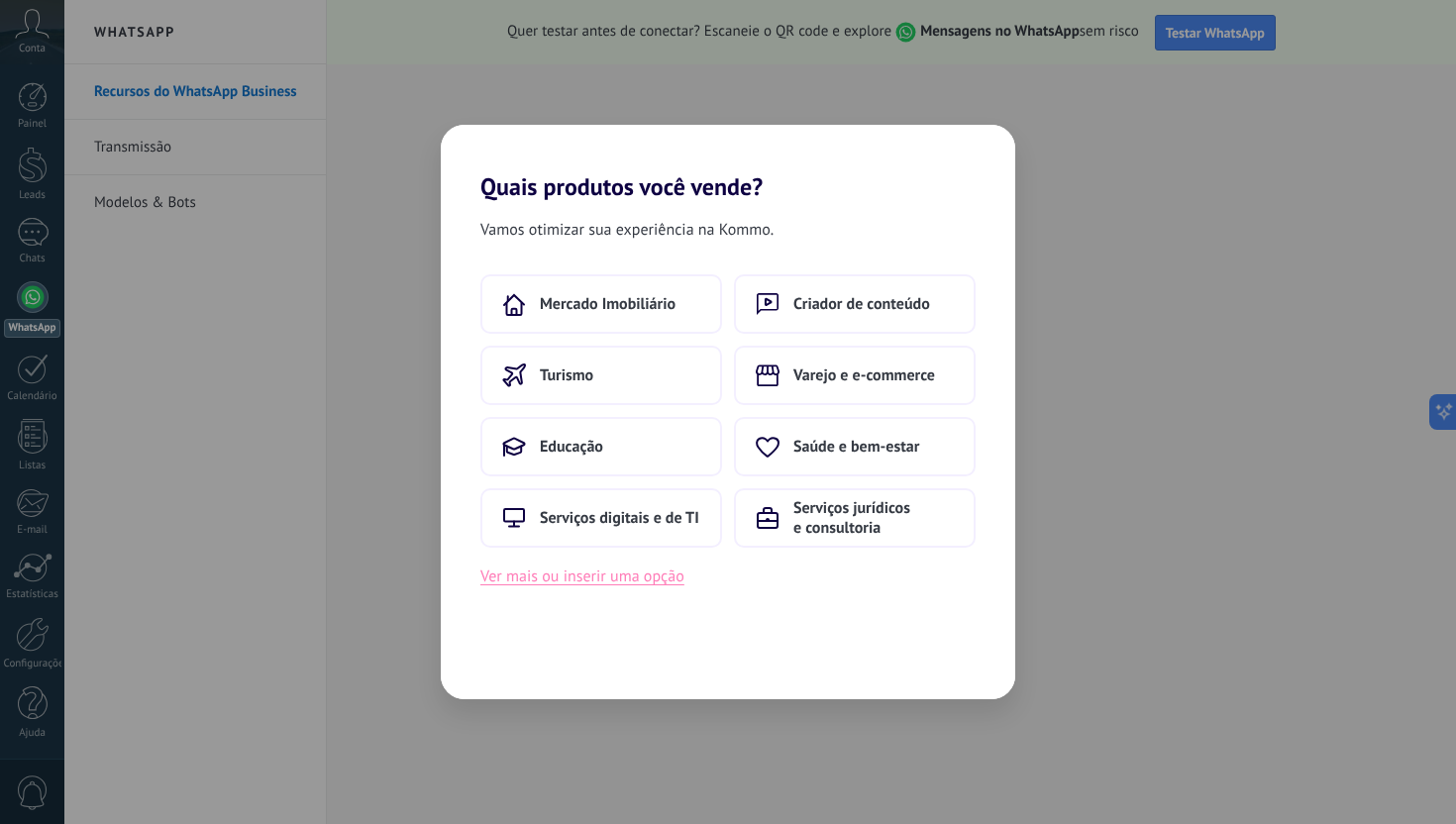 click on "Ver mais ou inserir uma opção" at bounding box center (582, 576) 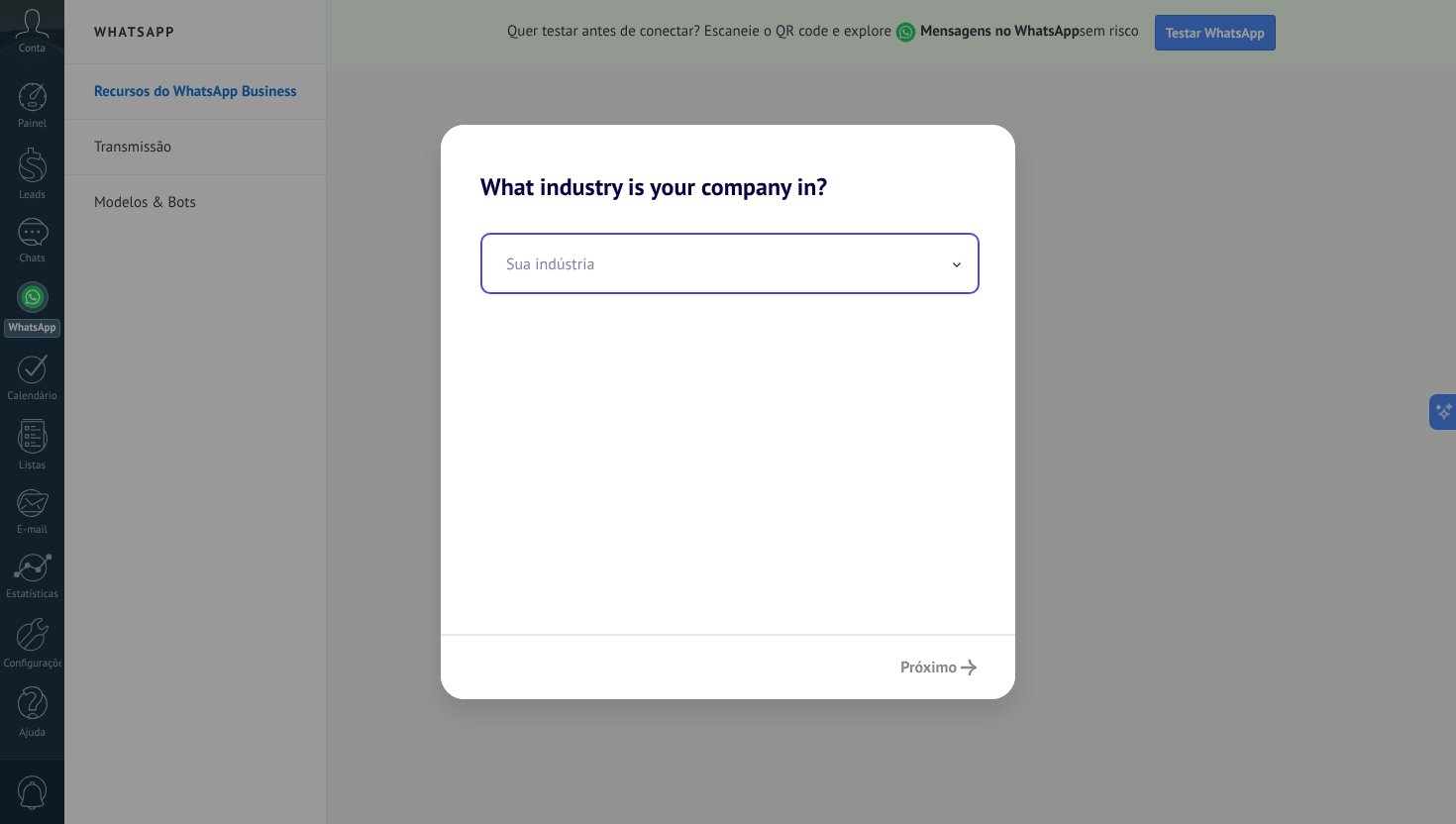 click at bounding box center (730, 263) 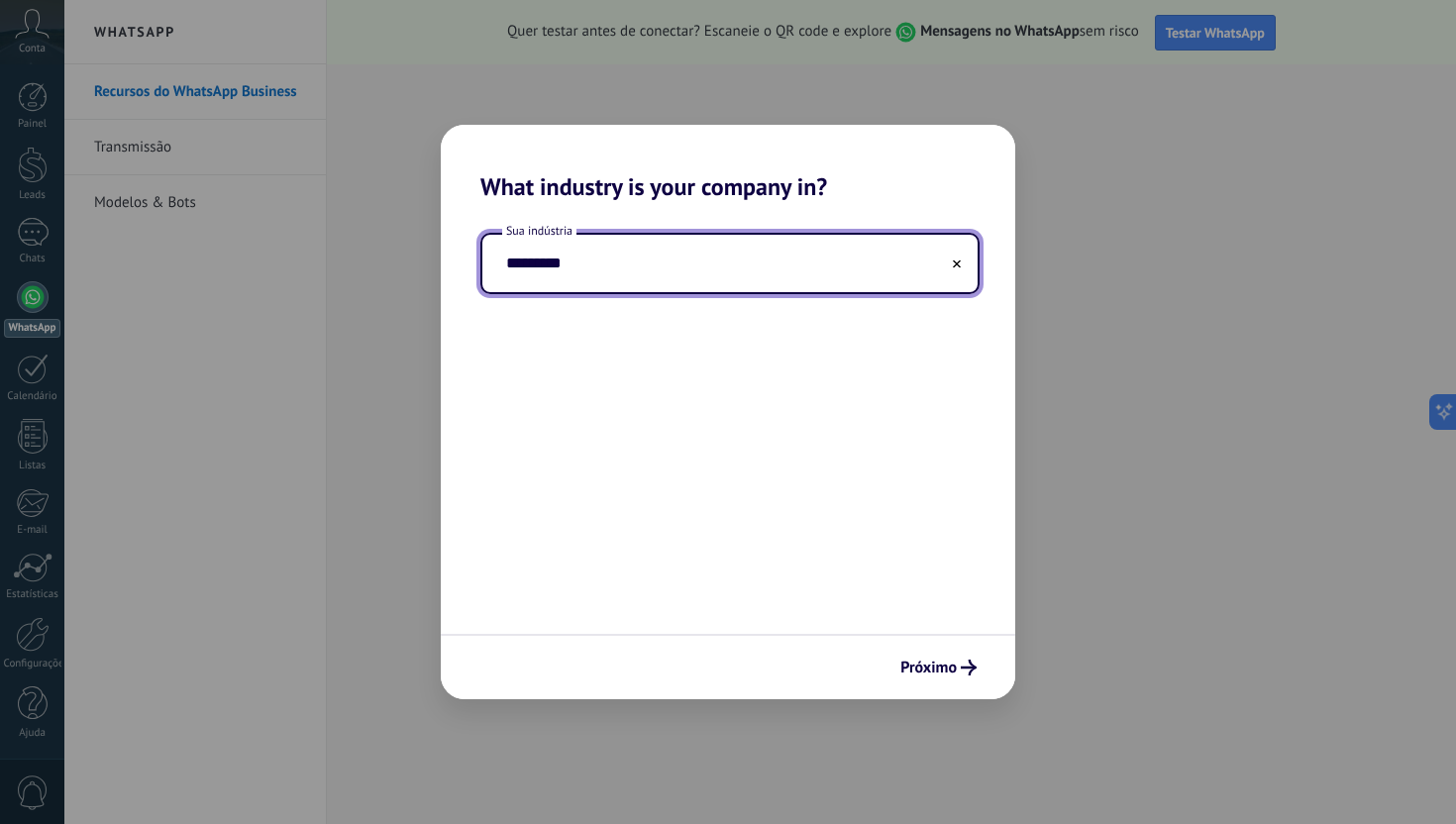 type on "*********" 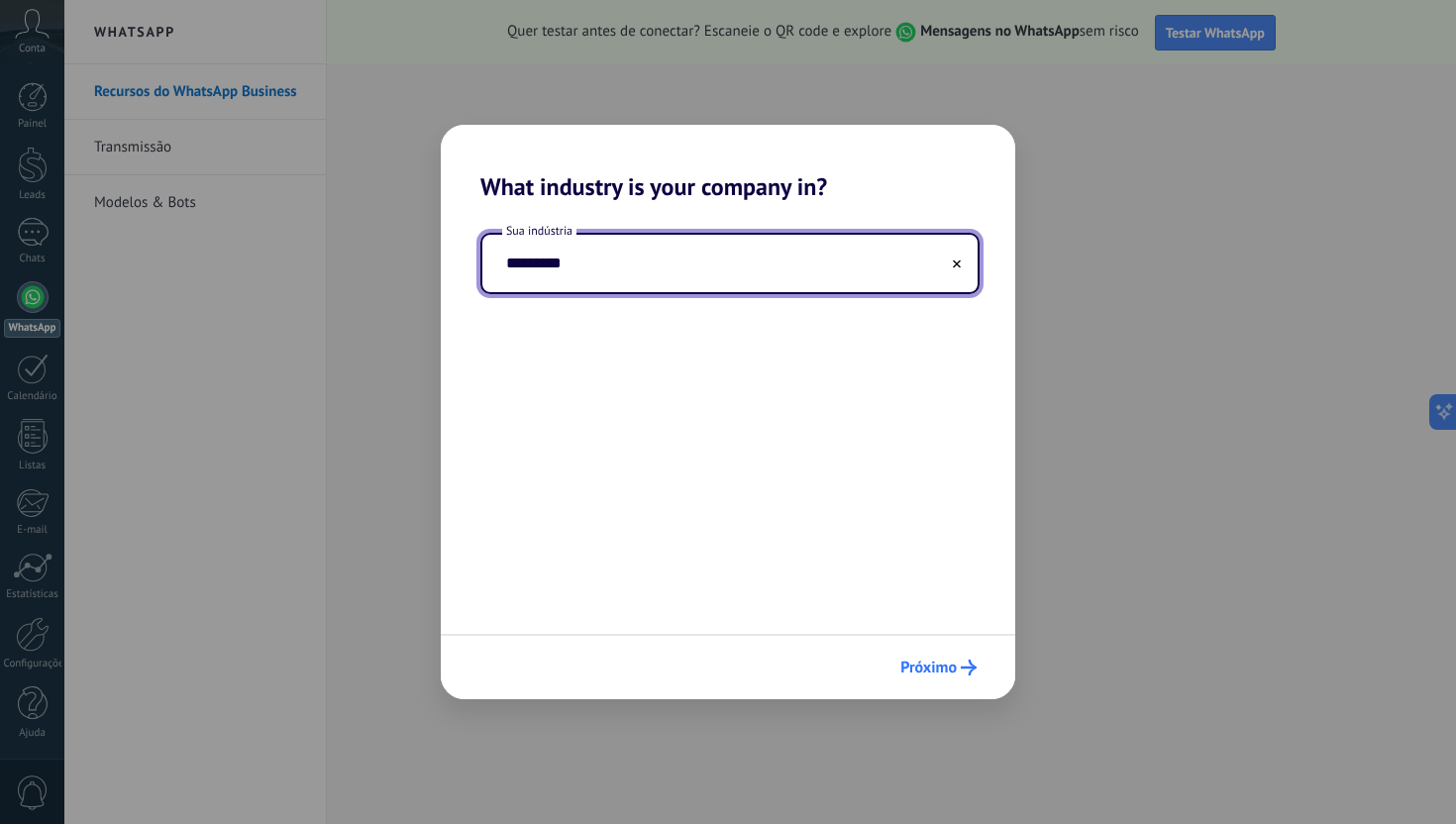click on "Próximo" at bounding box center (928, 668) 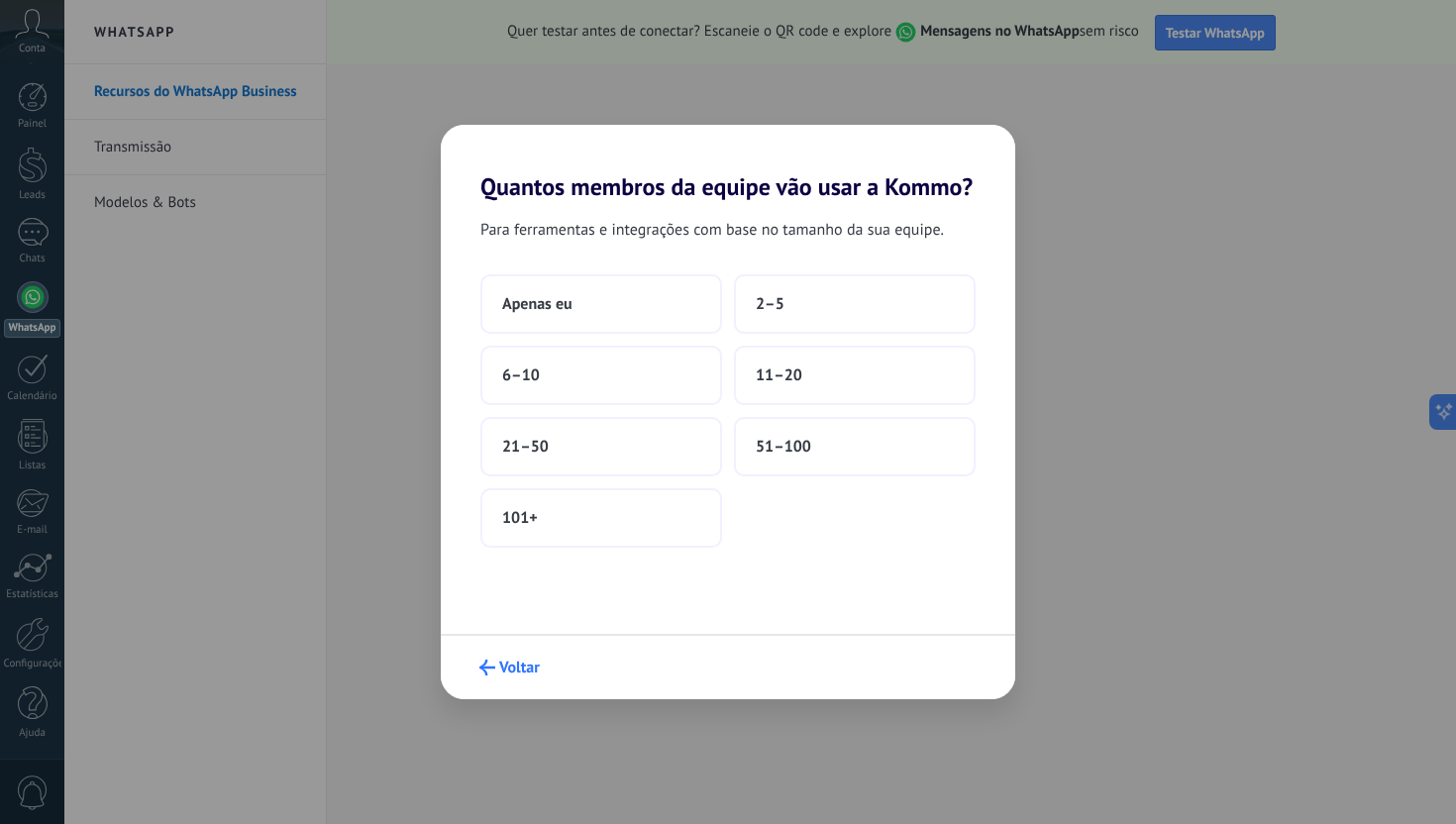 click on "Voltar" at bounding box center (519, 668) 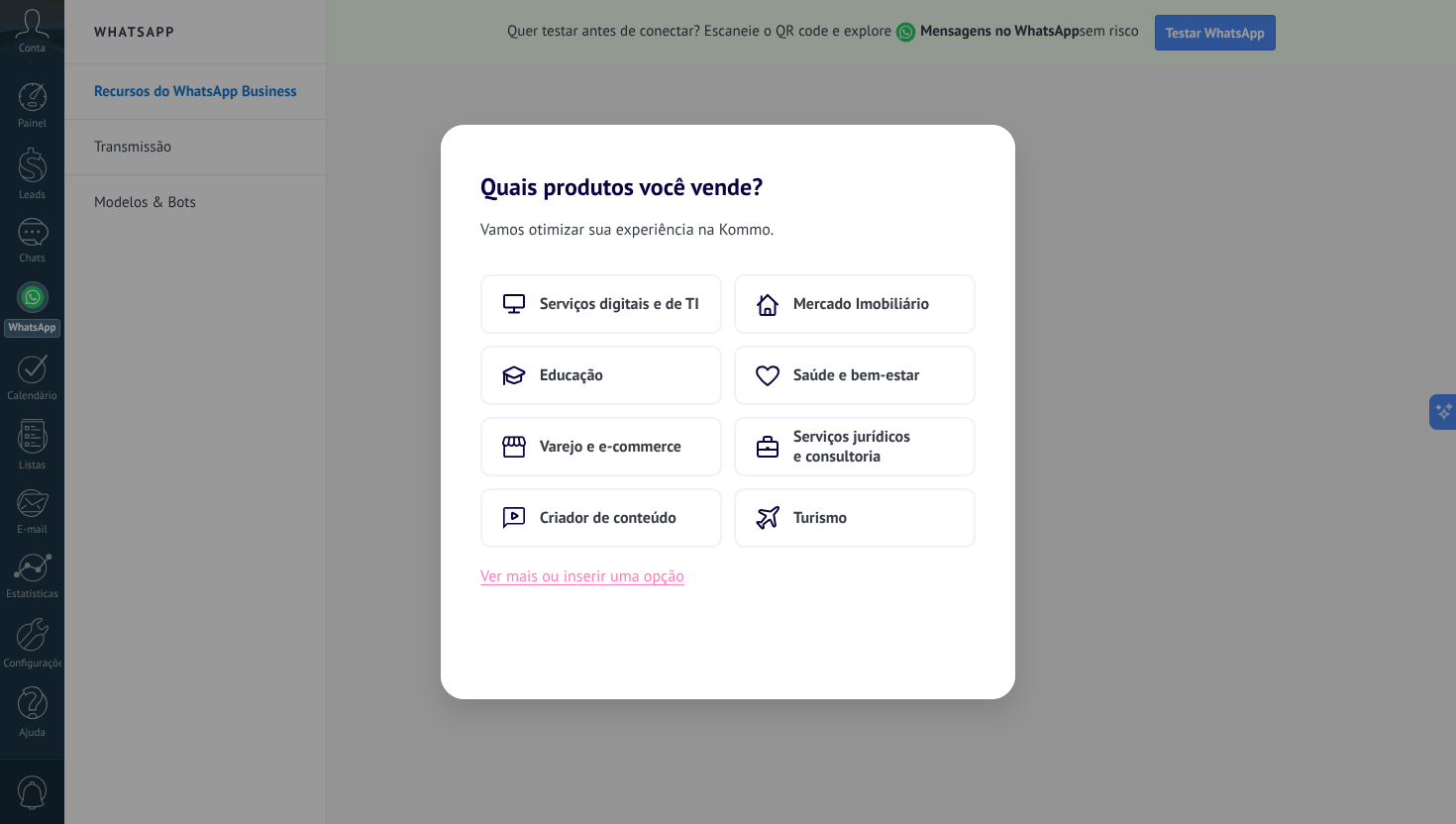 click on "Ver mais ou inserir uma opção" at bounding box center (582, 576) 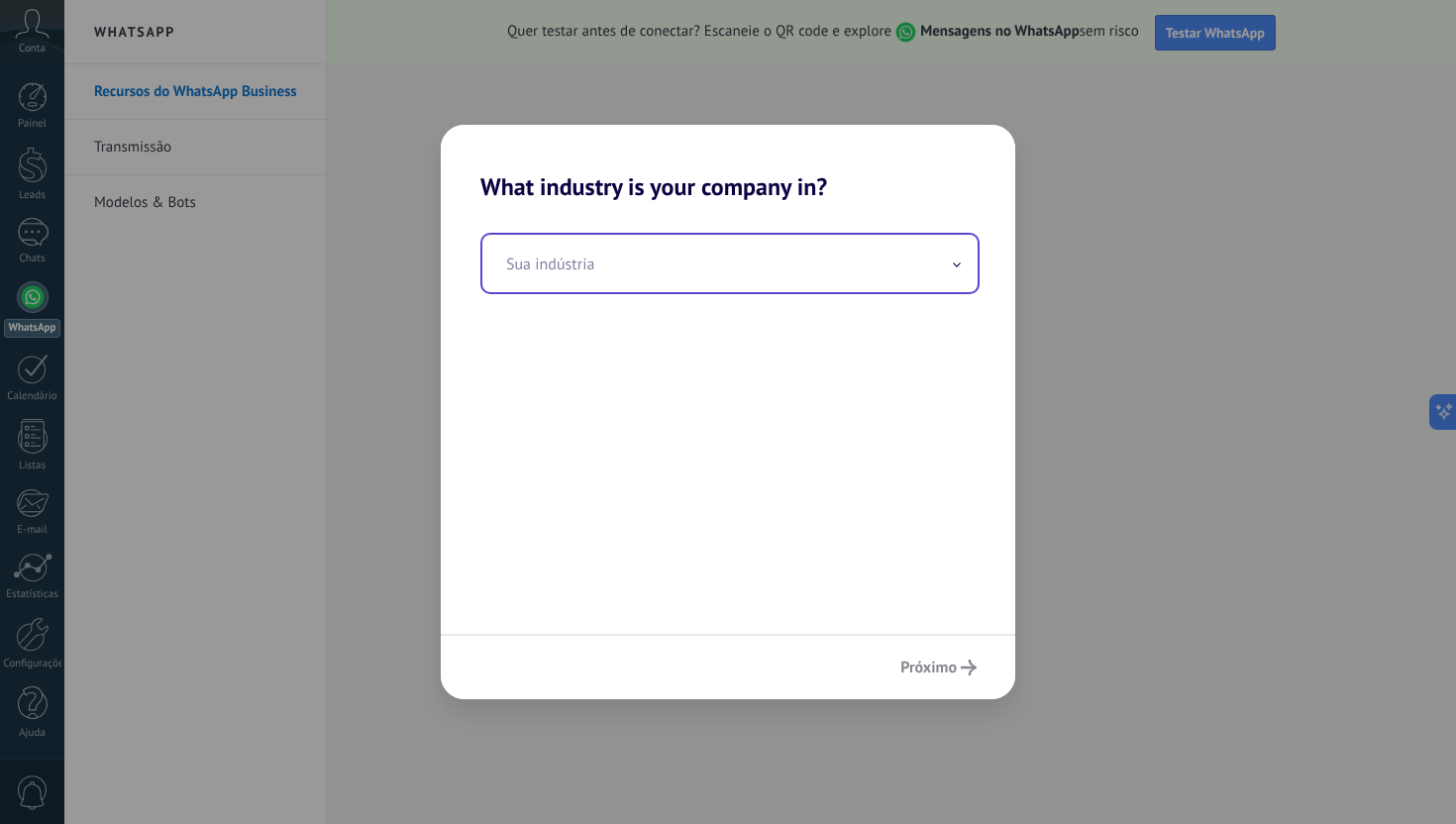 click at bounding box center [730, 263] 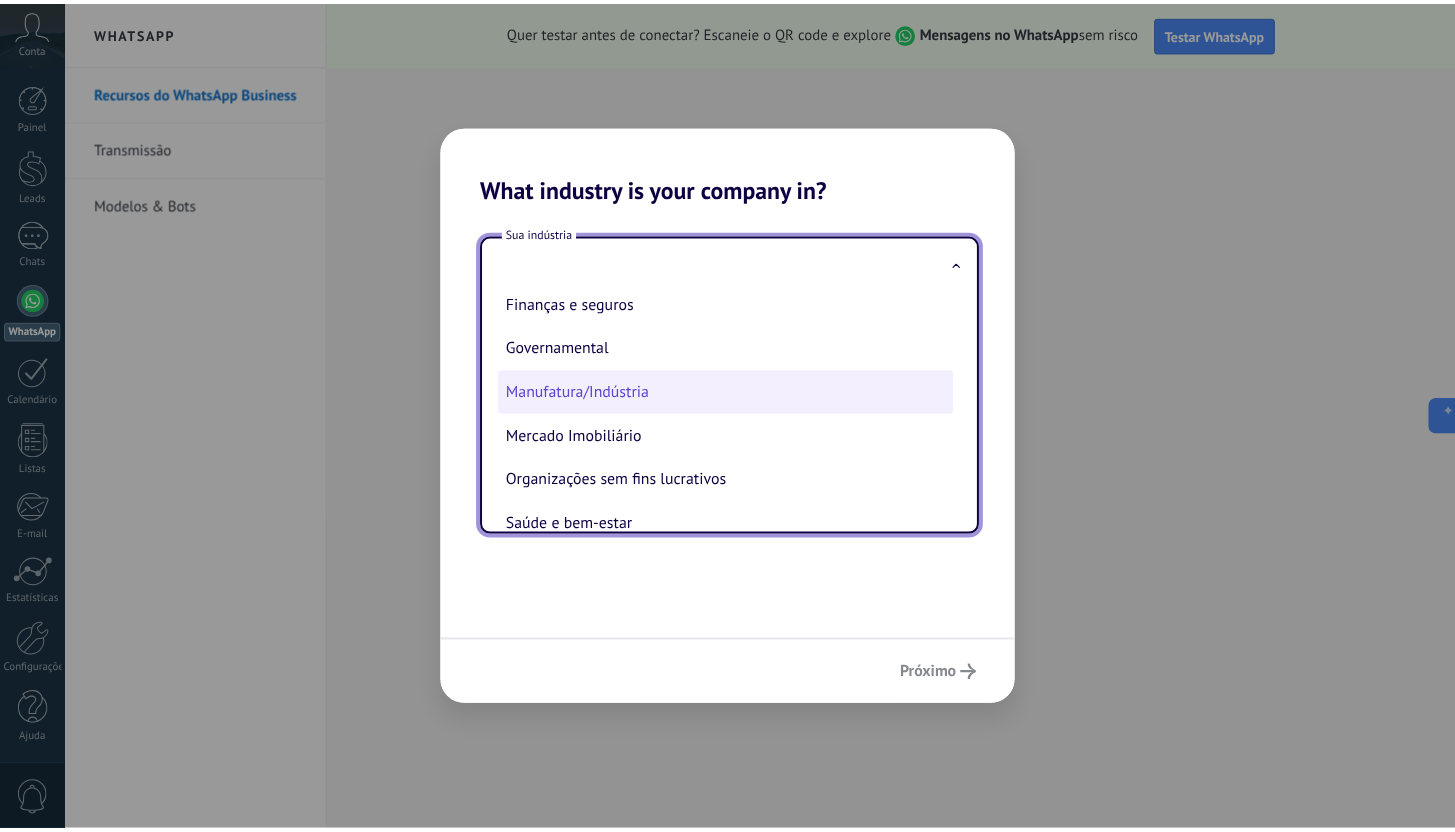 scroll, scrollTop: 0, scrollLeft: 0, axis: both 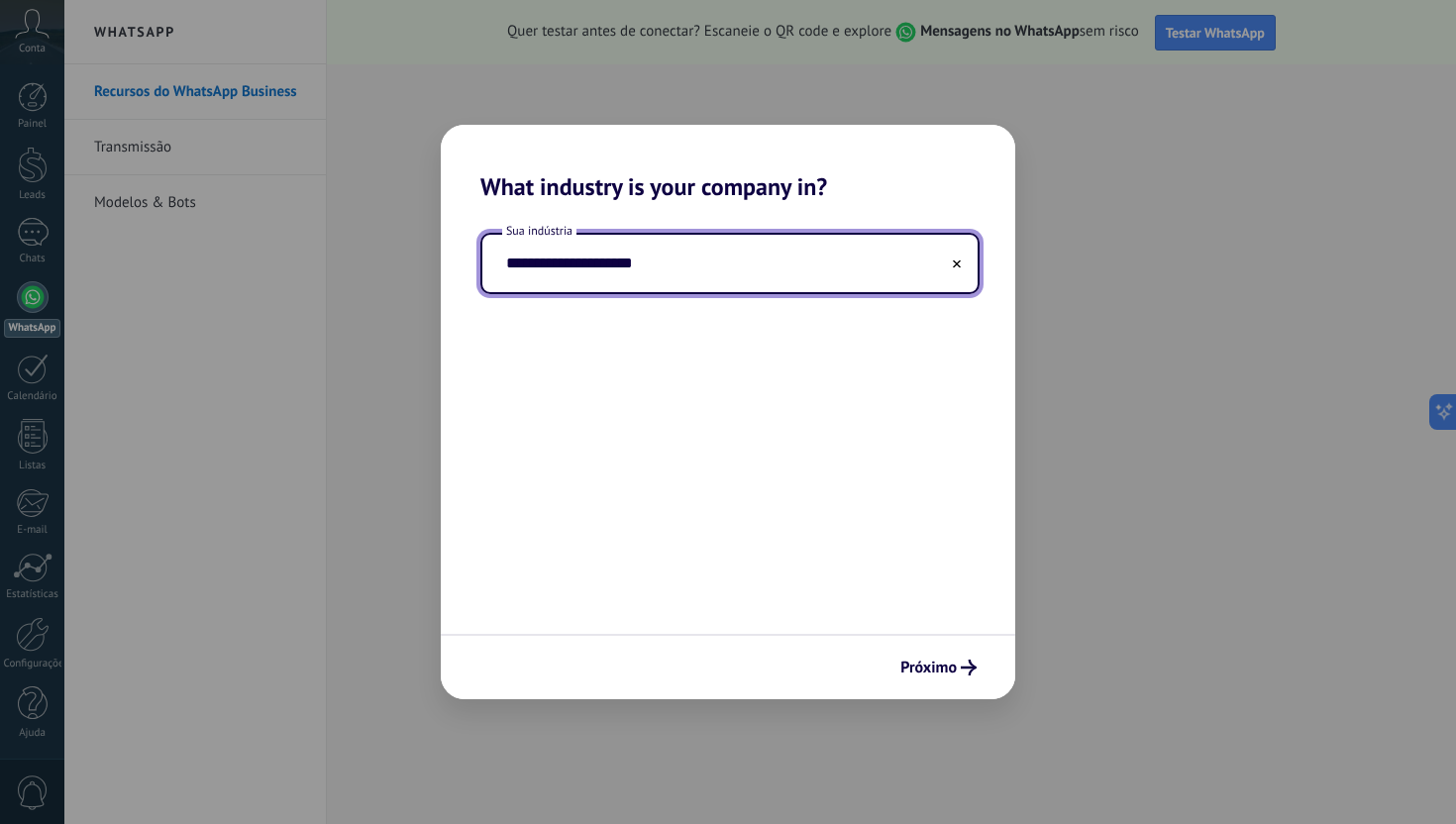 type on "**********" 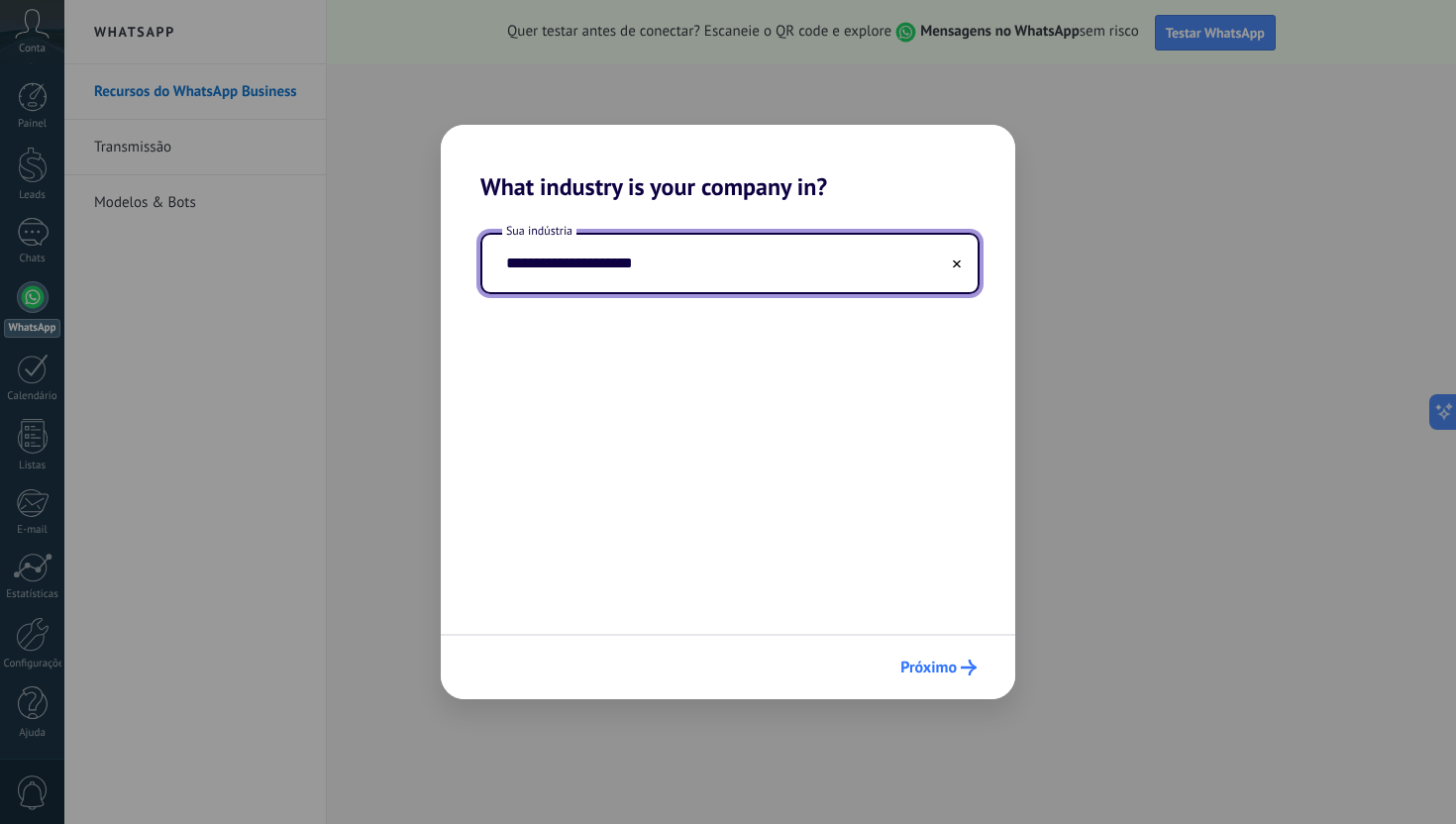 click on "Próximo" at bounding box center (928, 668) 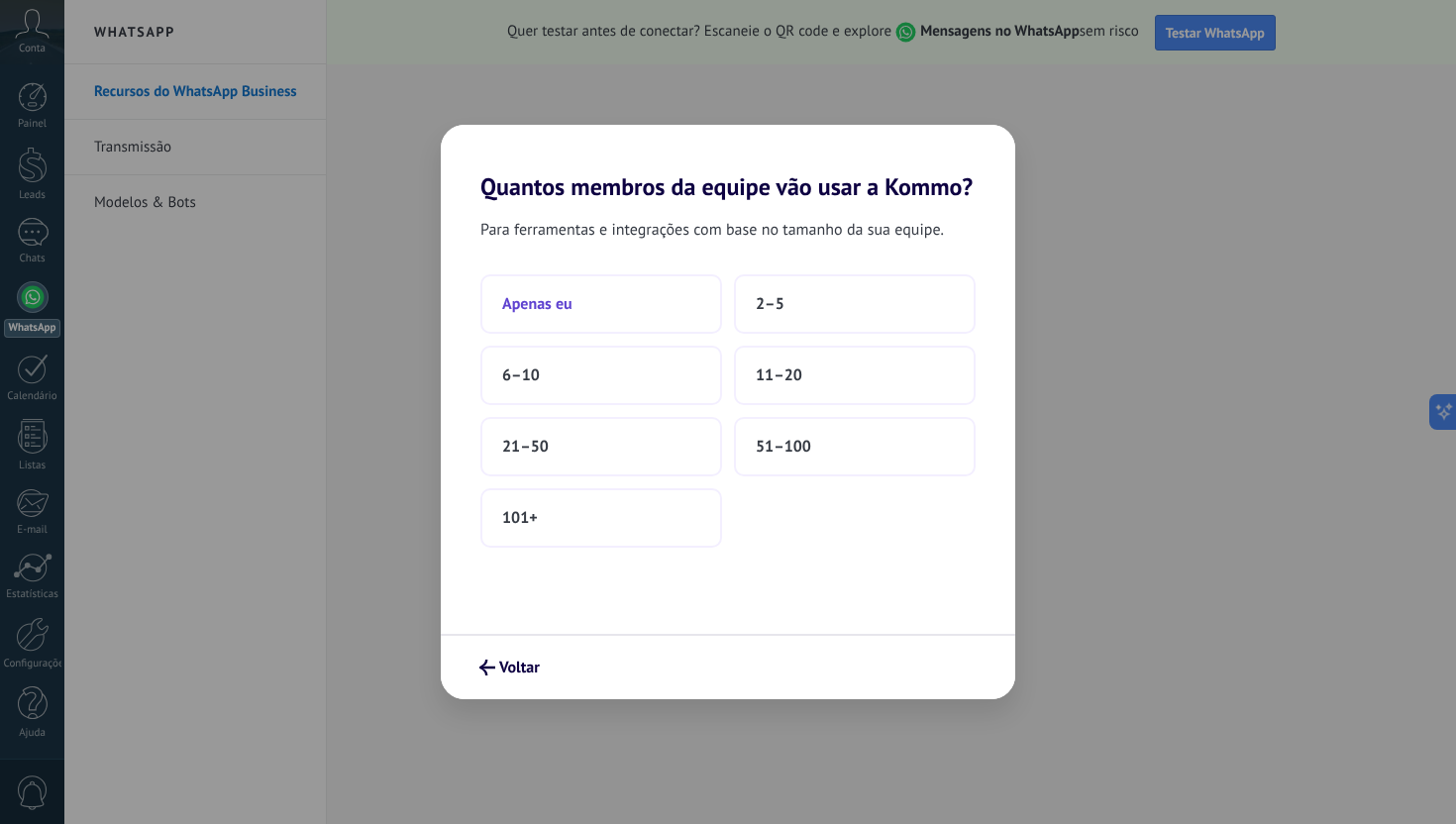 click on "Apenas eu" at bounding box center (601, 304) 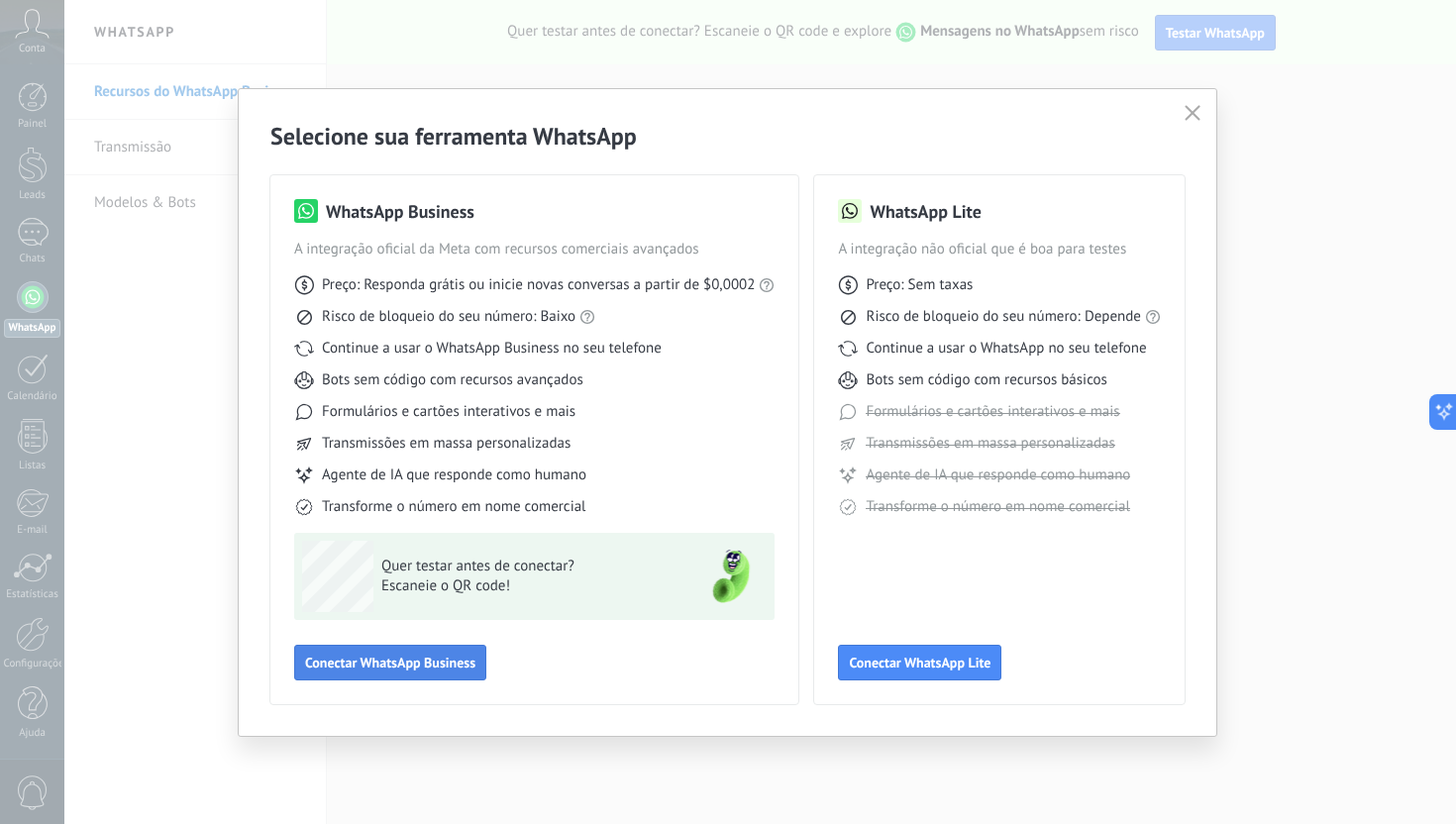 click on "Conectar WhatsApp Business" at bounding box center [390, 663] 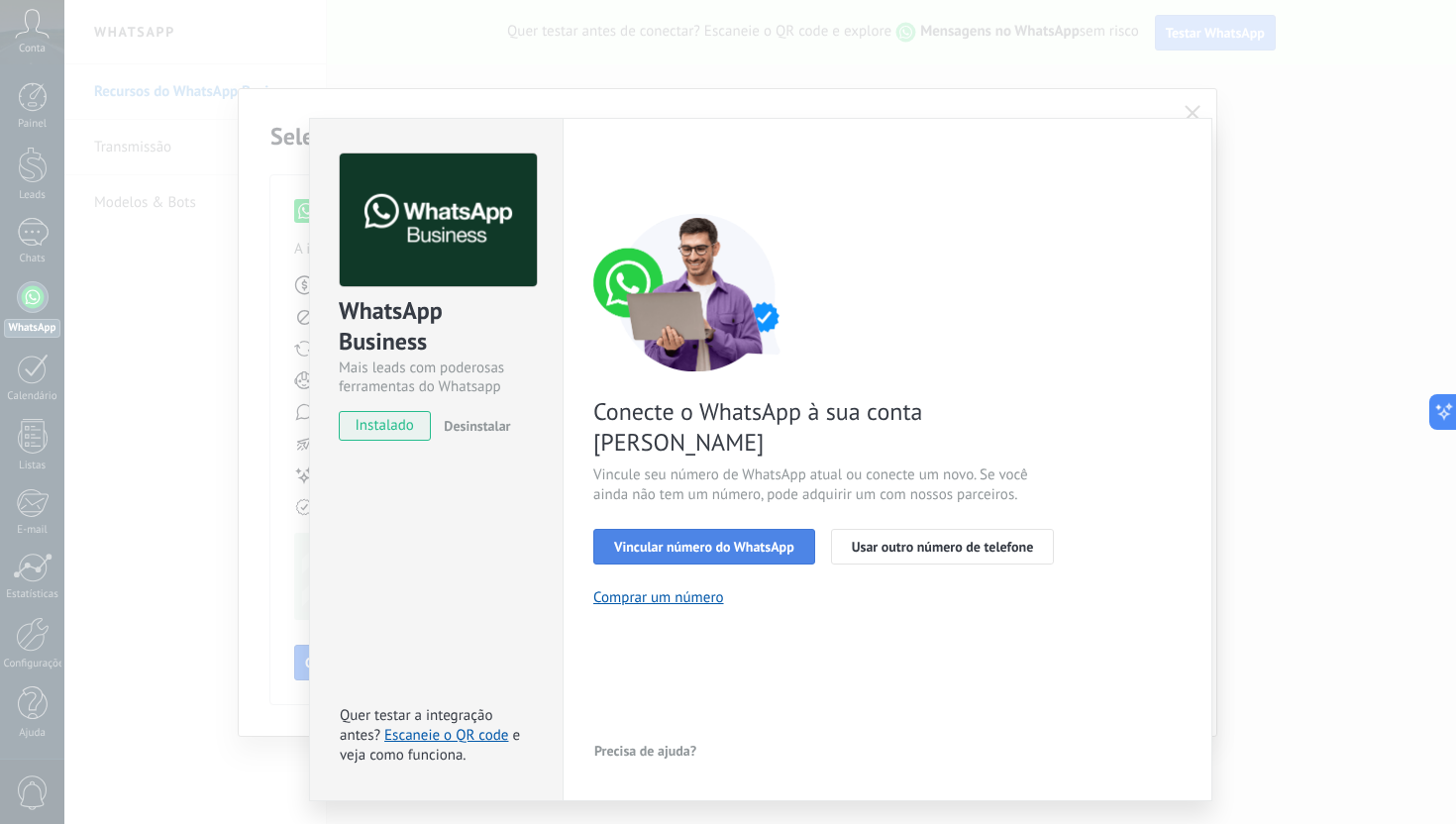 click on "Vincular número do WhatsApp" at bounding box center (704, 547) 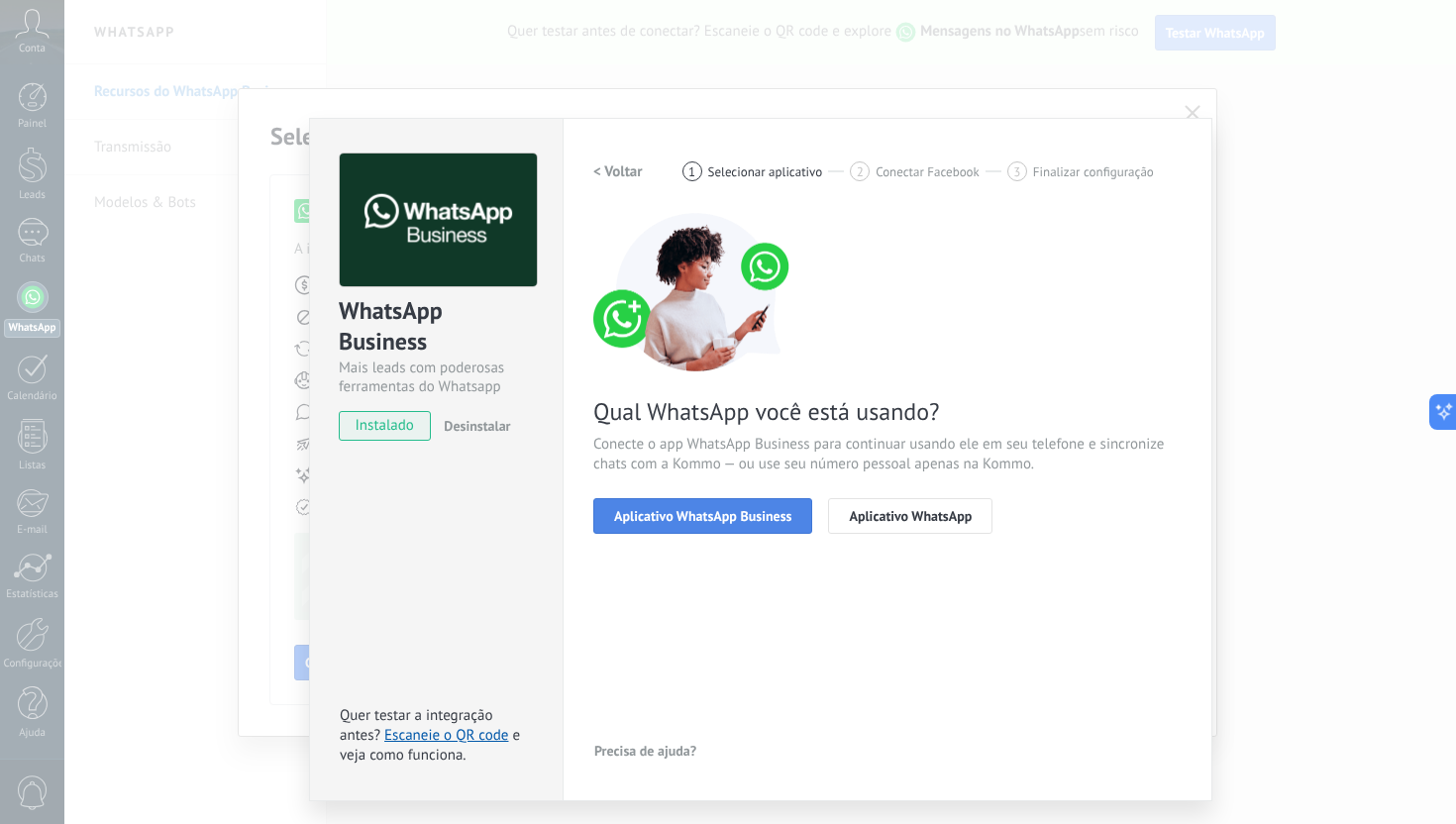 click on "Aplicativo WhatsApp Business" at bounding box center [702, 516] 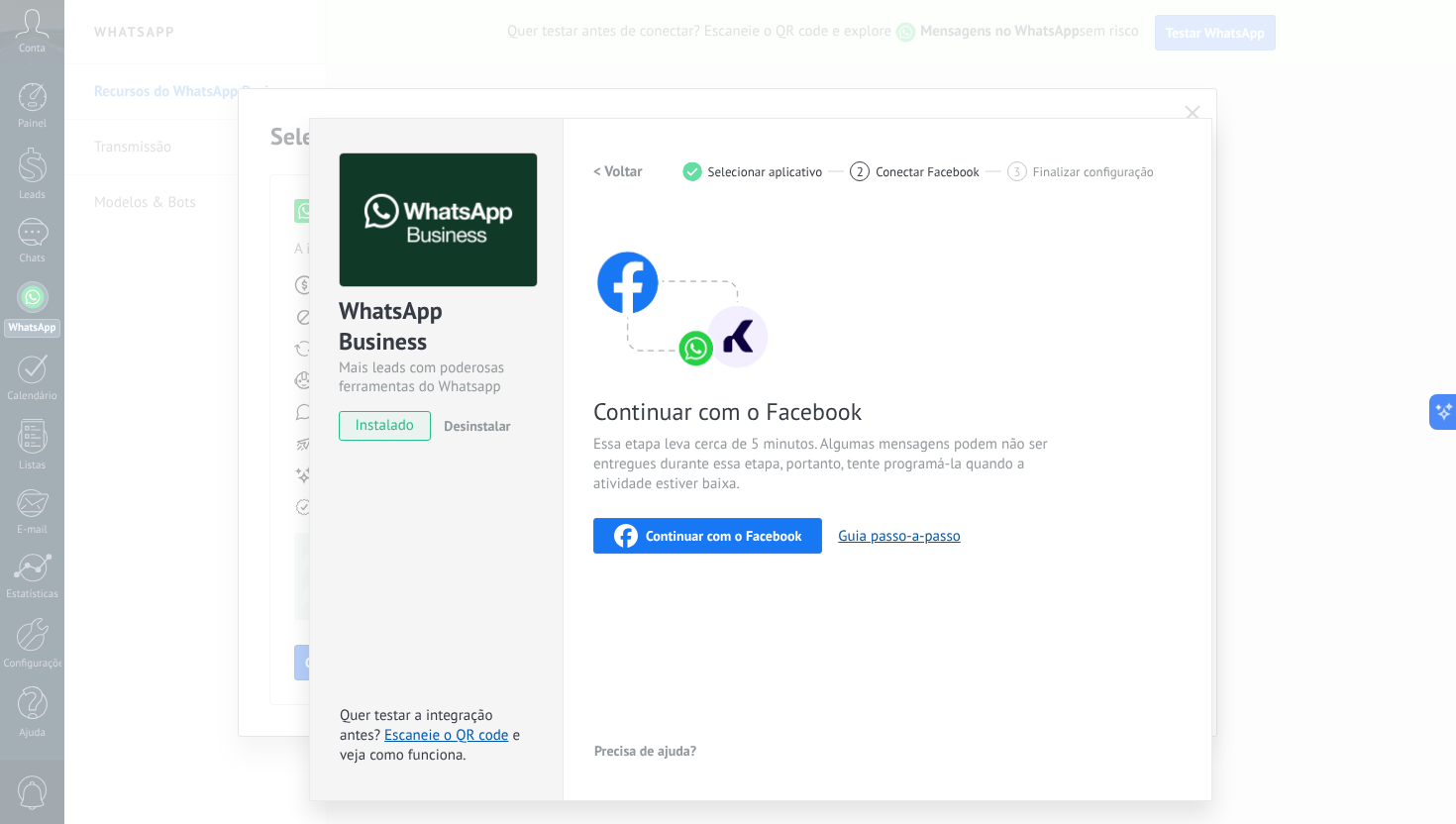 click on "Continuar com o Facebook" at bounding box center (723, 536) 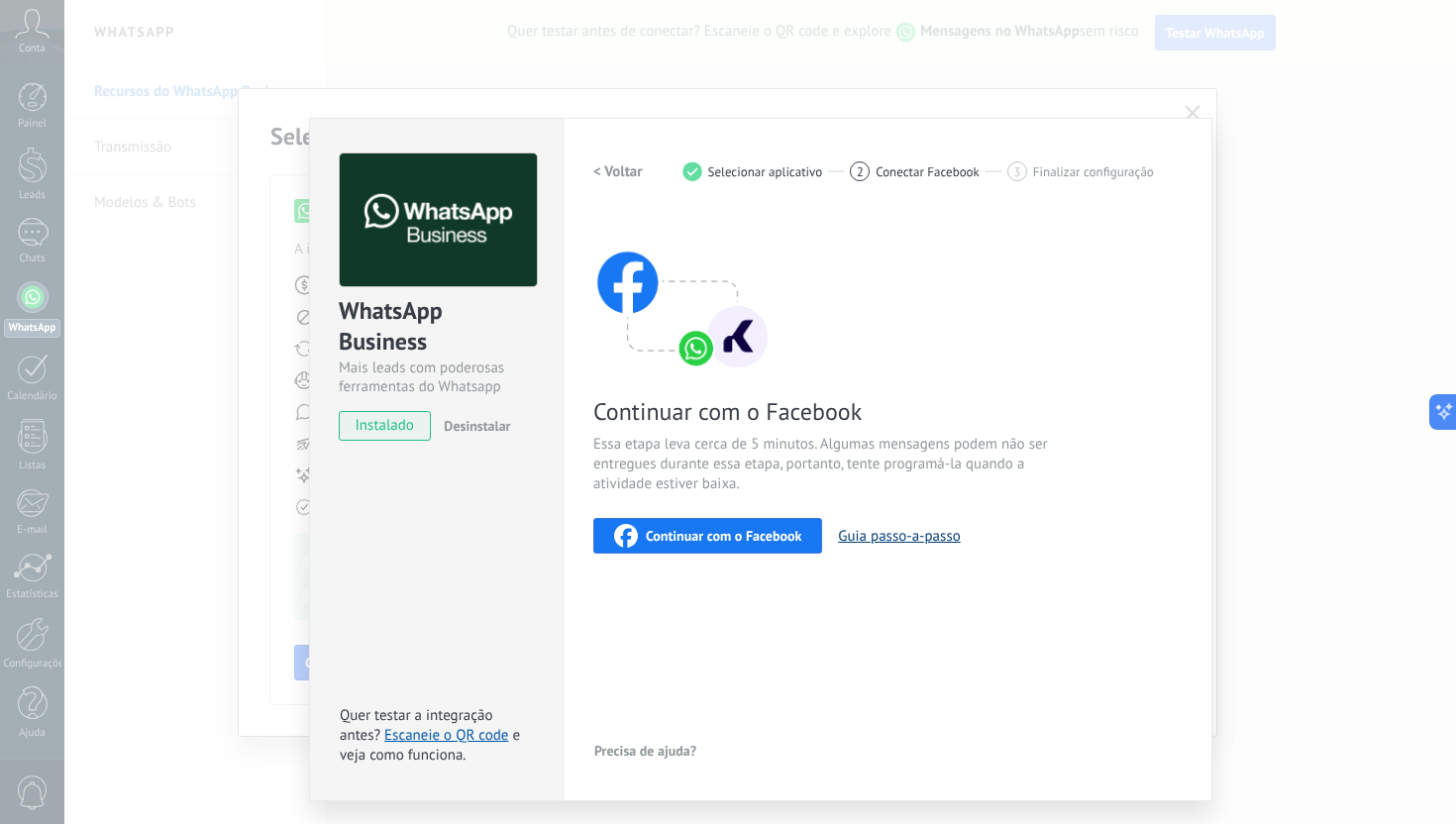 click on "Guia passo-a-passo" at bounding box center [898, 536] 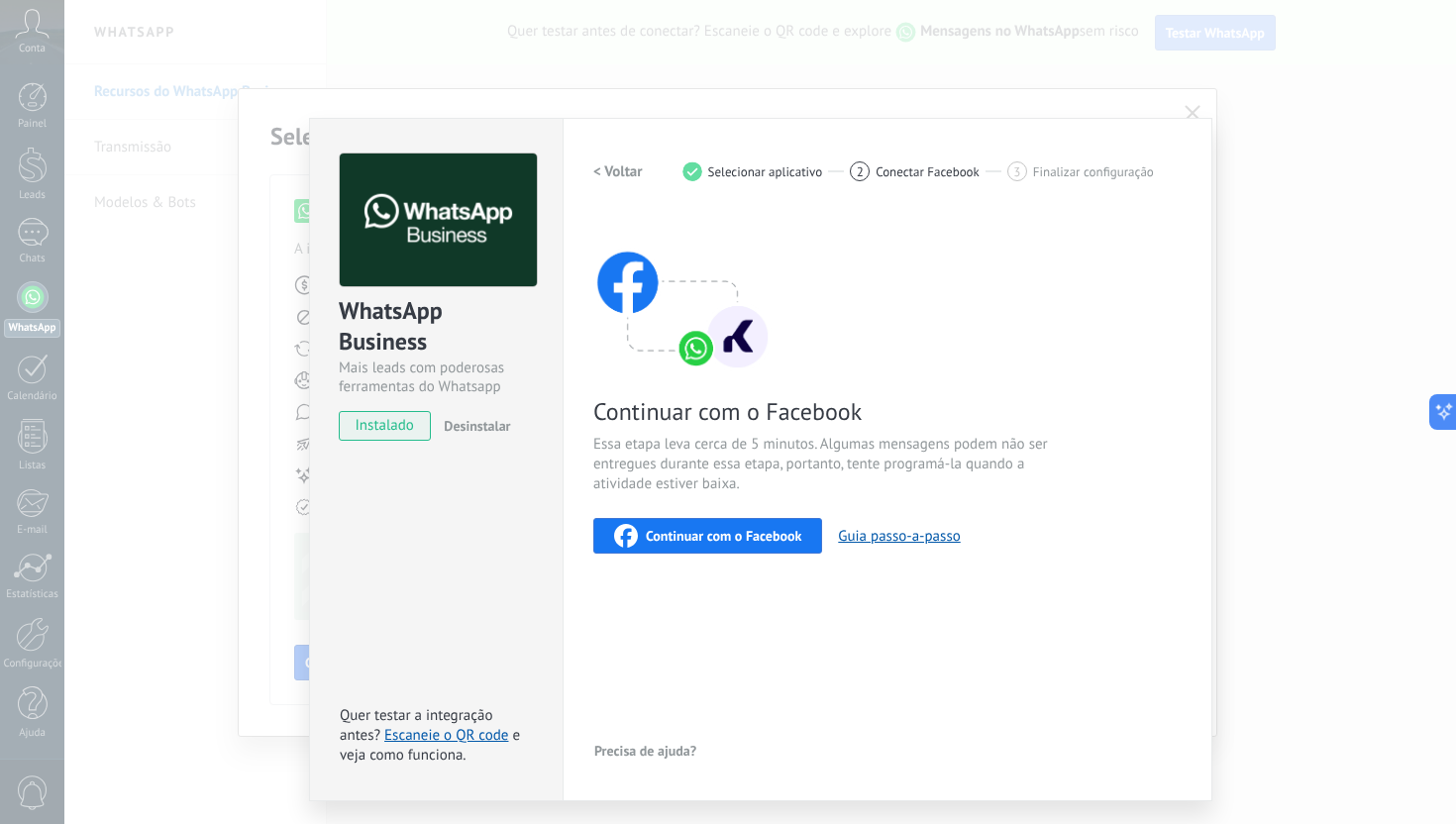 click on "WhatsApp Business Mais leads com poderosas ferramentas do Whatsapp instalado Desinstalar Quer testar a integração antes?   Escaneie o QR code   e veja como funciona. Configurações Autorização This tab logs the users who have granted integration access to this account. If you want to to remove a user's ability to send requests to the account on behalf of this integration, you can revoke access. If access is revoked from all users, the integration will stop working. This app is installed, but no one has given it access yet. WhatsApp Cloud API Mais _:  Salvar < Voltar 1 Selecionar aplicativo 2 Conectar Facebook 3 Finalizar configuração Continuar com o Facebook Essa etapa leva cerca de 5 minutos. Algumas mensagens podem não ser entregues durante essa etapa, portanto, tente programá-la quando a atividade estiver baixa. Continuar com o Facebook Guia passo-a-passo Precisa de ajuda?" at bounding box center (760, 412) 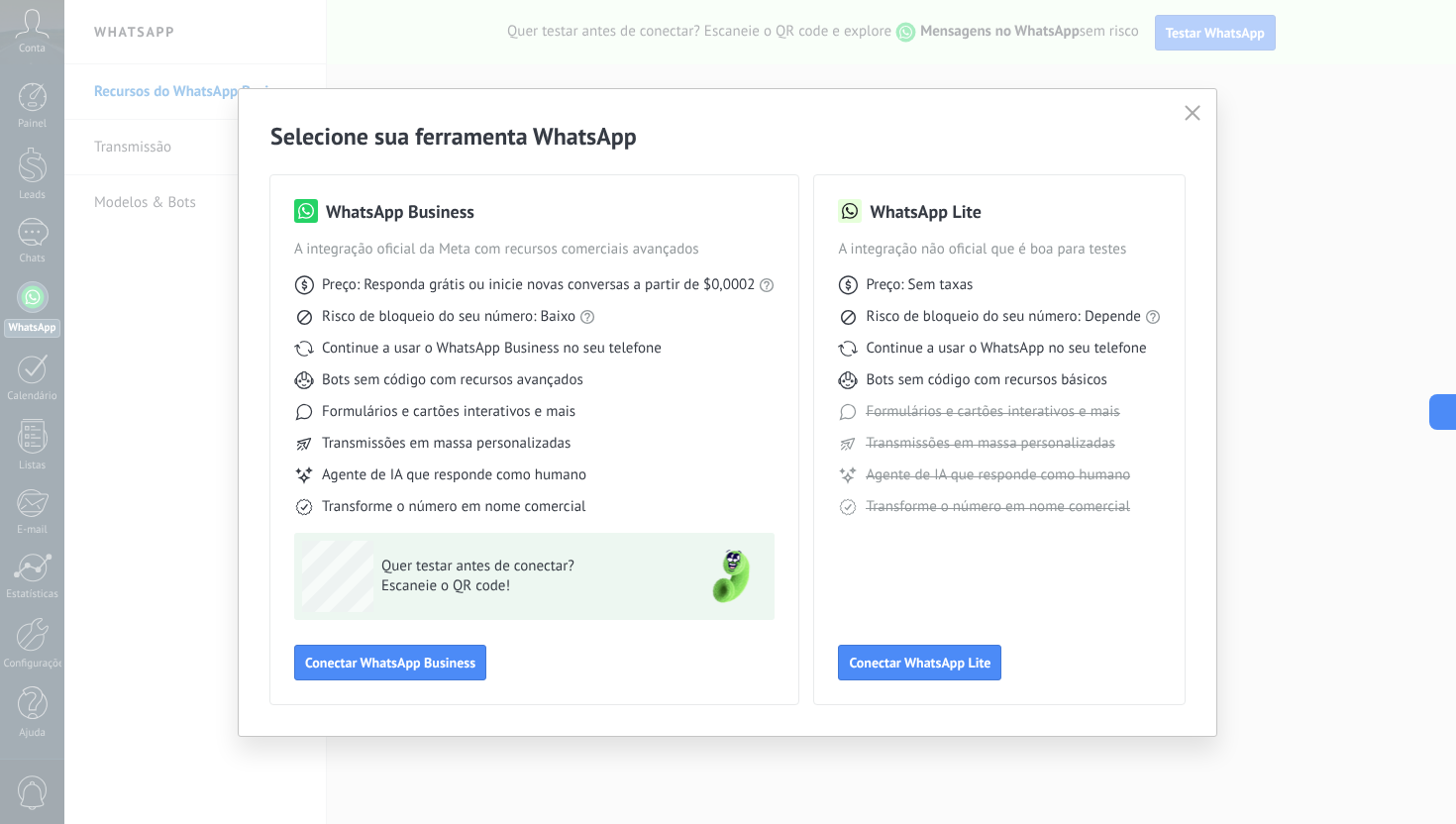 click at bounding box center (1193, 114) 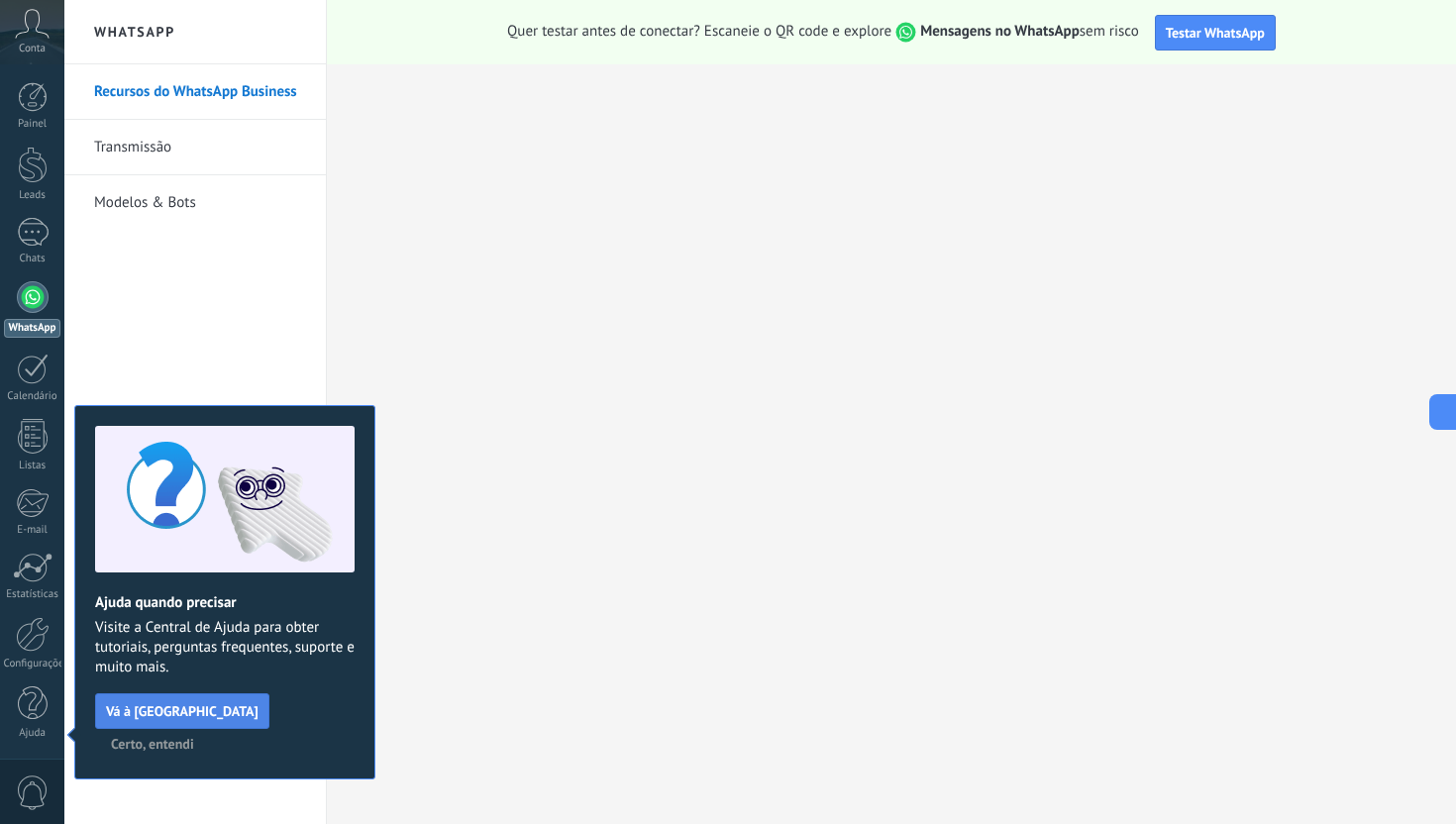 click on "Vá à [GEOGRAPHIC_DATA]" at bounding box center [182, 711] 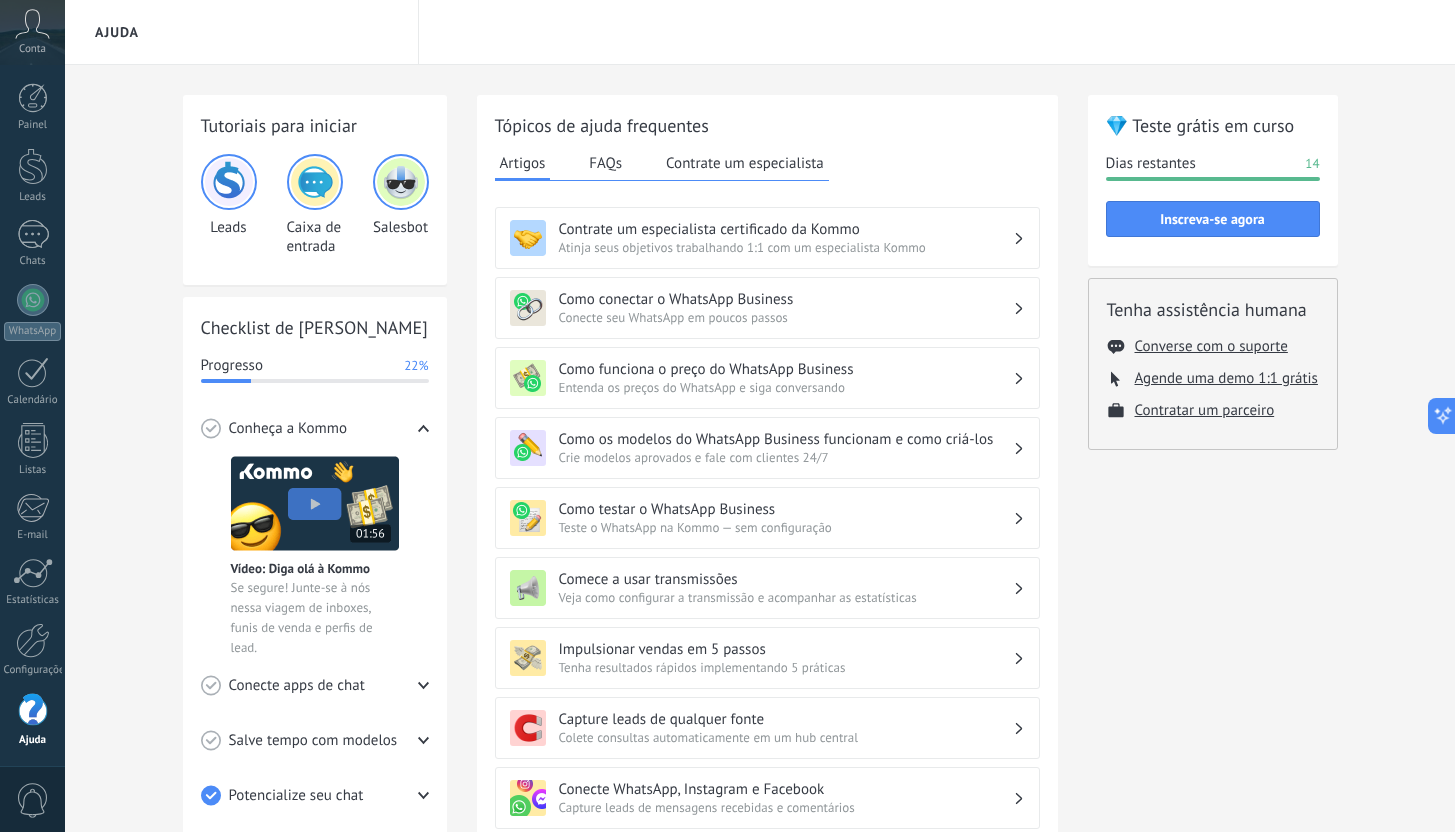 click on "Como conectar o WhatsApp Business" at bounding box center [786, 299] 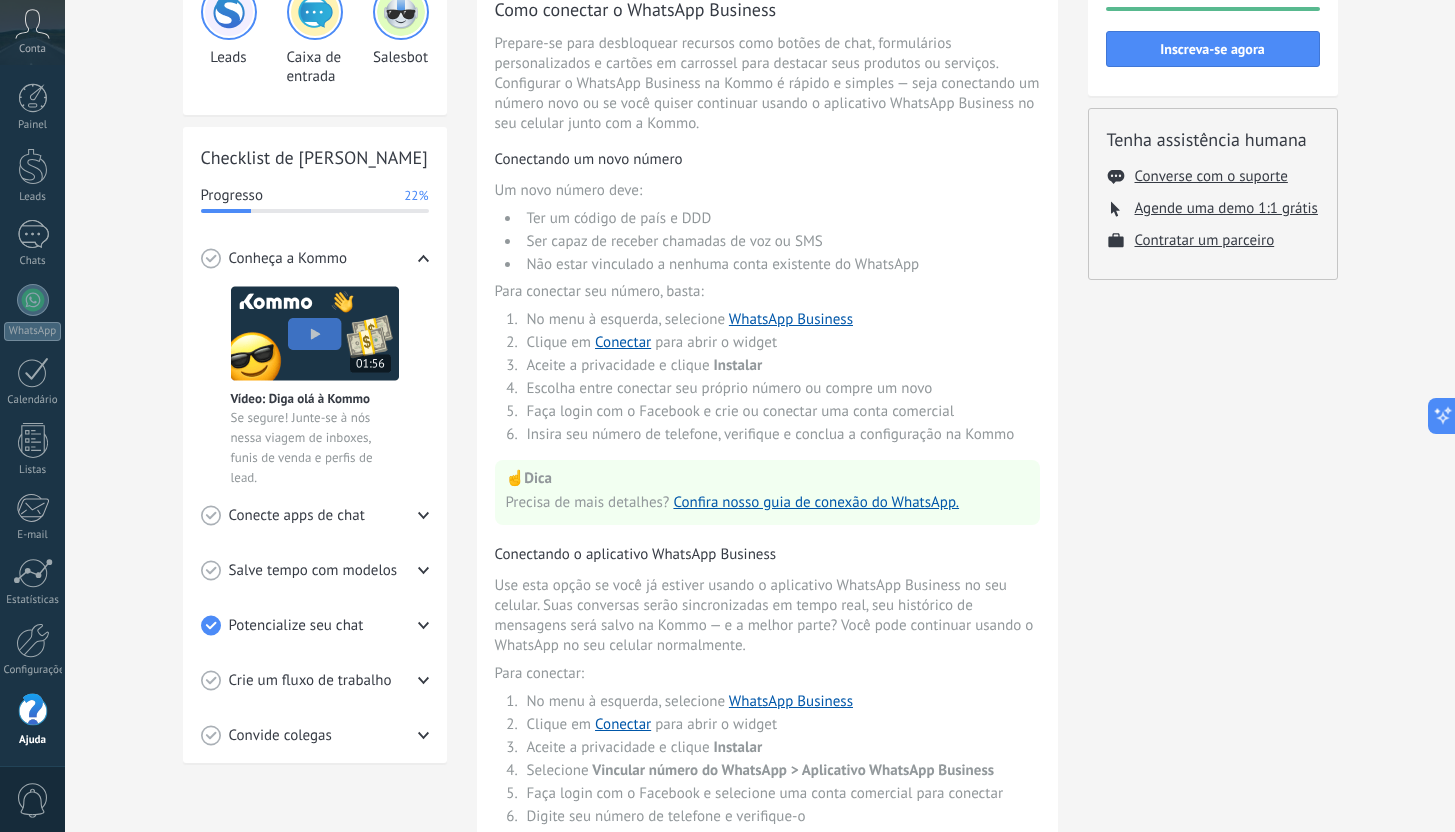 scroll, scrollTop: 0, scrollLeft: 0, axis: both 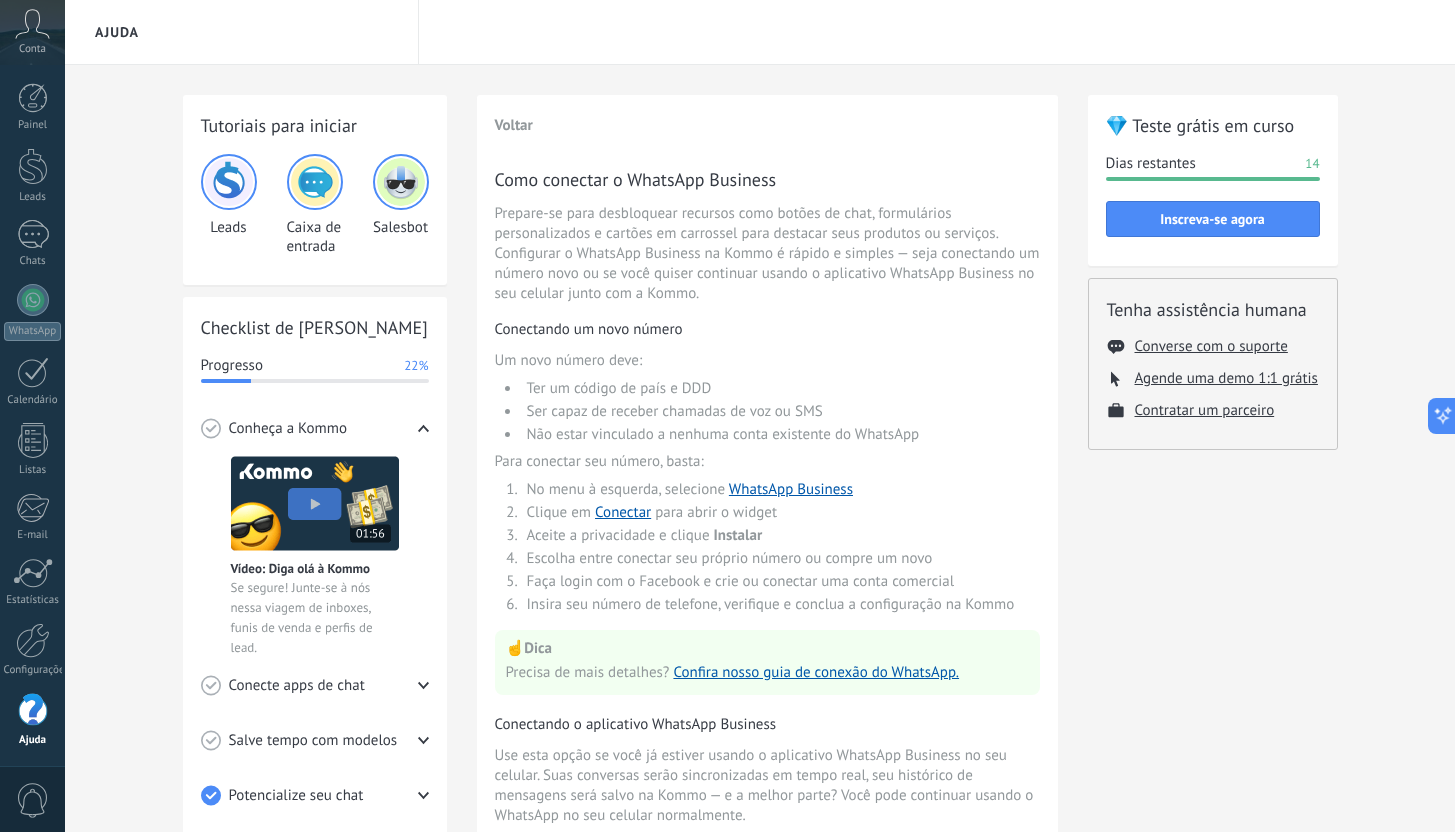 click on "Conta" at bounding box center (32, 32) 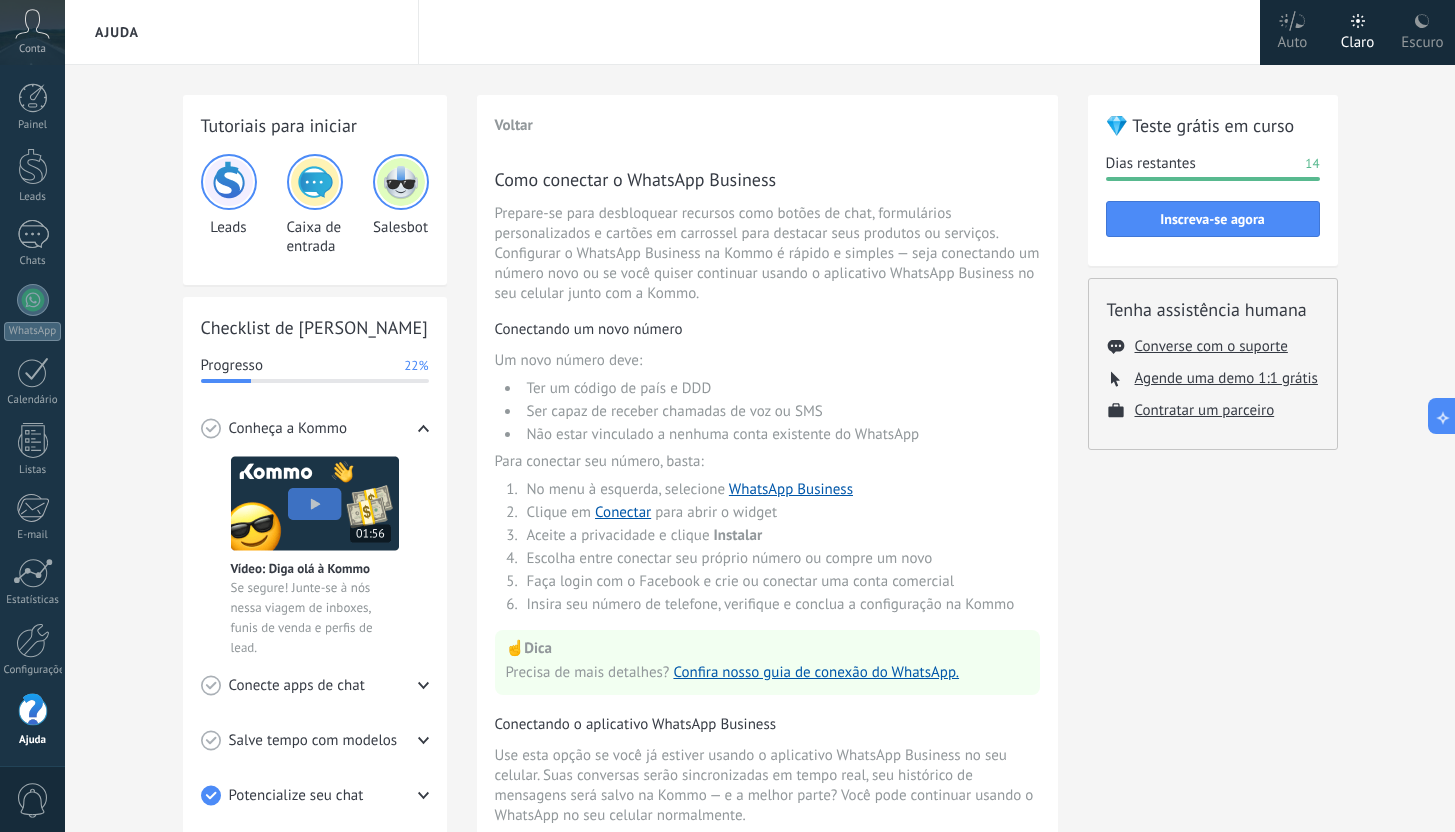 click on "Escuro" at bounding box center (1422, 39) 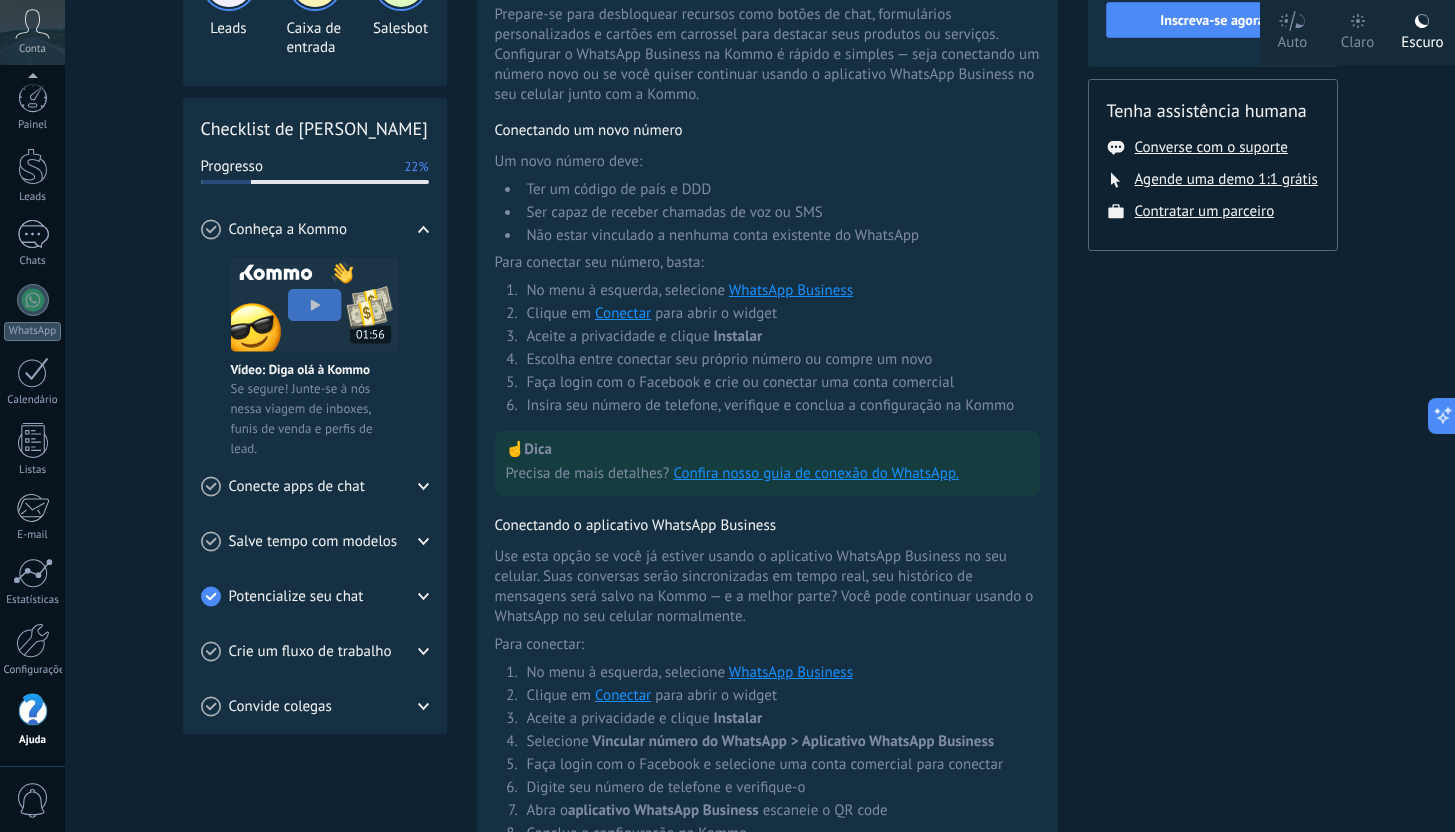 scroll, scrollTop: 255, scrollLeft: 0, axis: vertical 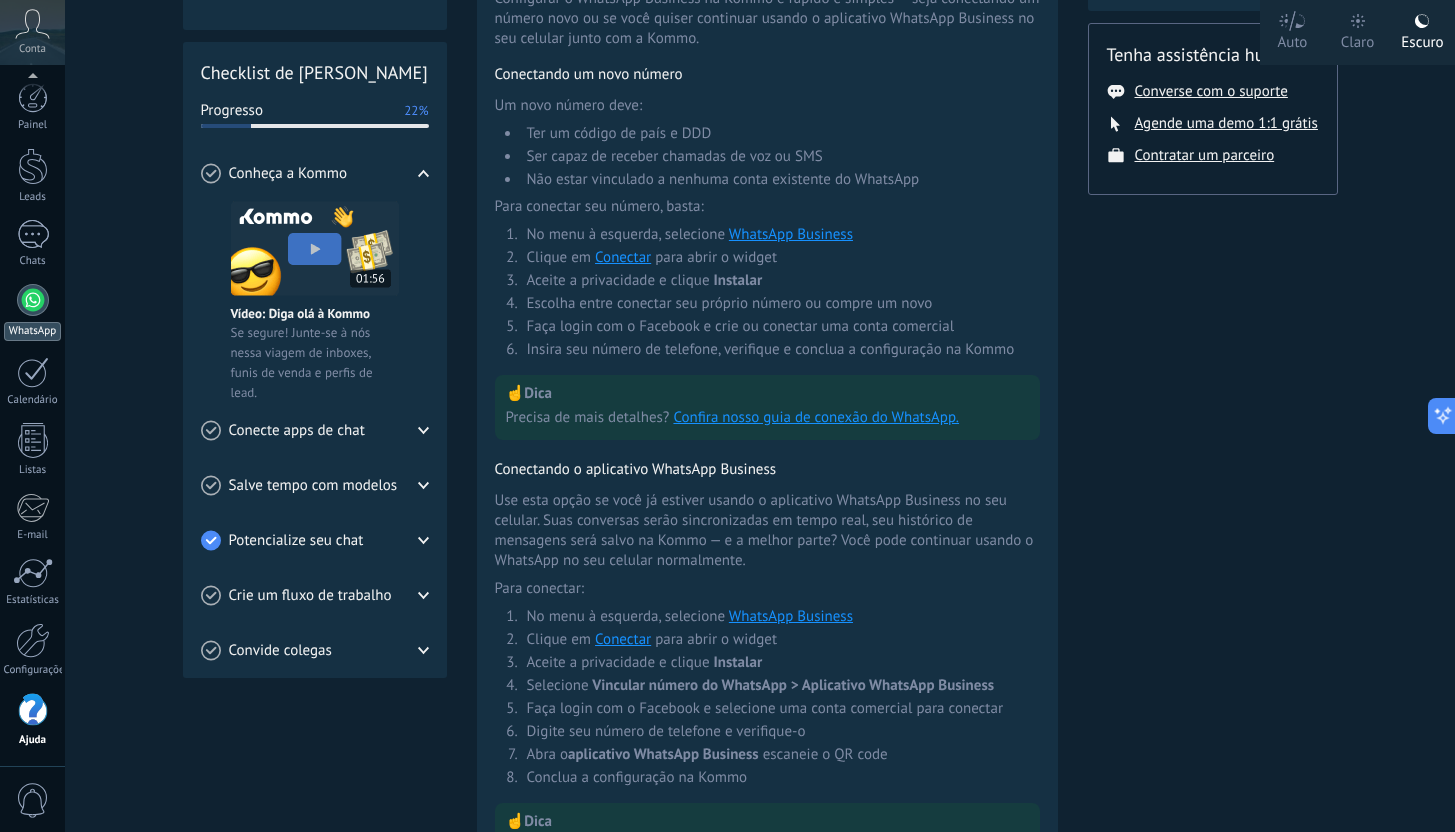 click at bounding box center [33, 300] 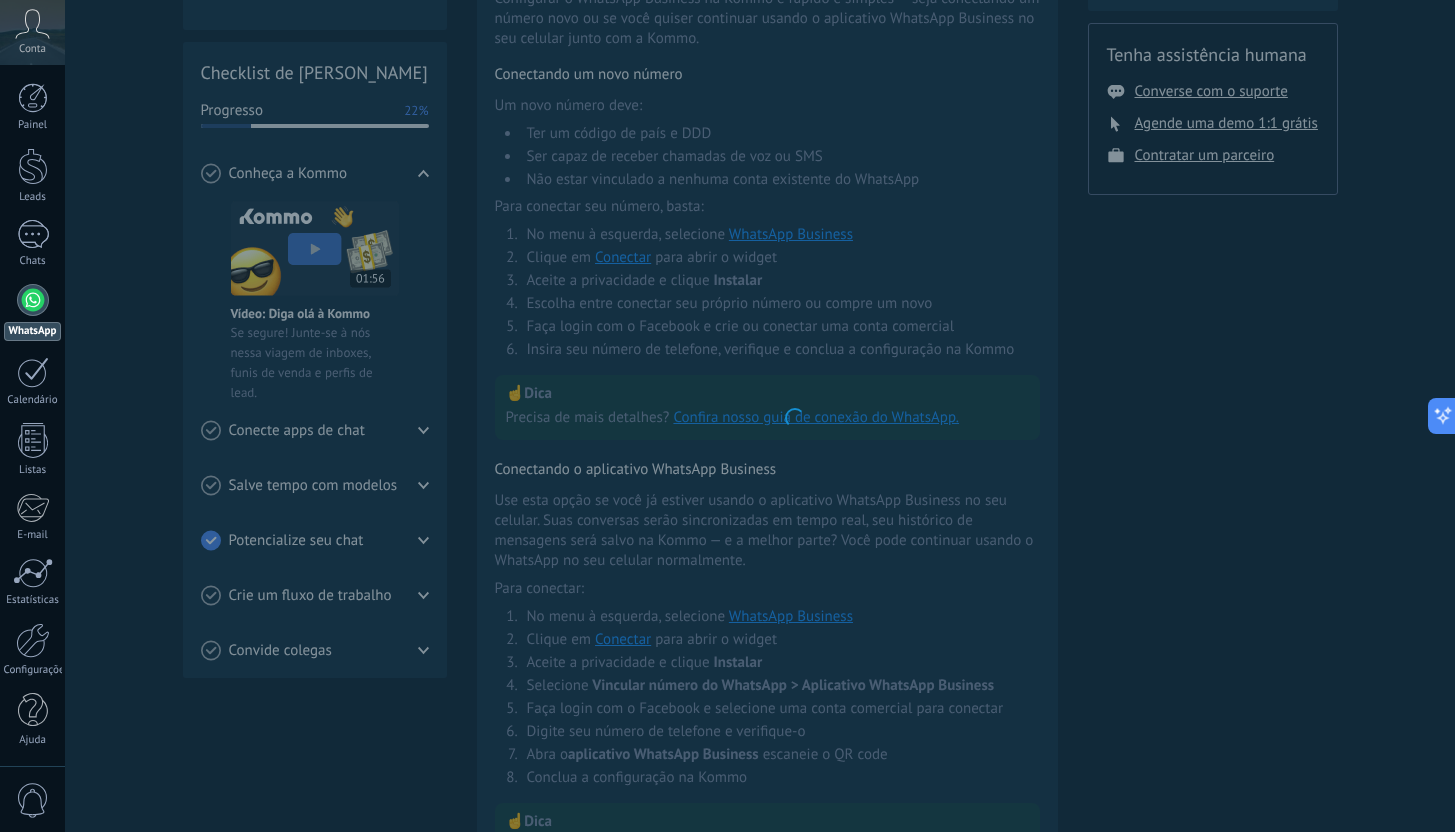 scroll, scrollTop: 0, scrollLeft: 0, axis: both 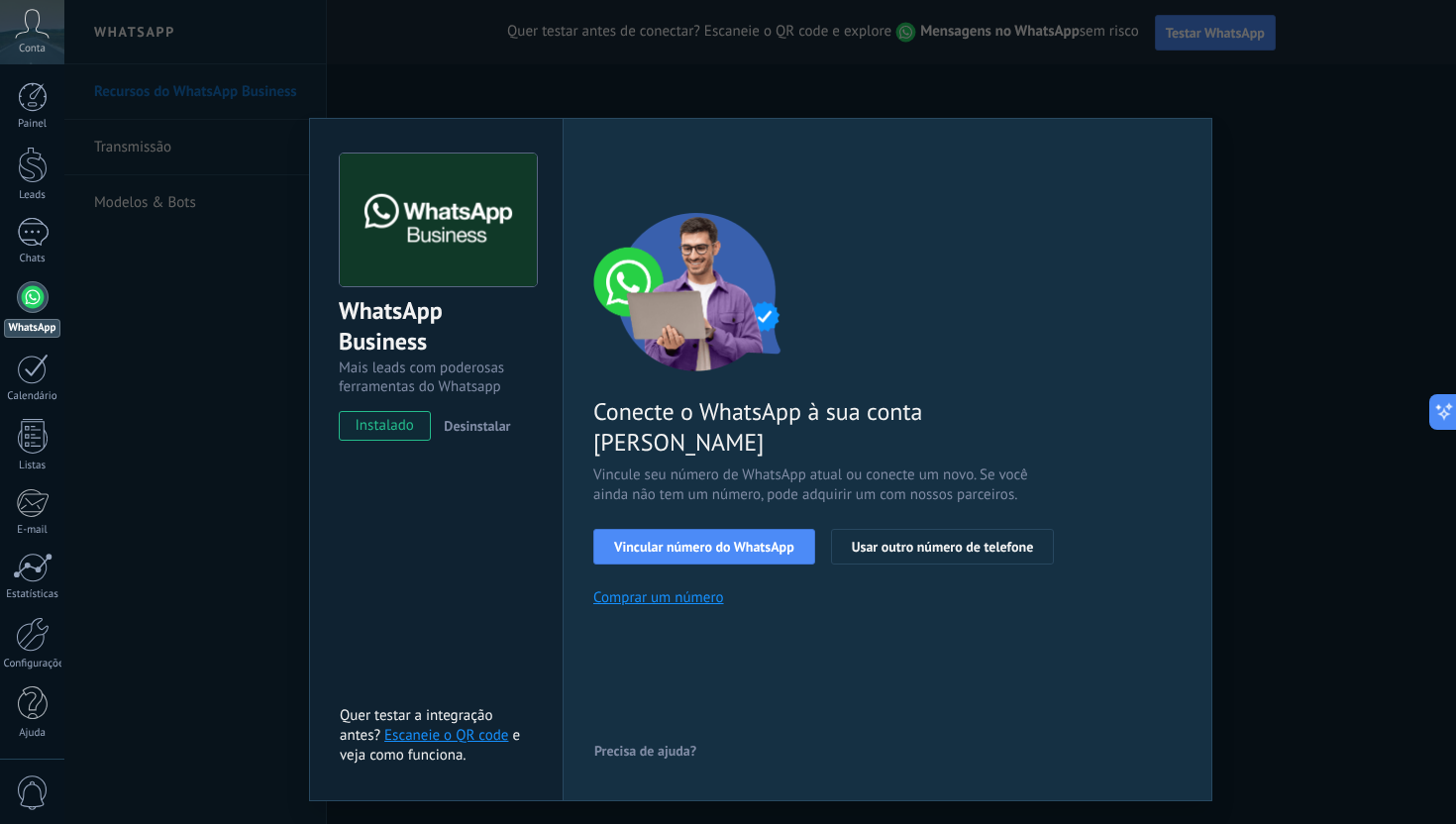 click on "instalado" at bounding box center (384, 426) 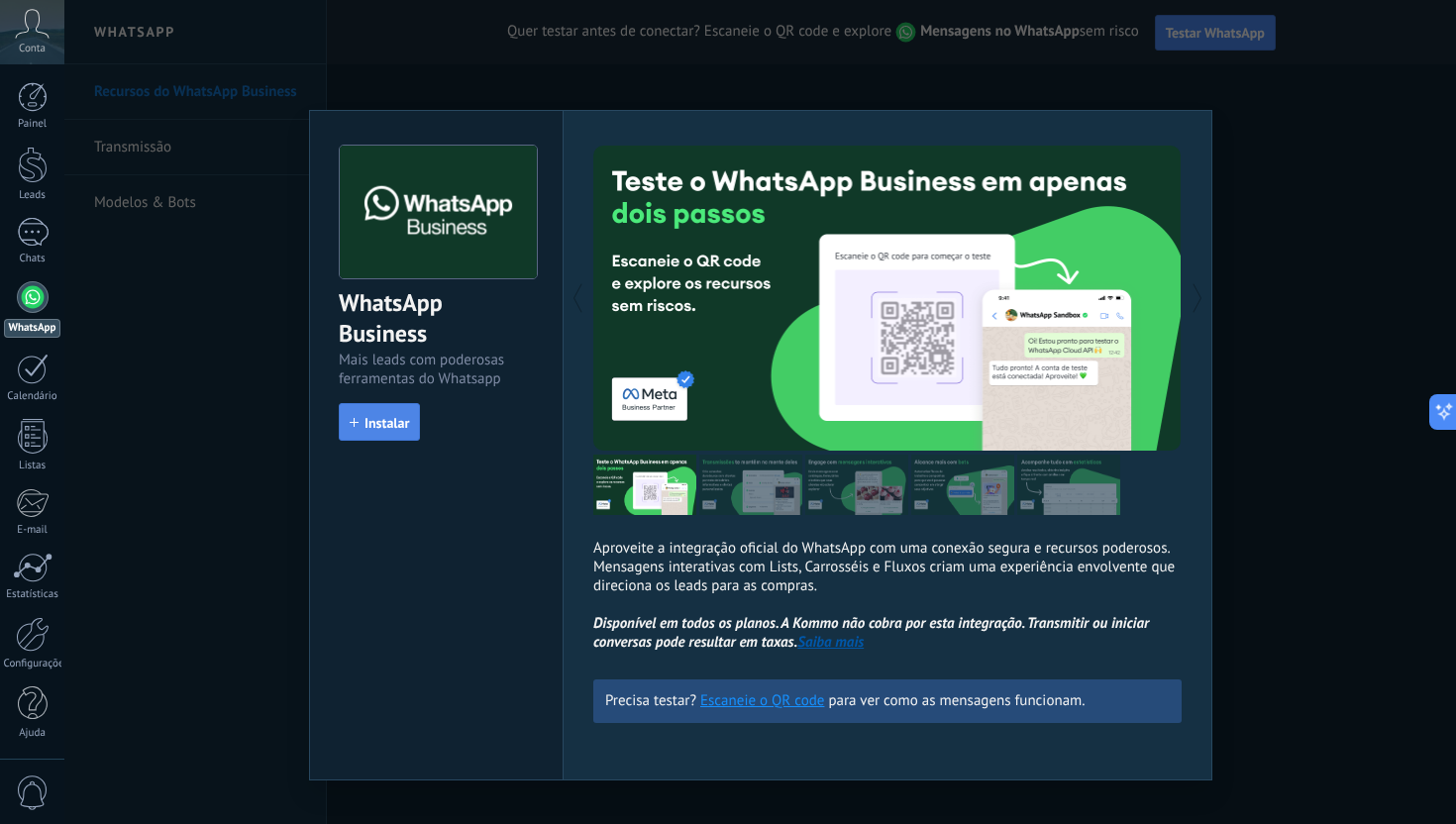 click on "Instalar" at bounding box center (386, 423) 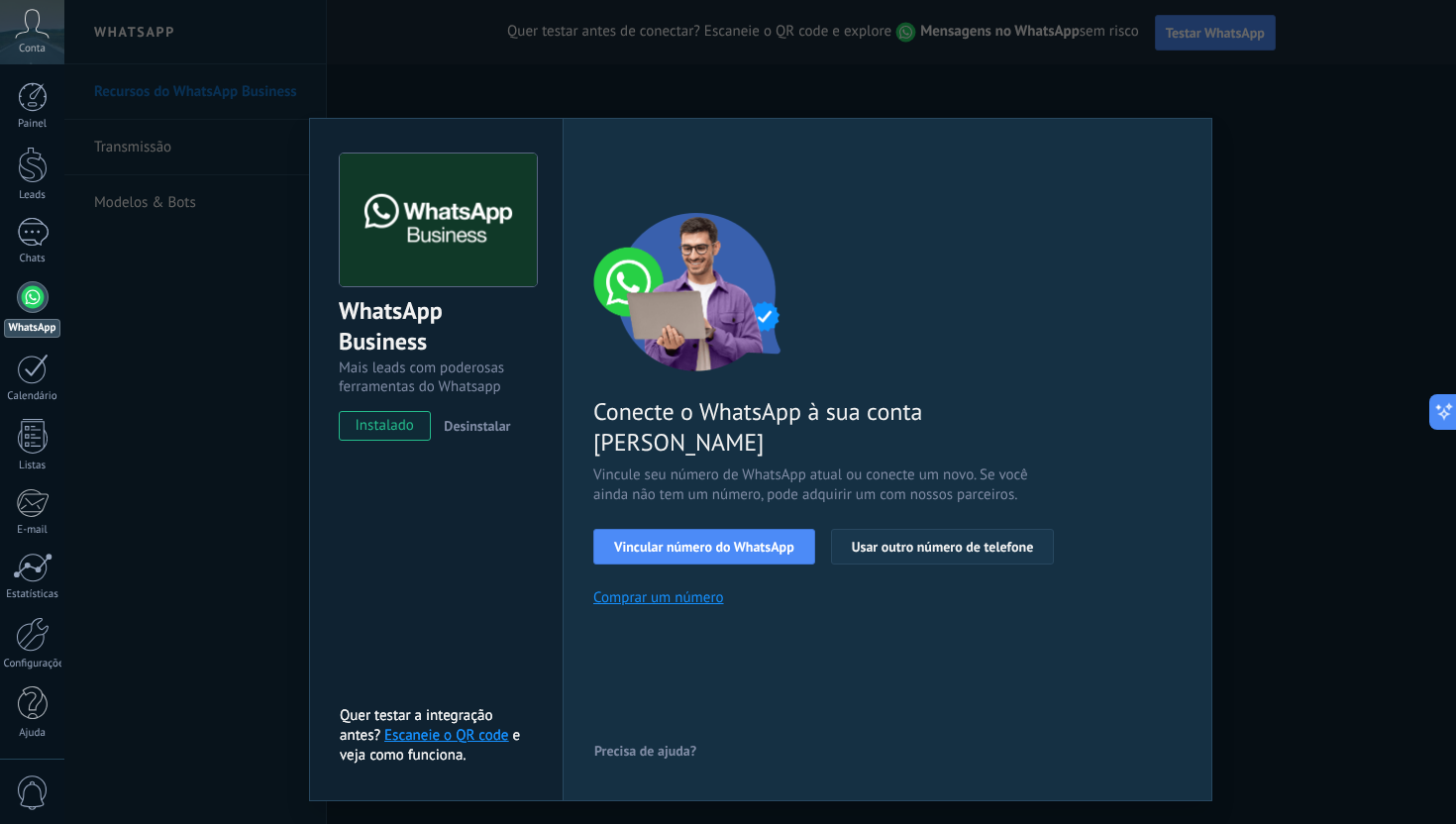 click on "Usar outro número de telefone" at bounding box center (943, 547) 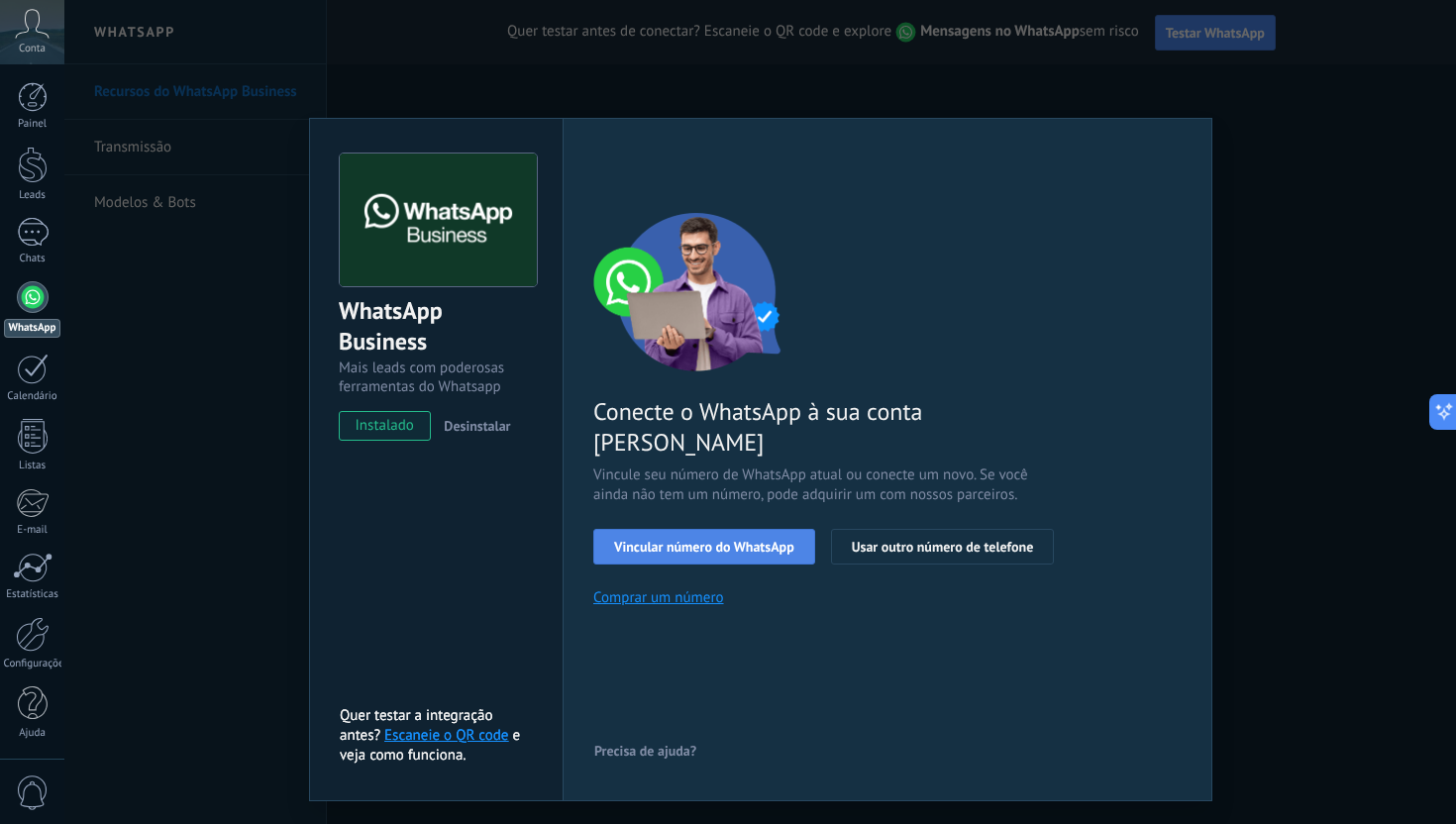 click on "Vincular número do WhatsApp" at bounding box center [704, 547] 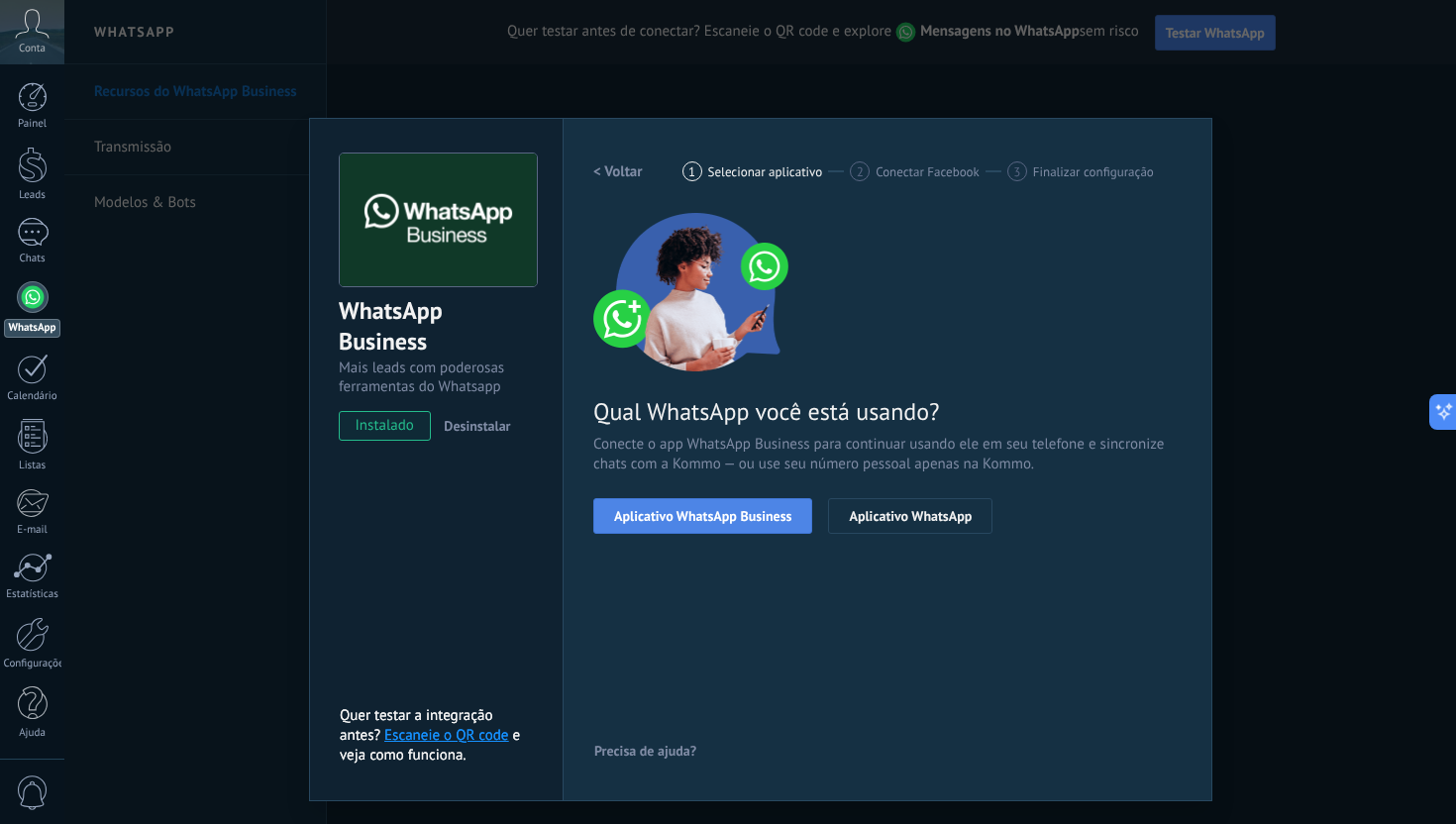 click on "Aplicativo WhatsApp Business" at bounding box center (702, 516) 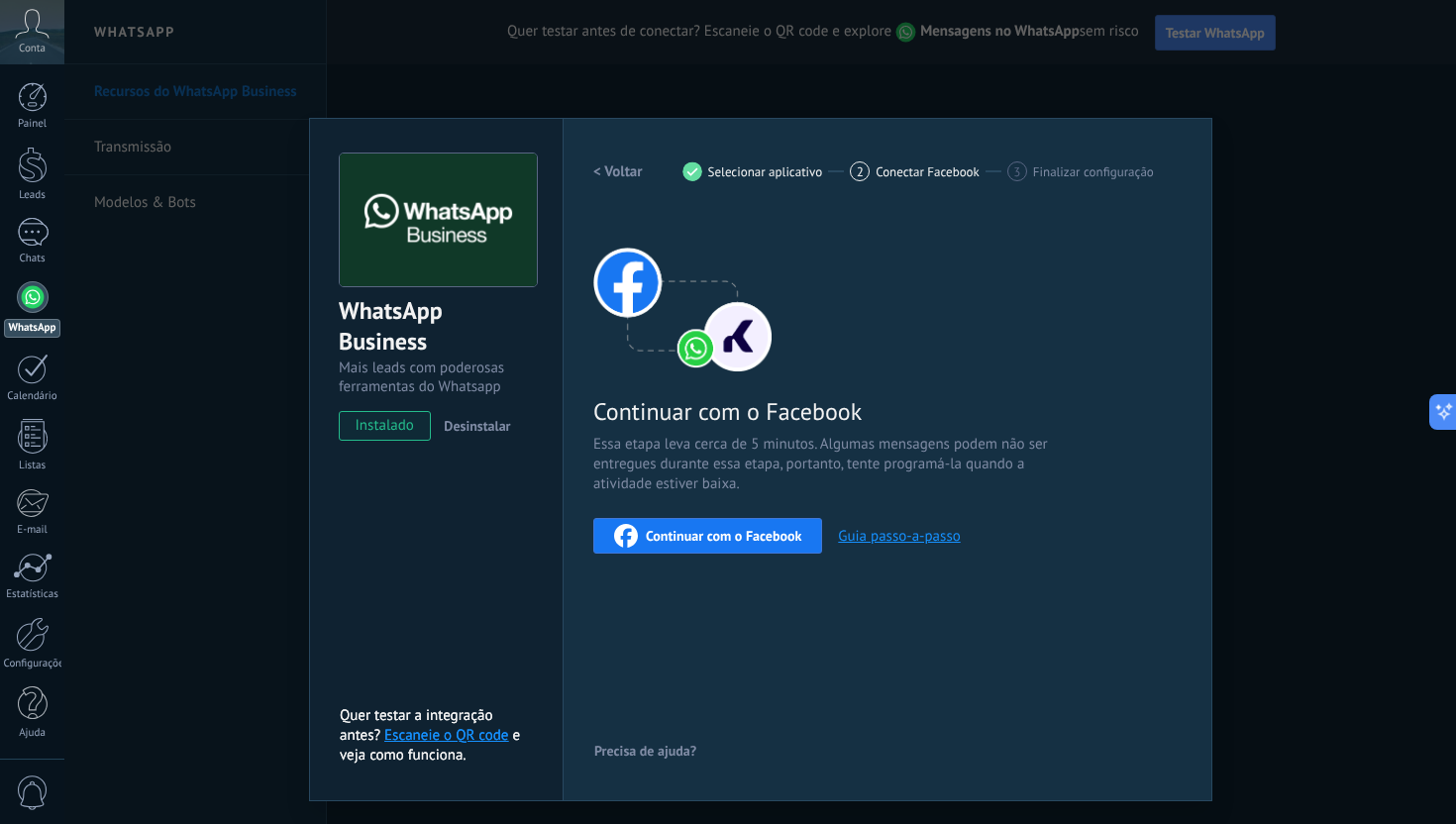 click on "Continuar com o Facebook" at bounding box center (707, 536) 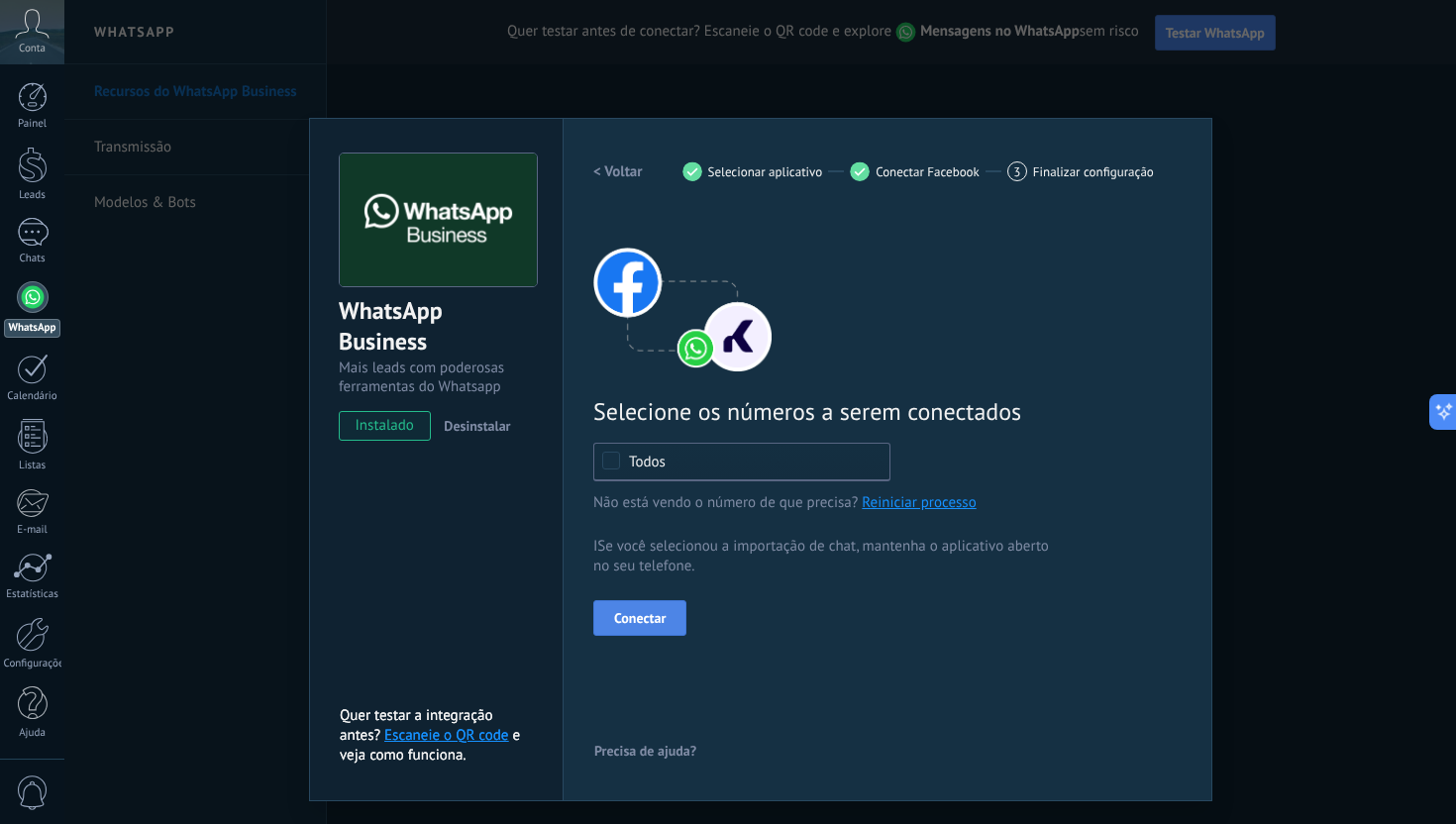 click on "Conectar" at bounding box center (640, 618) 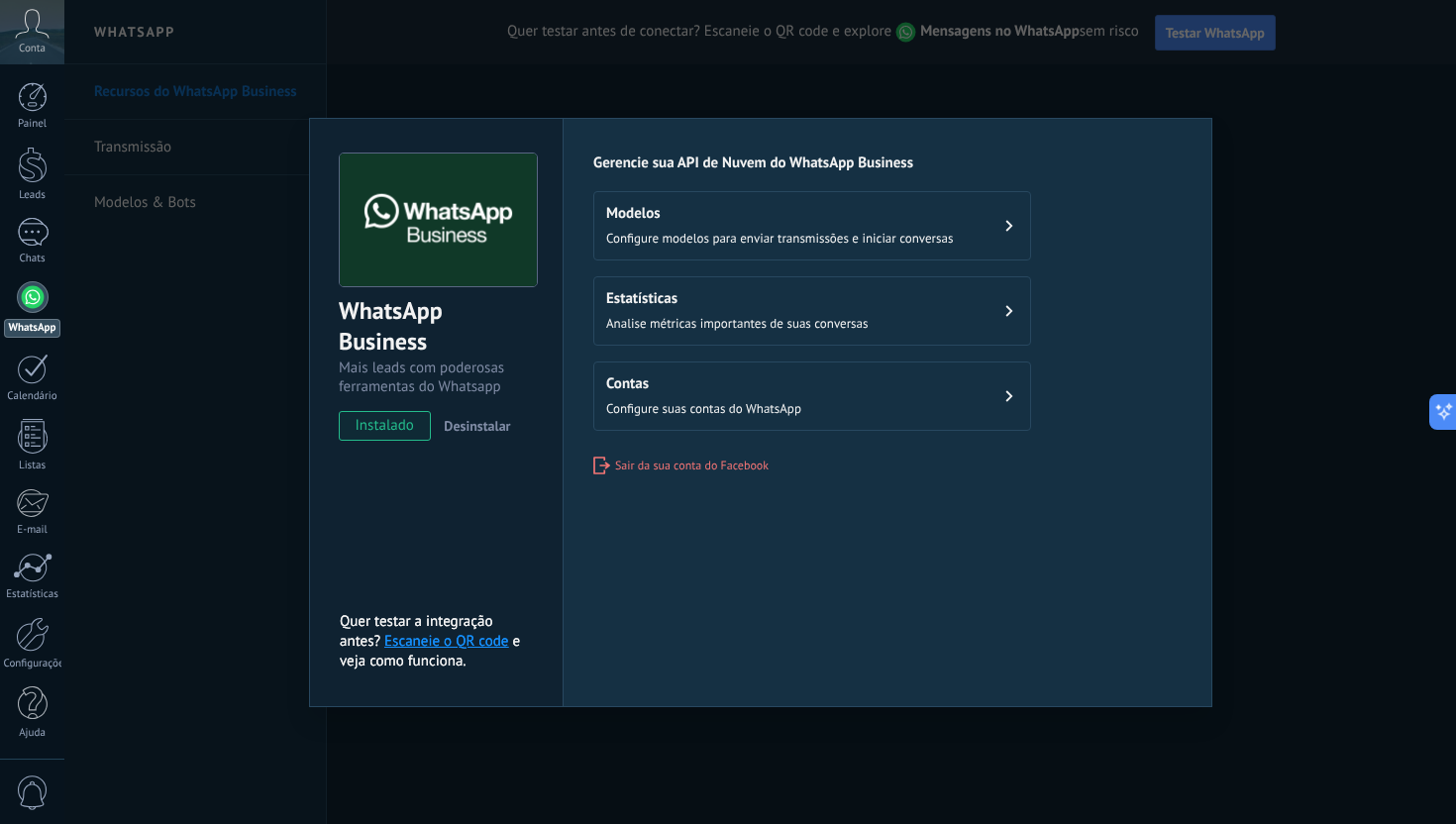 click on "Configure modelos para enviar transmissões e iniciar conversas" at bounding box center [780, 238] 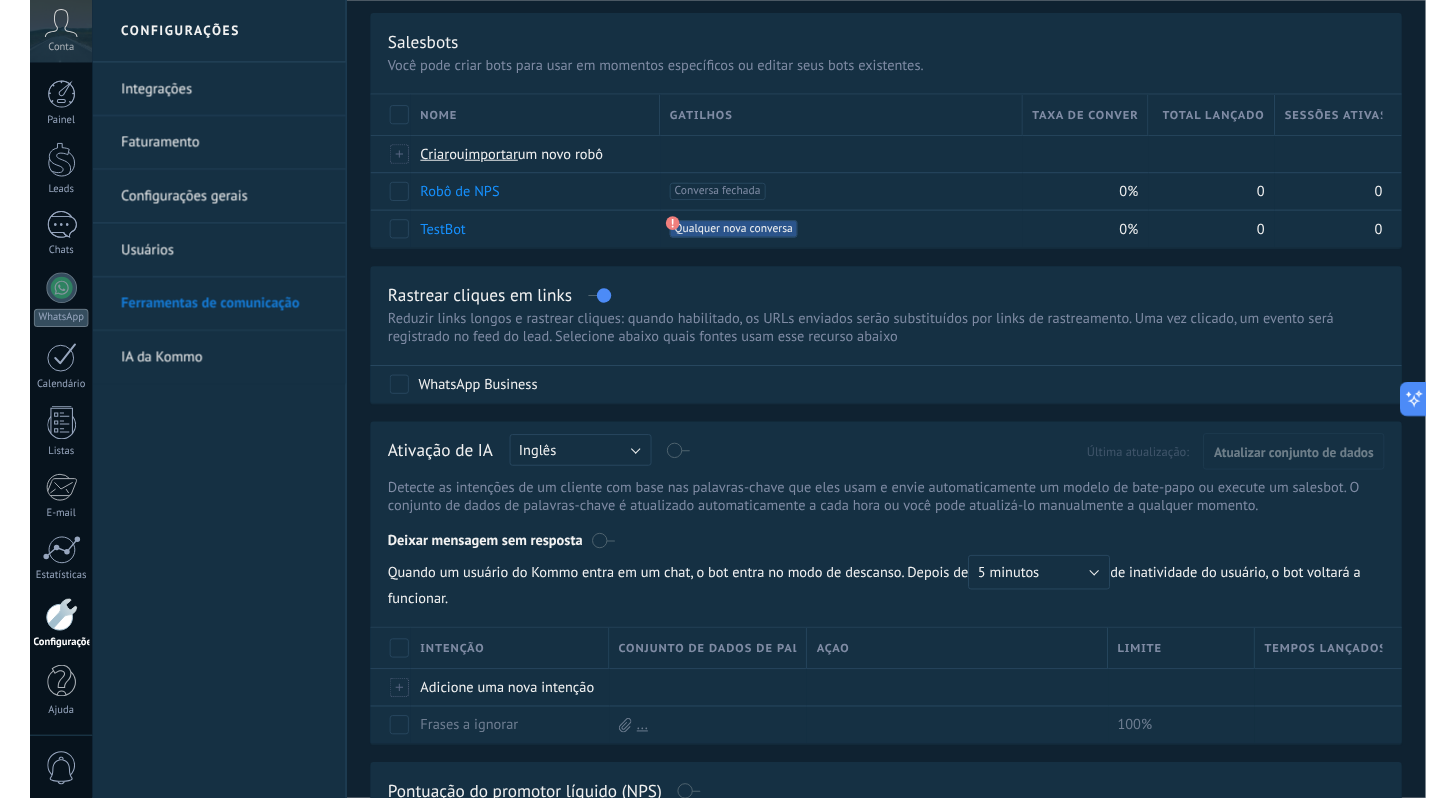 scroll, scrollTop: 0, scrollLeft: 0, axis: both 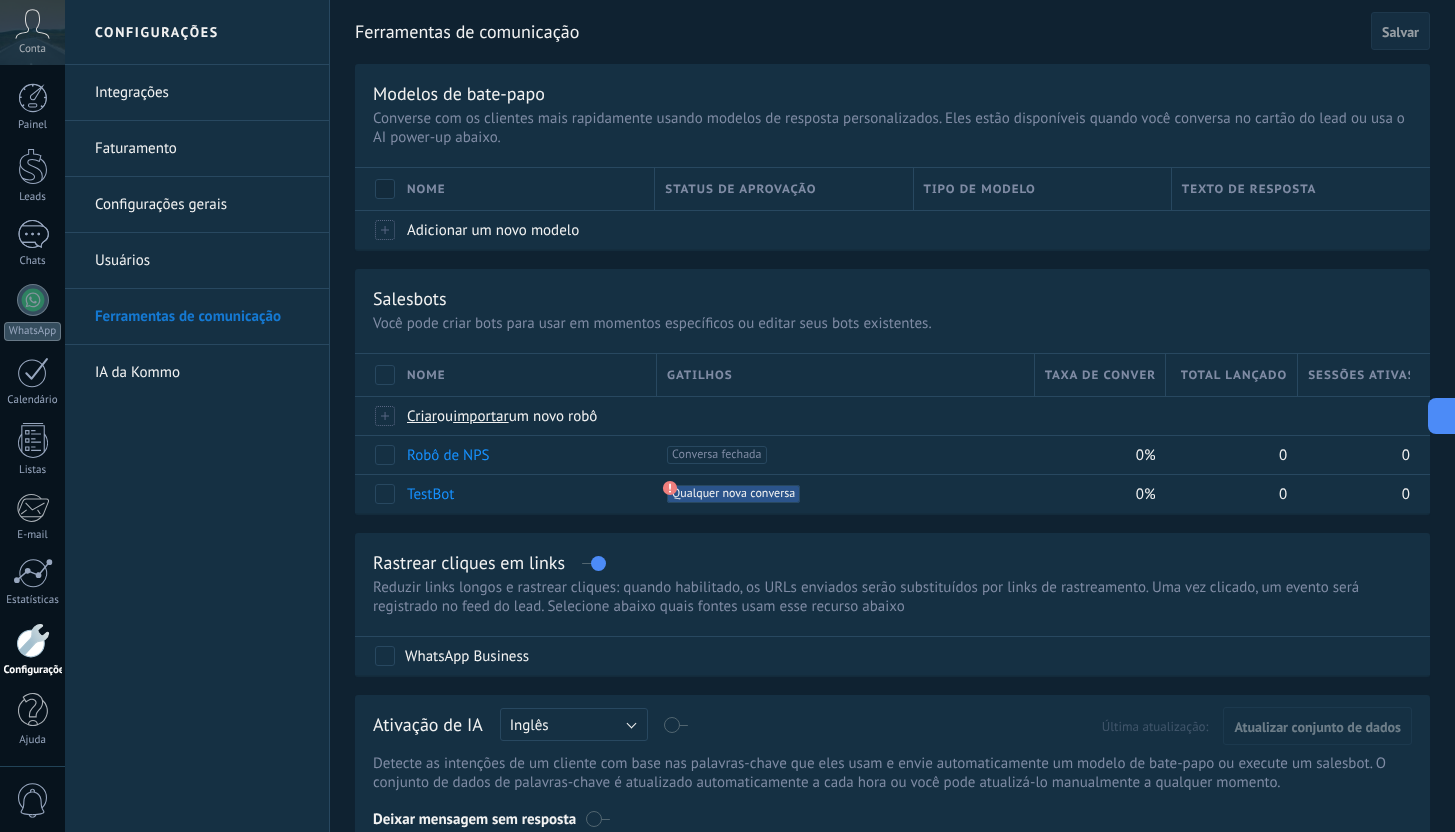 click on "Salvar" at bounding box center [1400, 31] 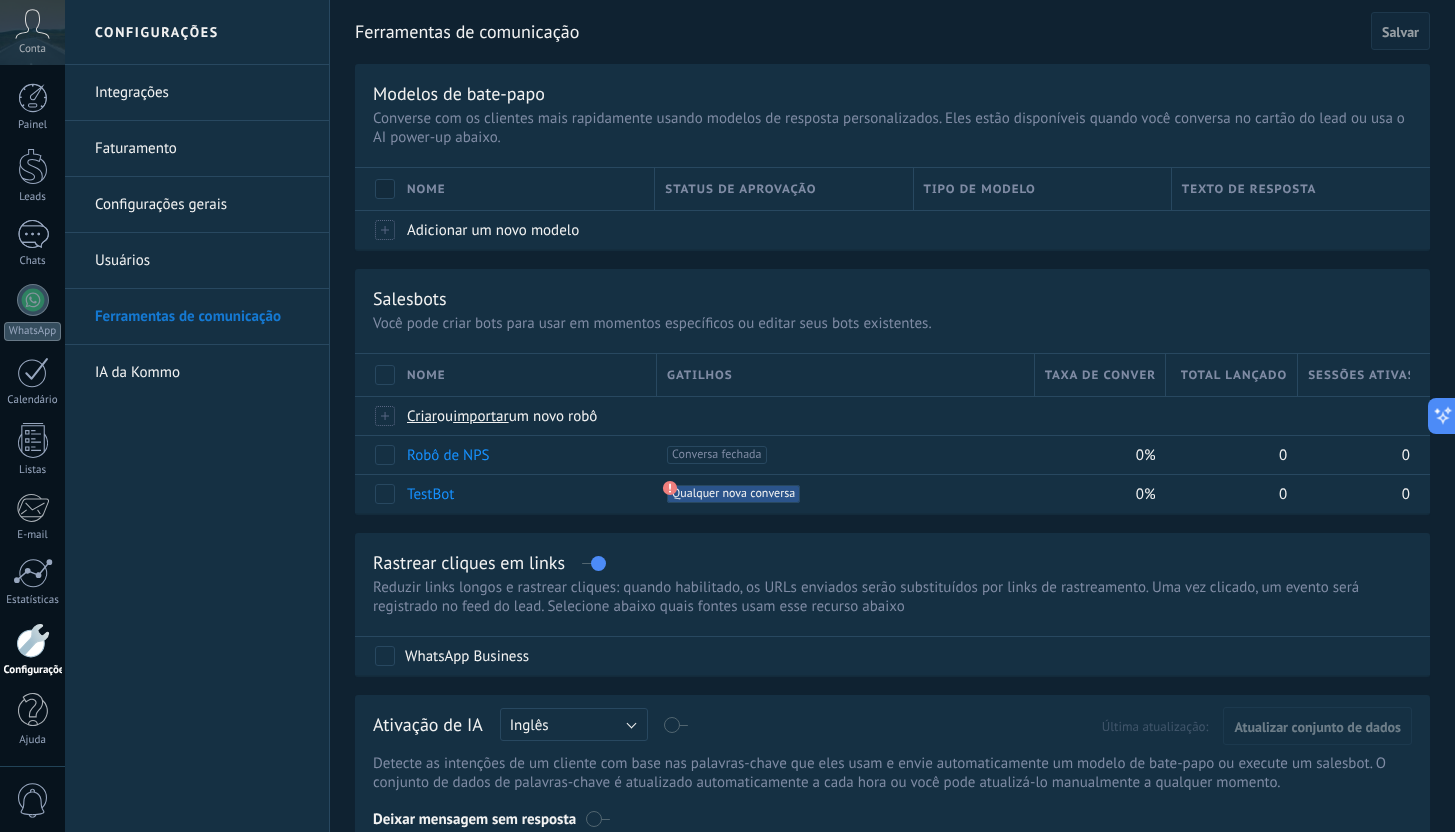 click on "IA da Kommo" at bounding box center (202, 373) 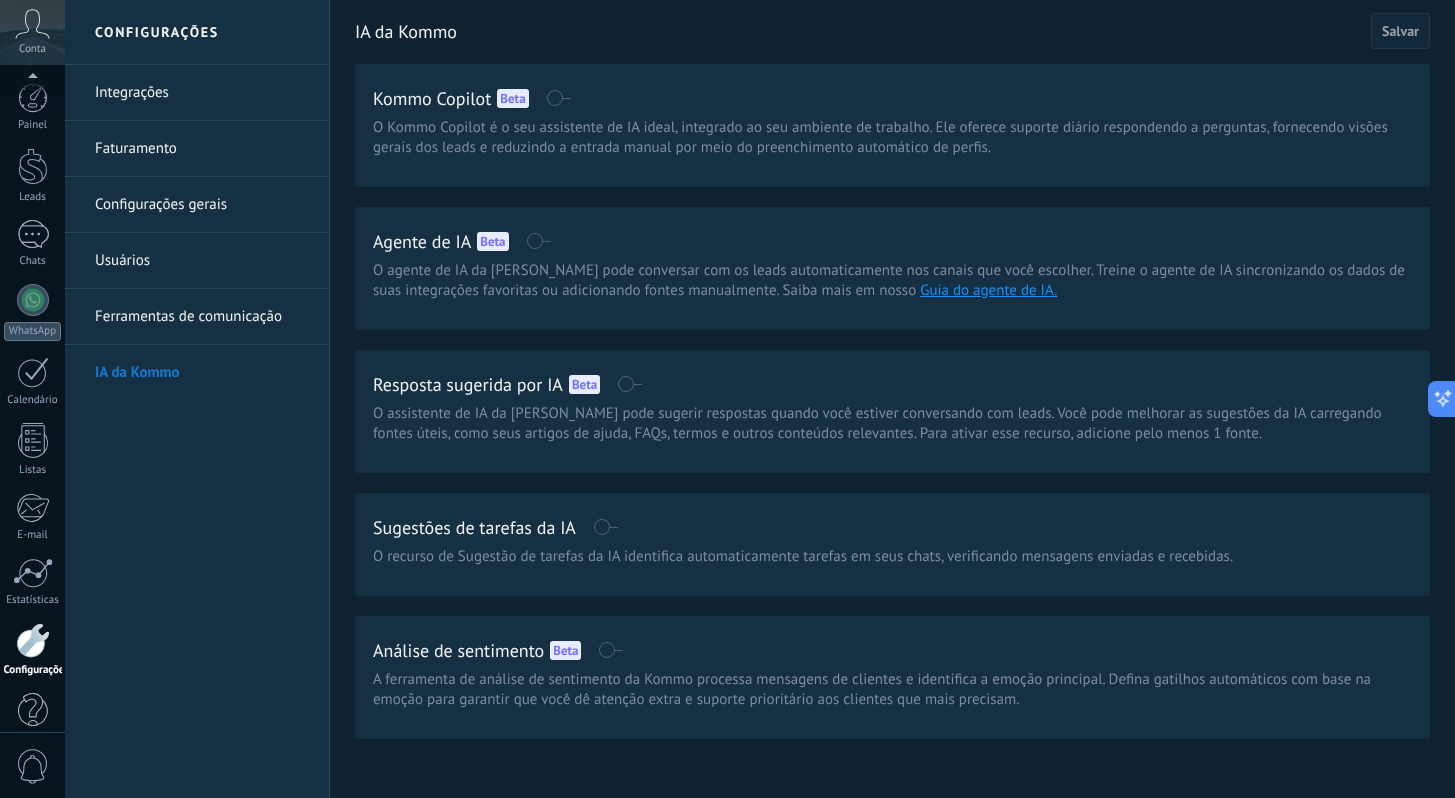 scroll, scrollTop: 34, scrollLeft: 0, axis: vertical 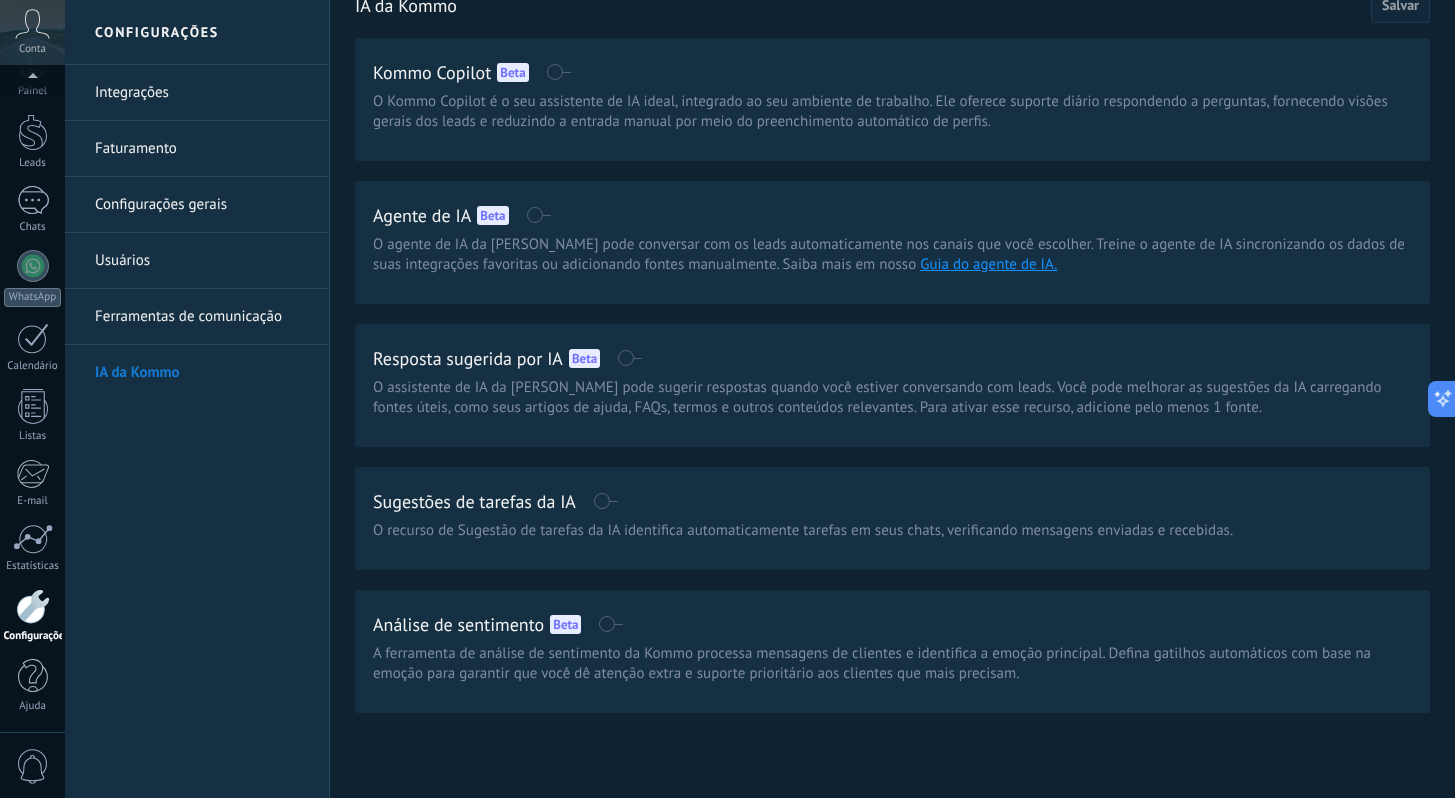 click 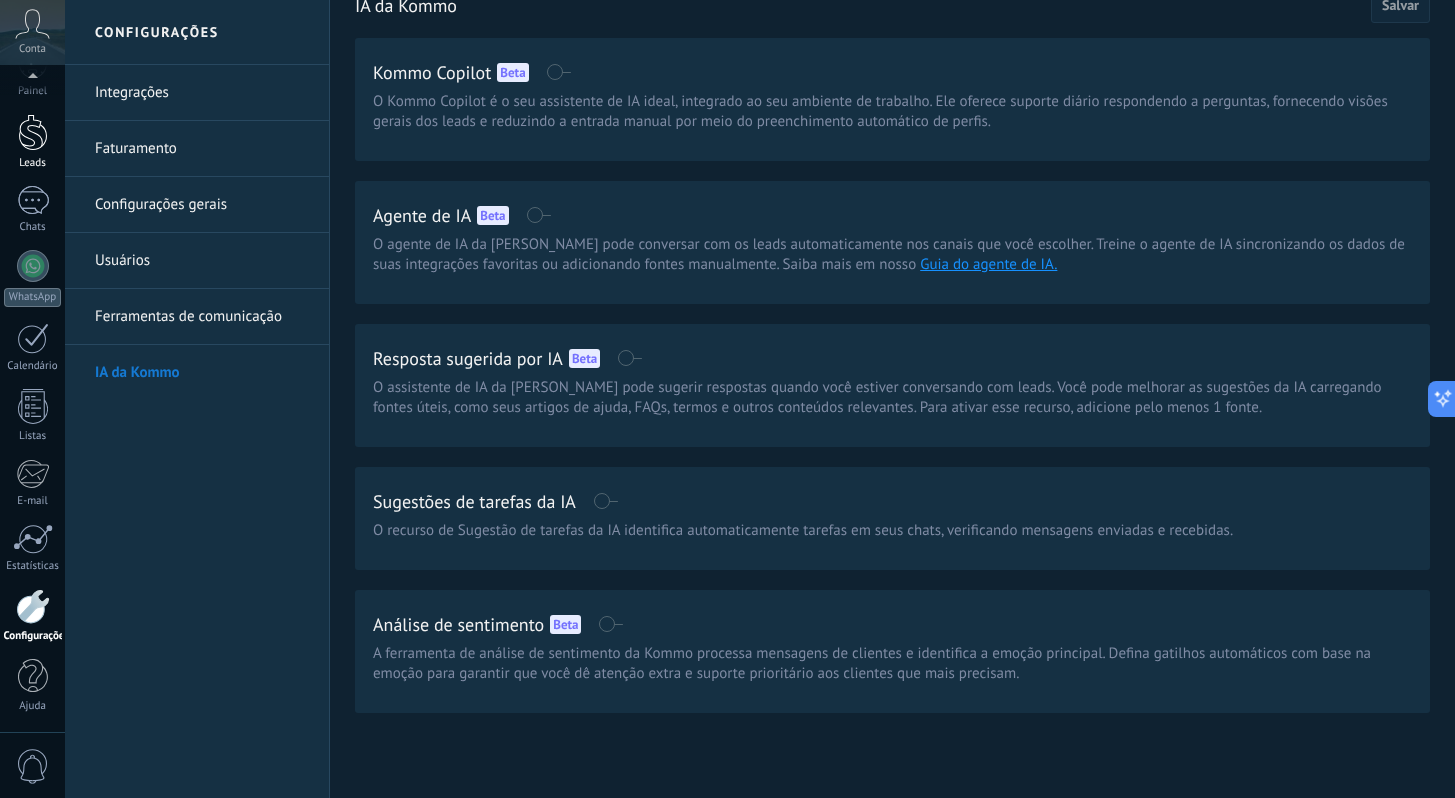 scroll, scrollTop: 0, scrollLeft: 0, axis: both 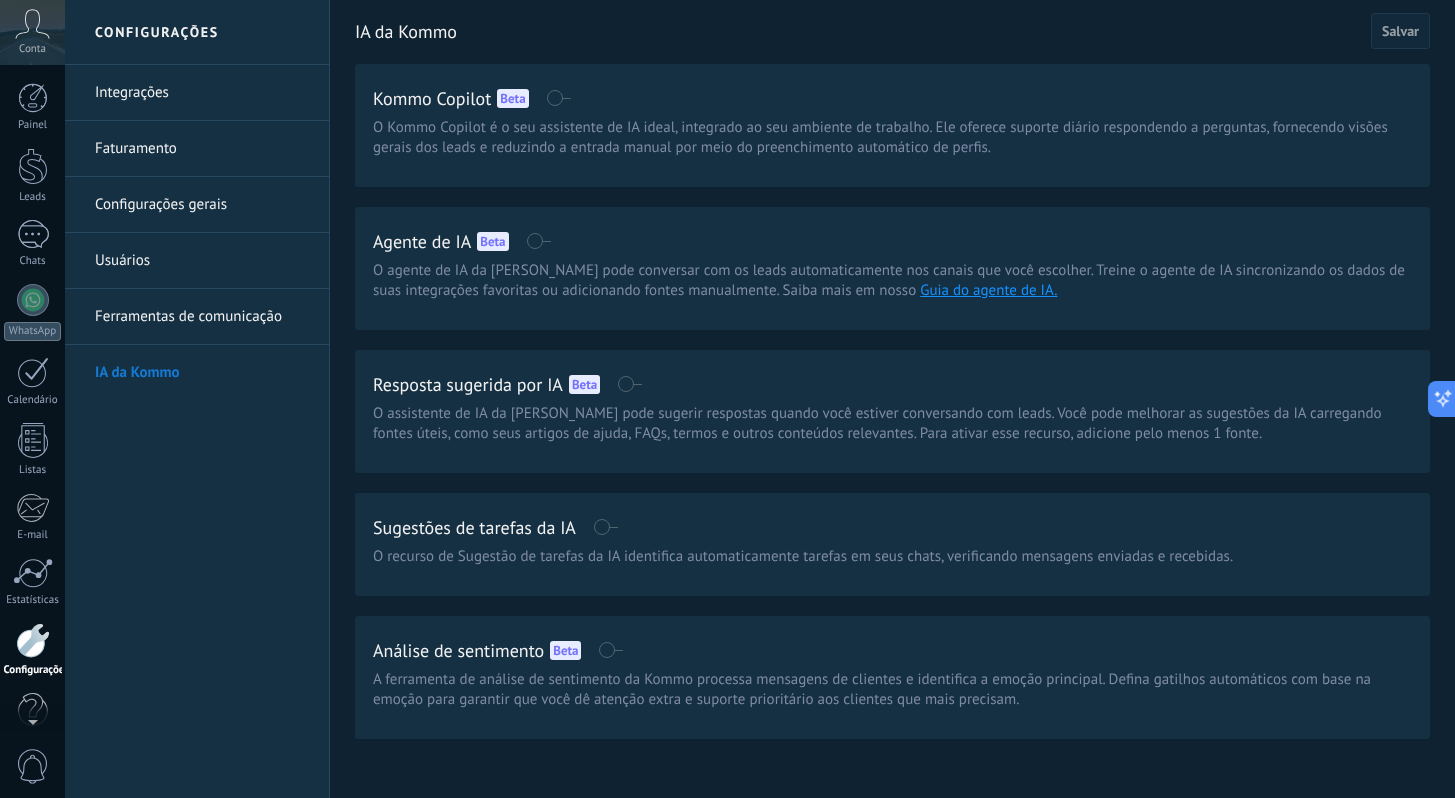 click 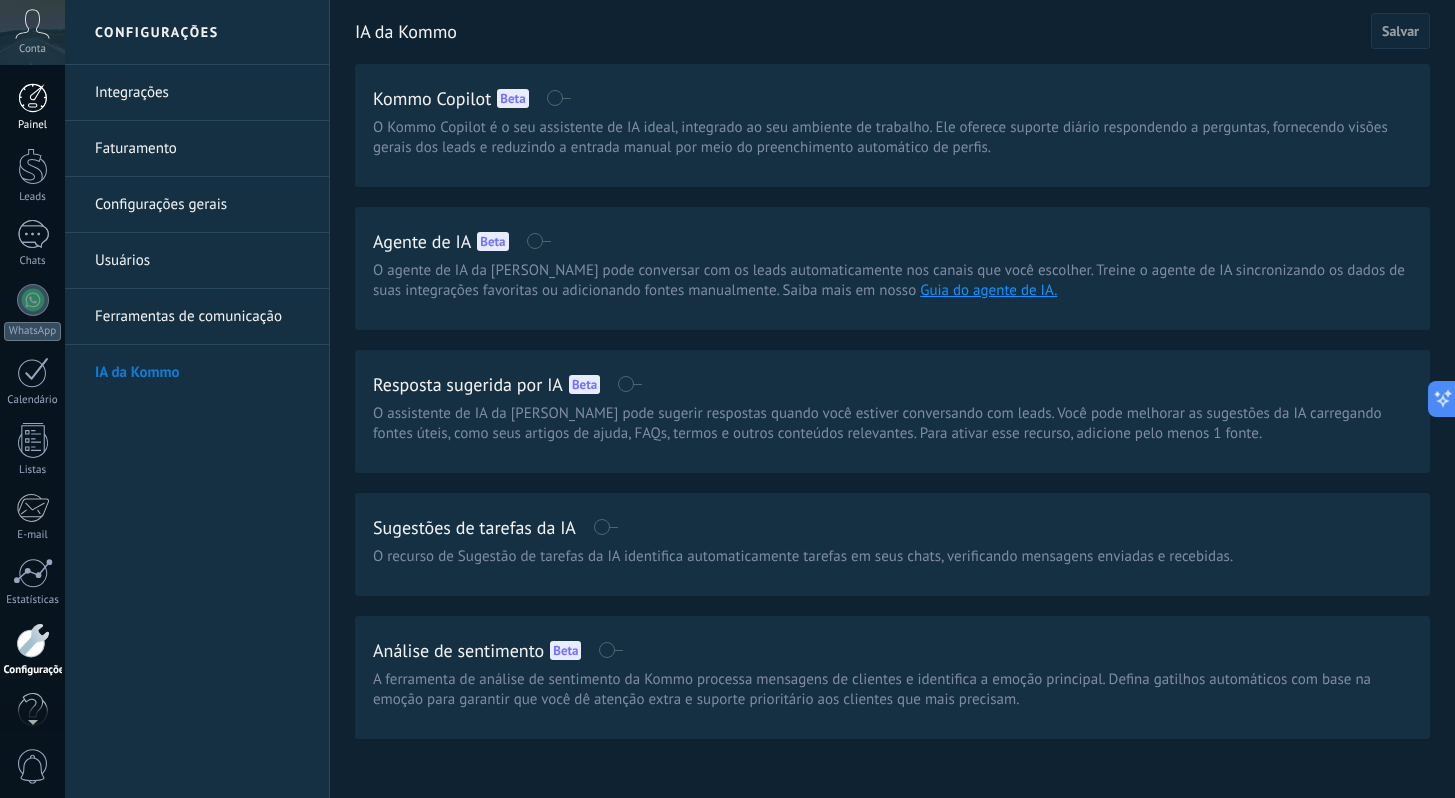 click at bounding box center (33, 98) 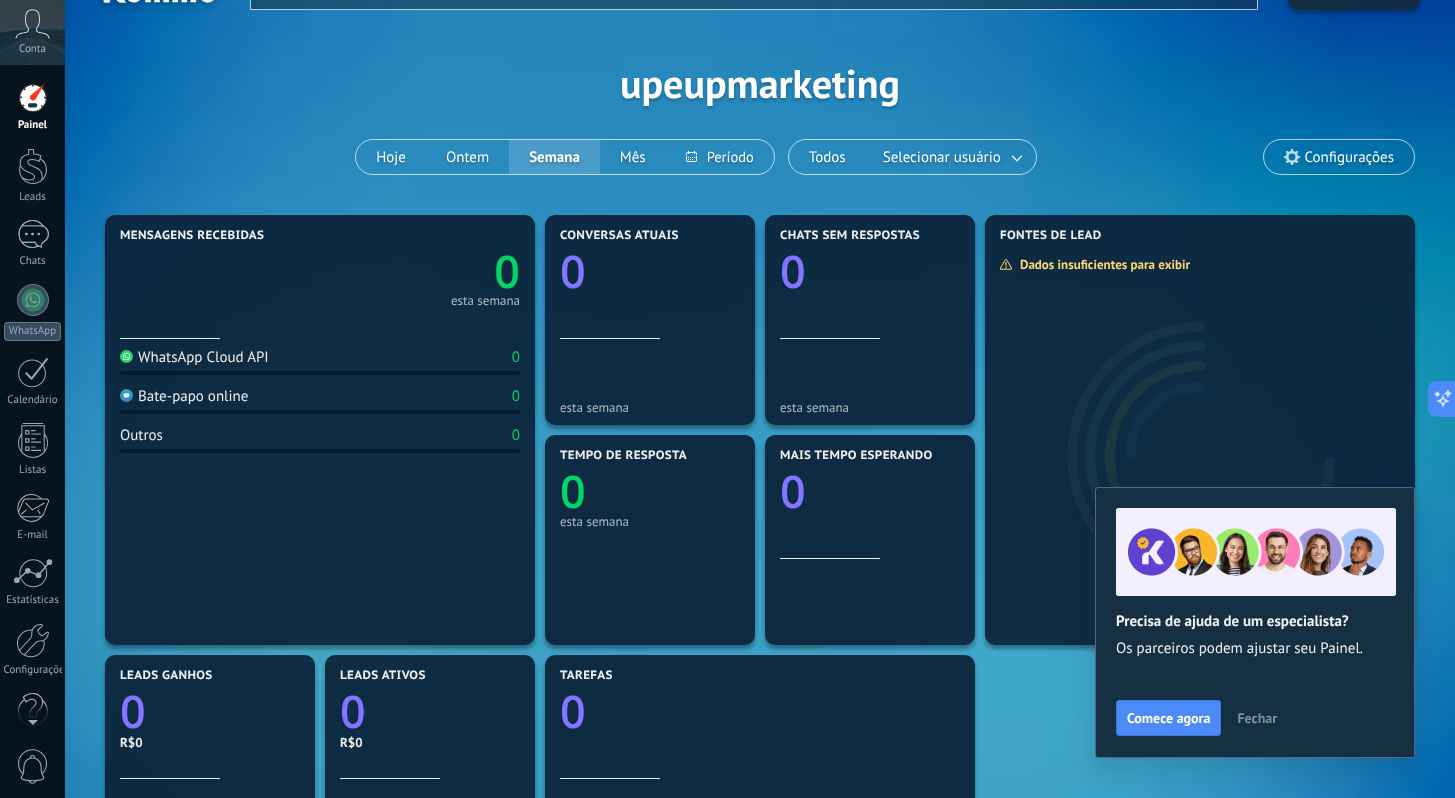 scroll, scrollTop: 51, scrollLeft: 0, axis: vertical 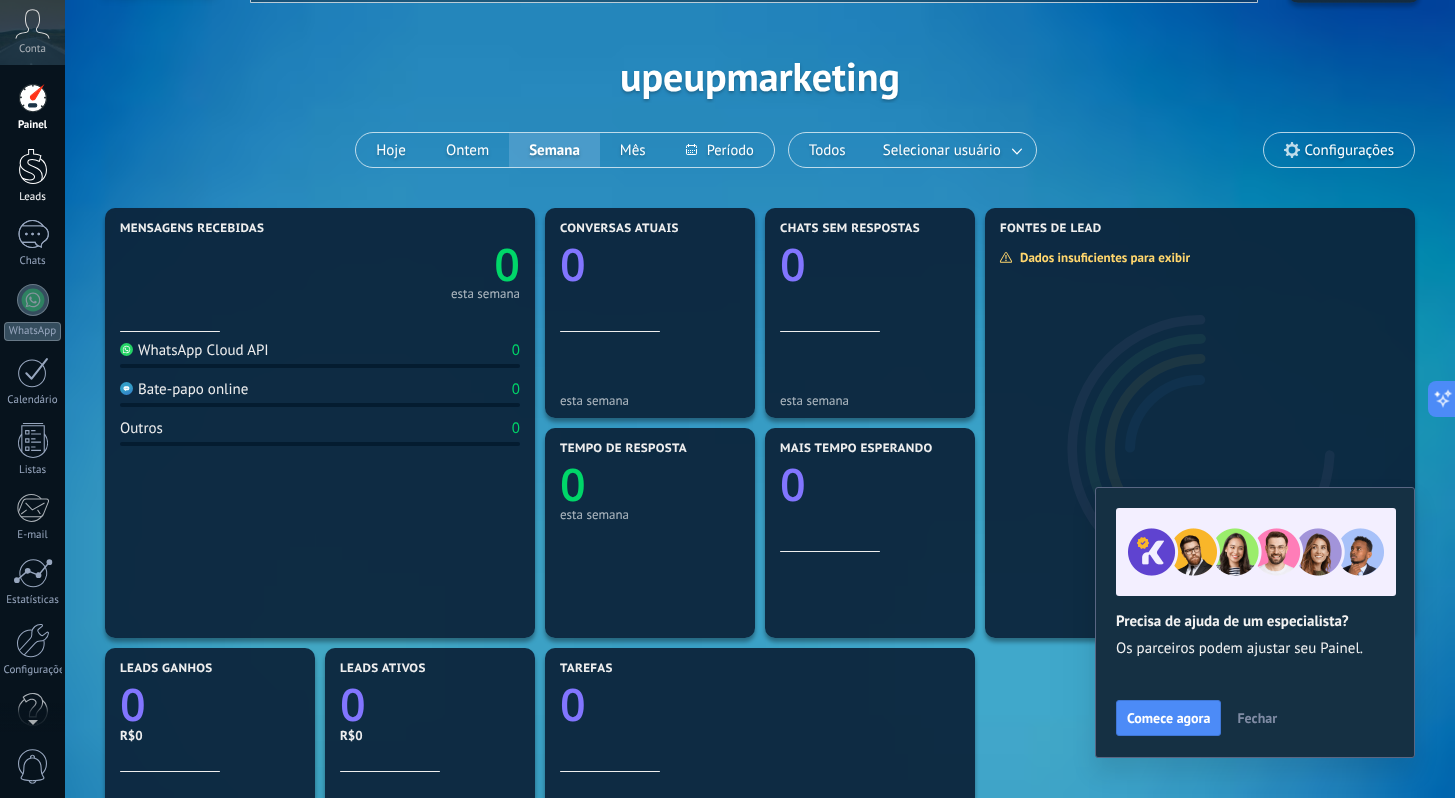 click at bounding box center [33, 166] 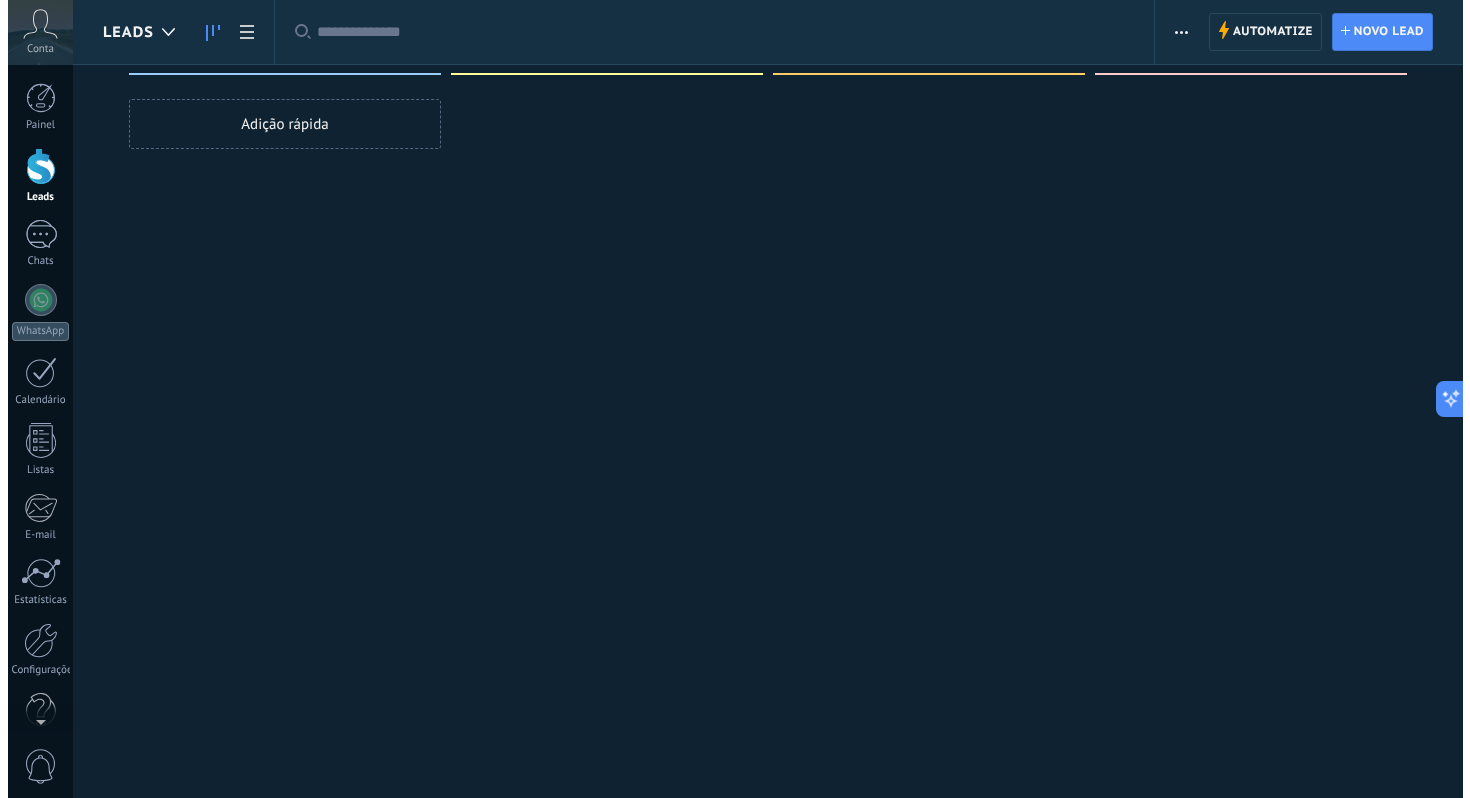 scroll, scrollTop: 0, scrollLeft: 0, axis: both 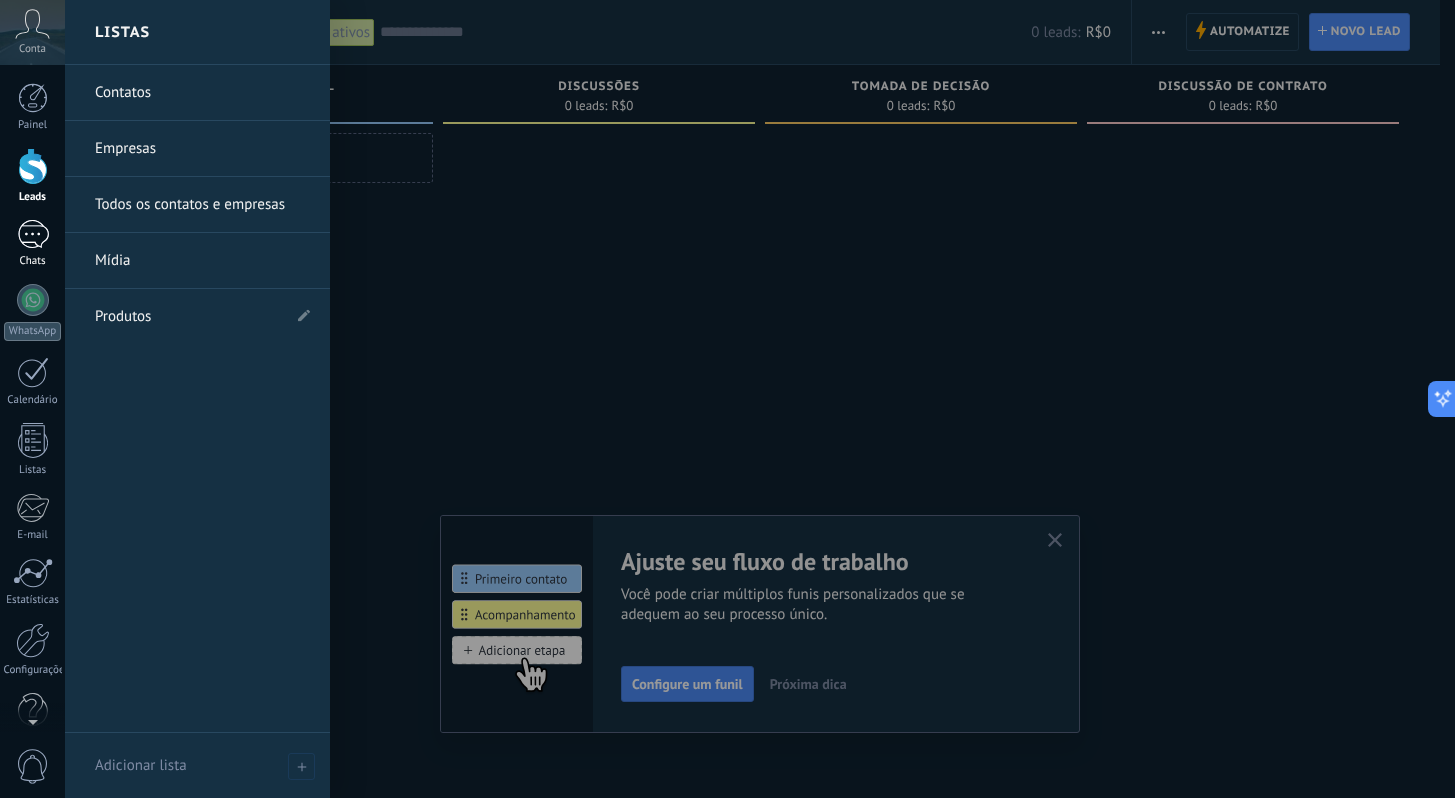 click at bounding box center (33, 234) 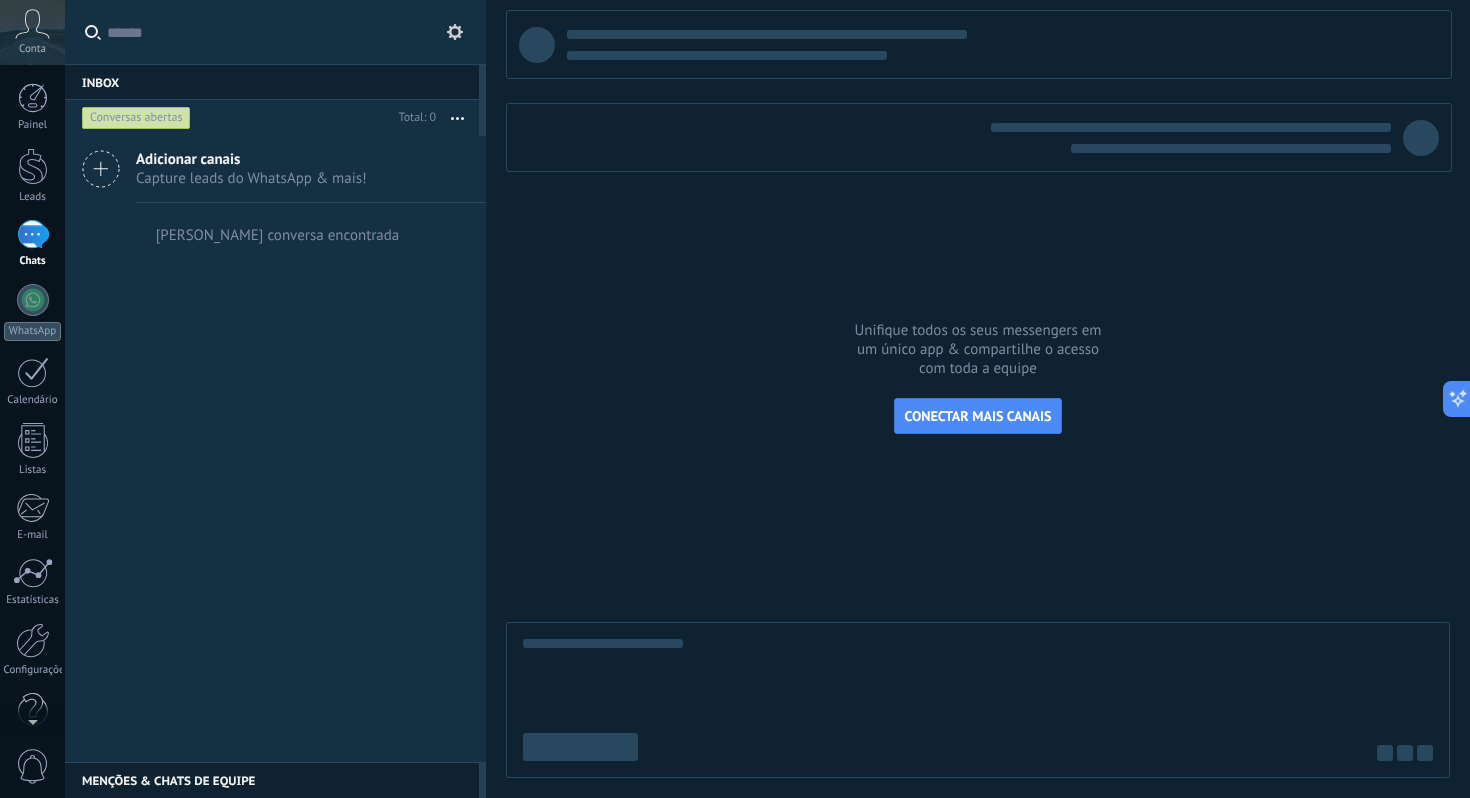 click 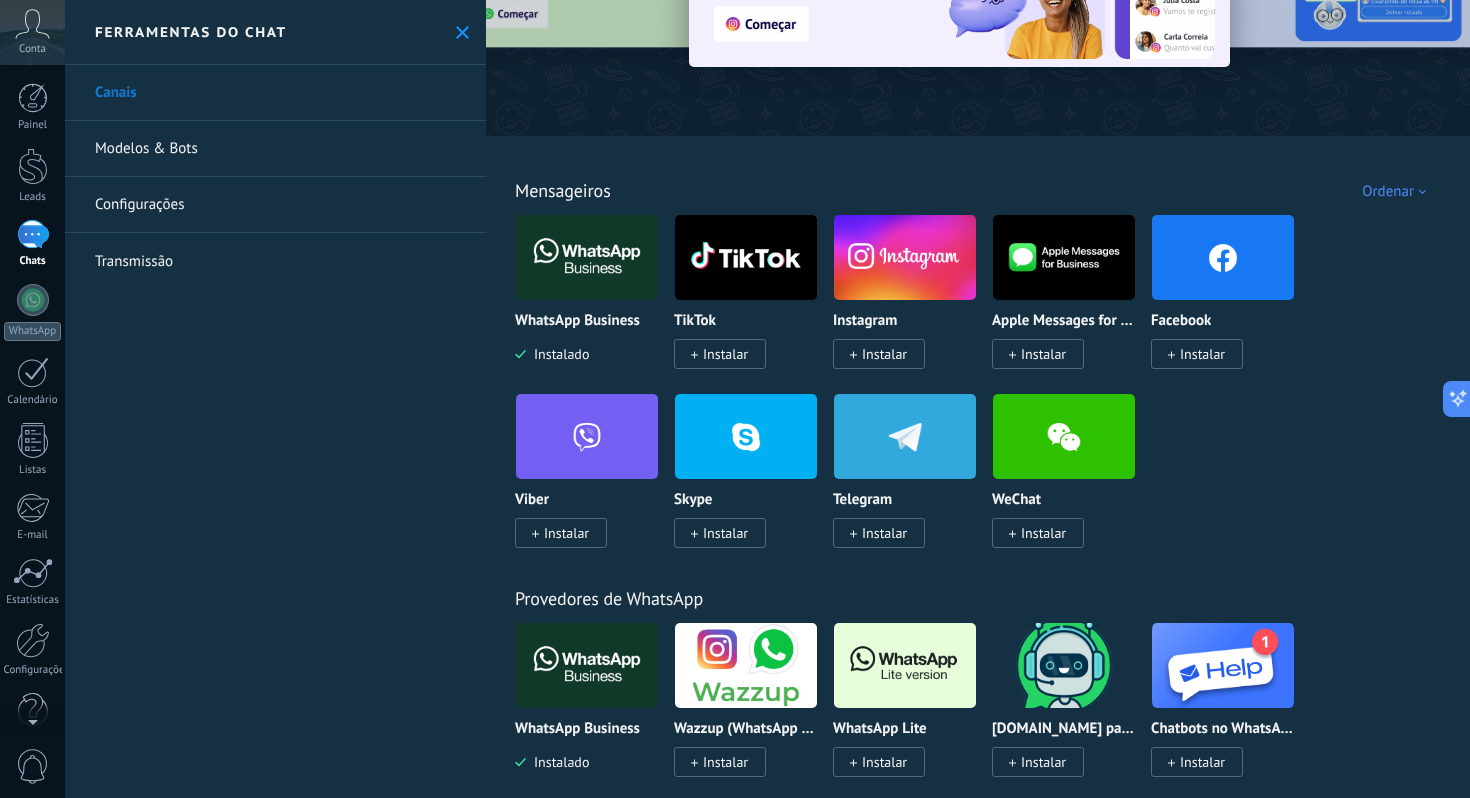 scroll, scrollTop: 232, scrollLeft: 0, axis: vertical 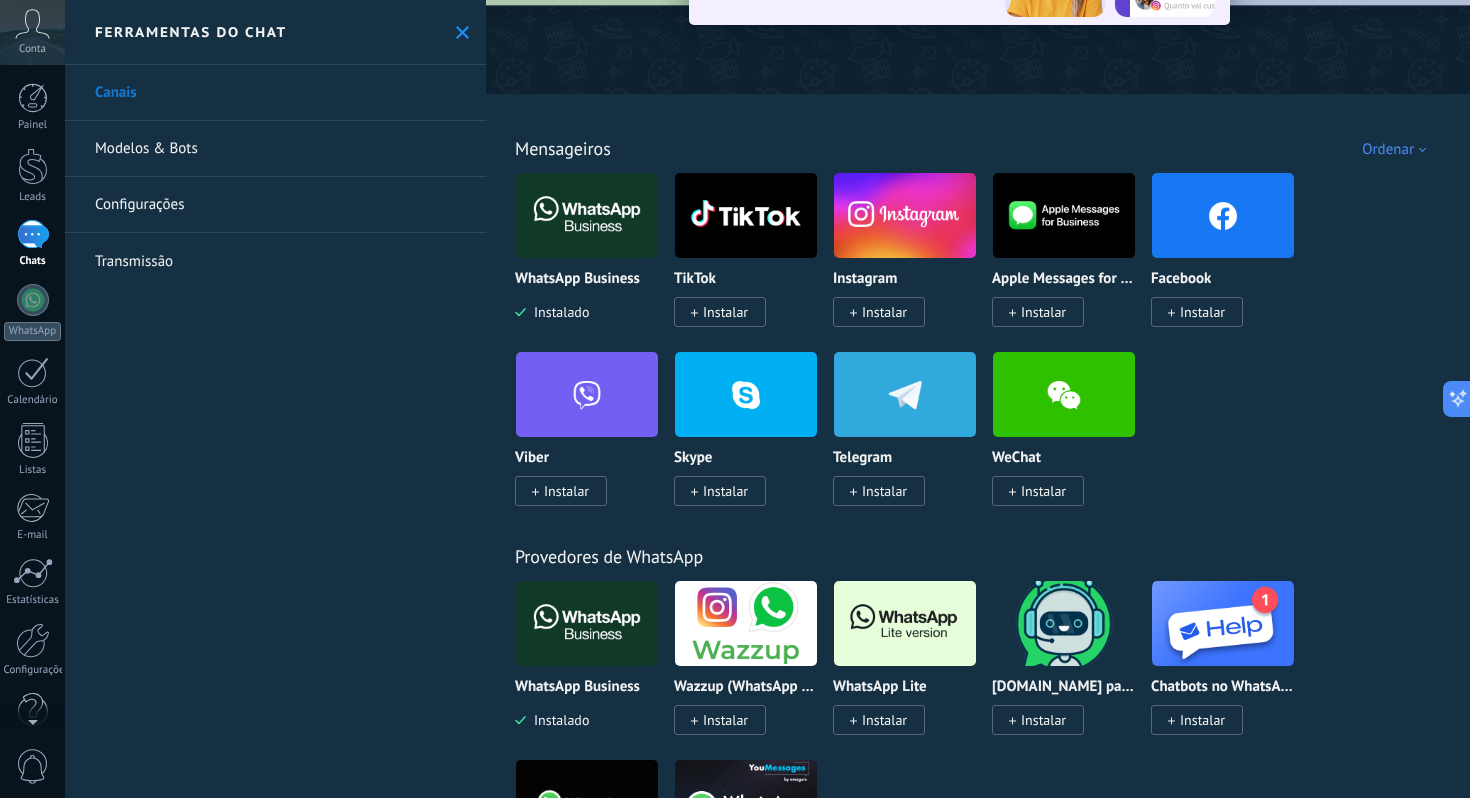 click on "Instalar" at bounding box center [884, 312] 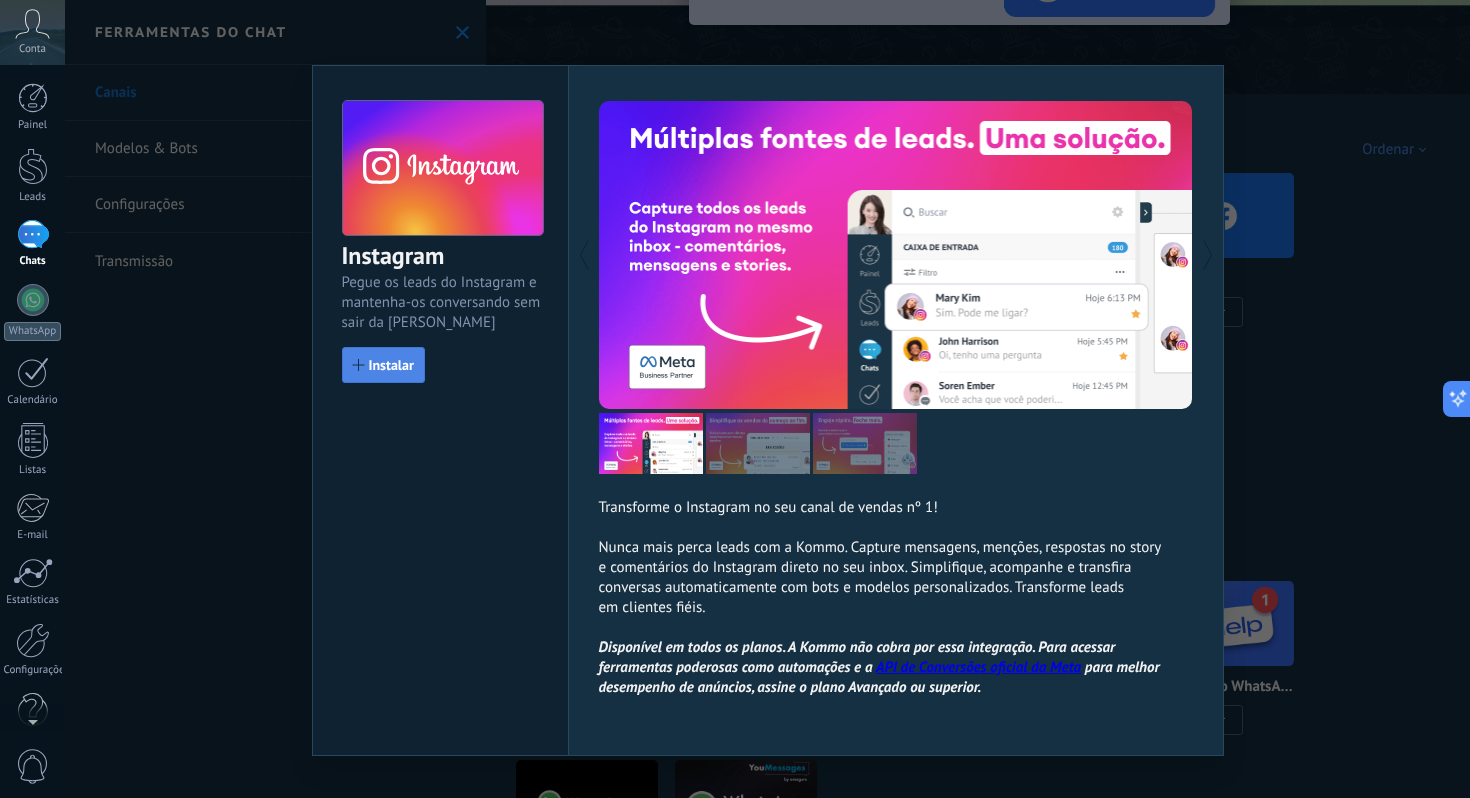 click on "Instalar" at bounding box center [391, 365] 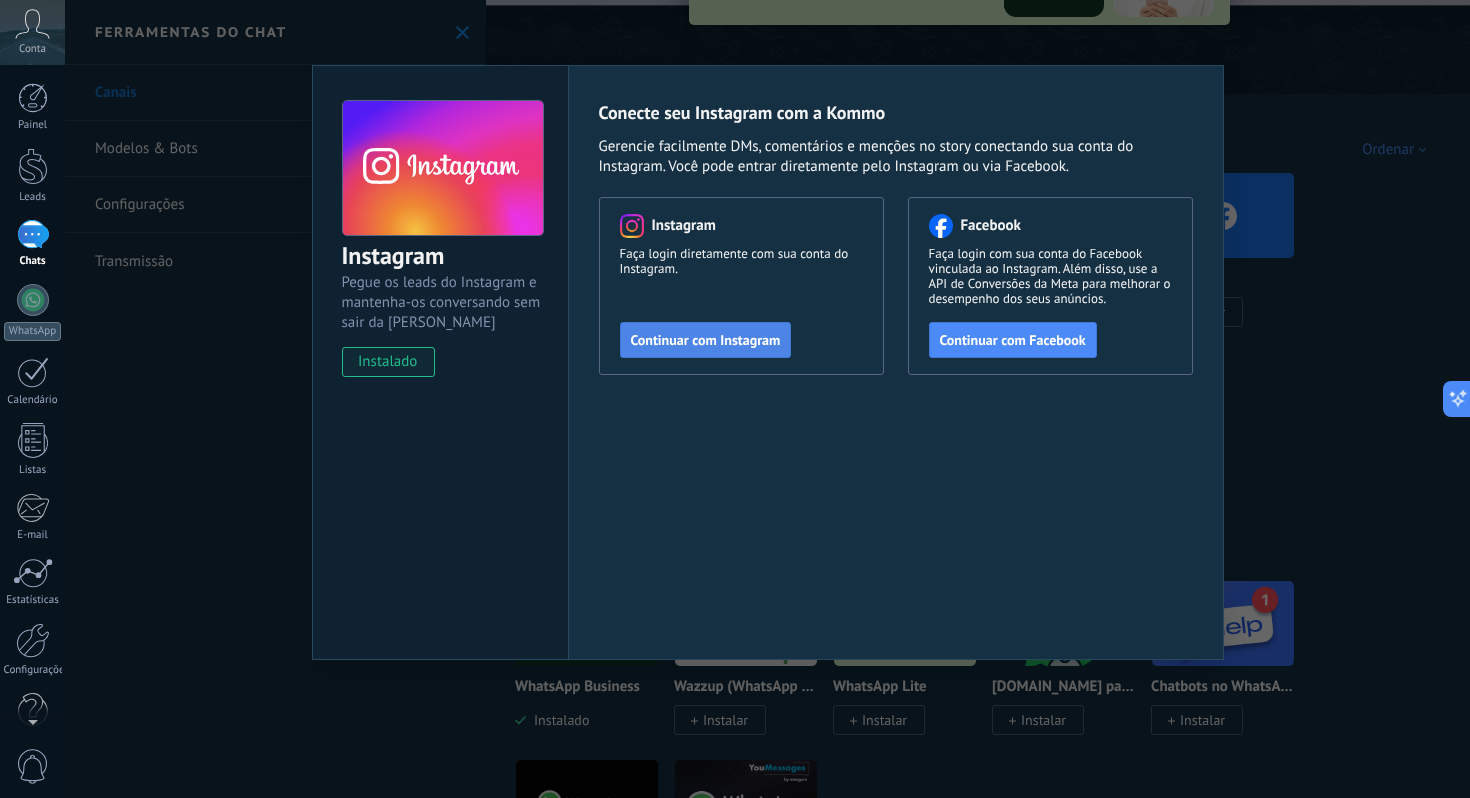 click on "Continuar com Instagram" at bounding box center [706, 340] 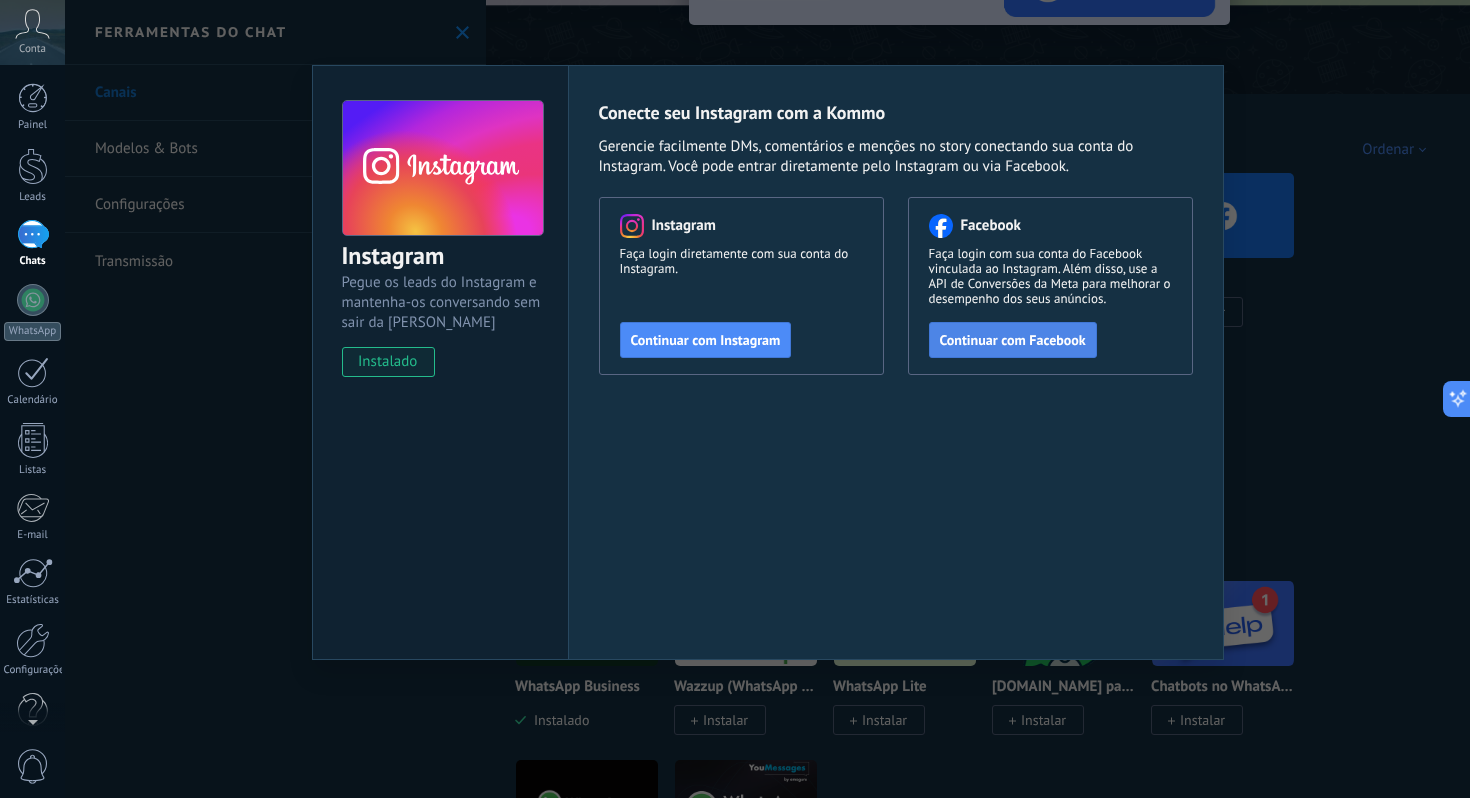 click on "Continuar com Facebook" at bounding box center (1013, 340) 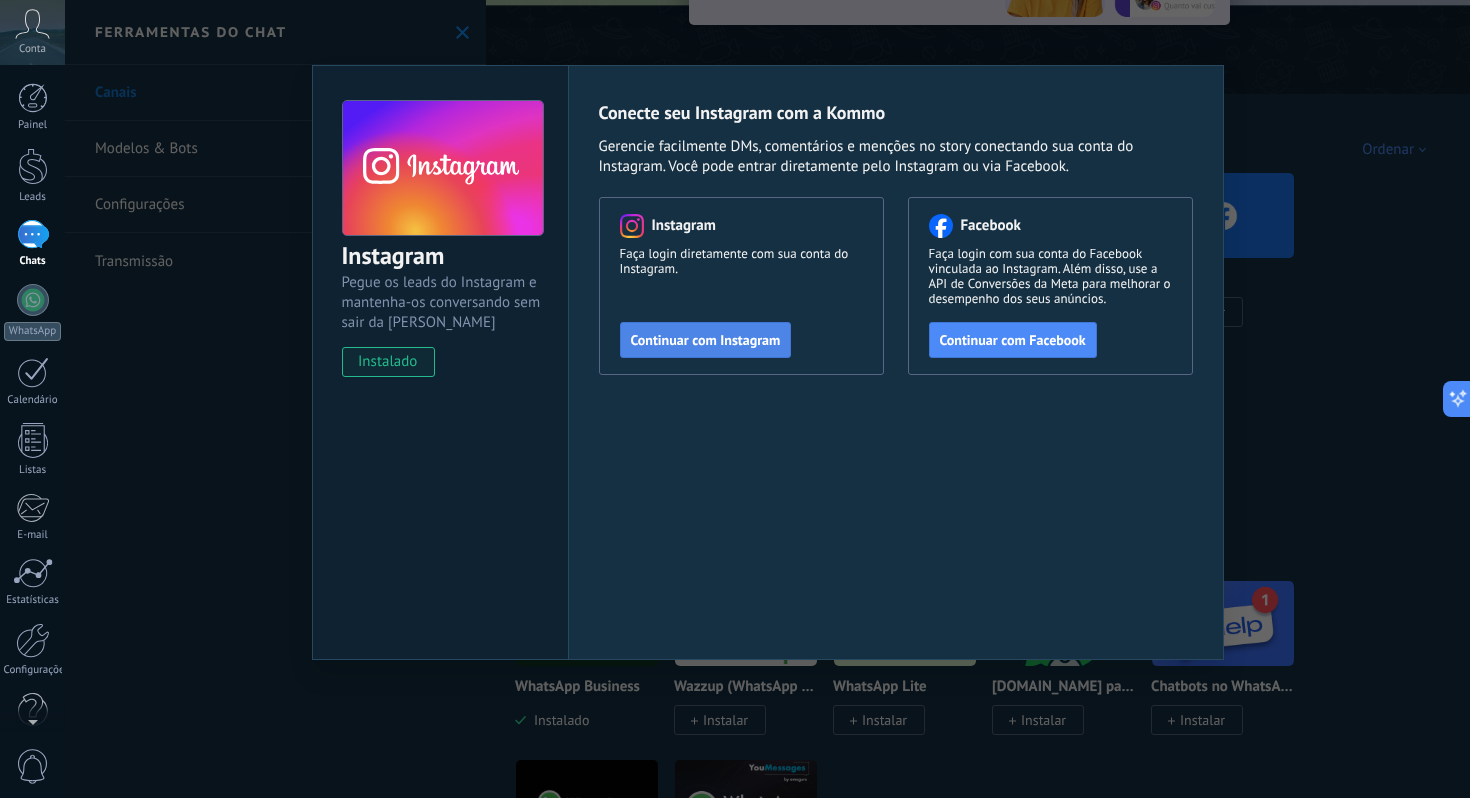 click on "Continuar com Instagram" at bounding box center (706, 340) 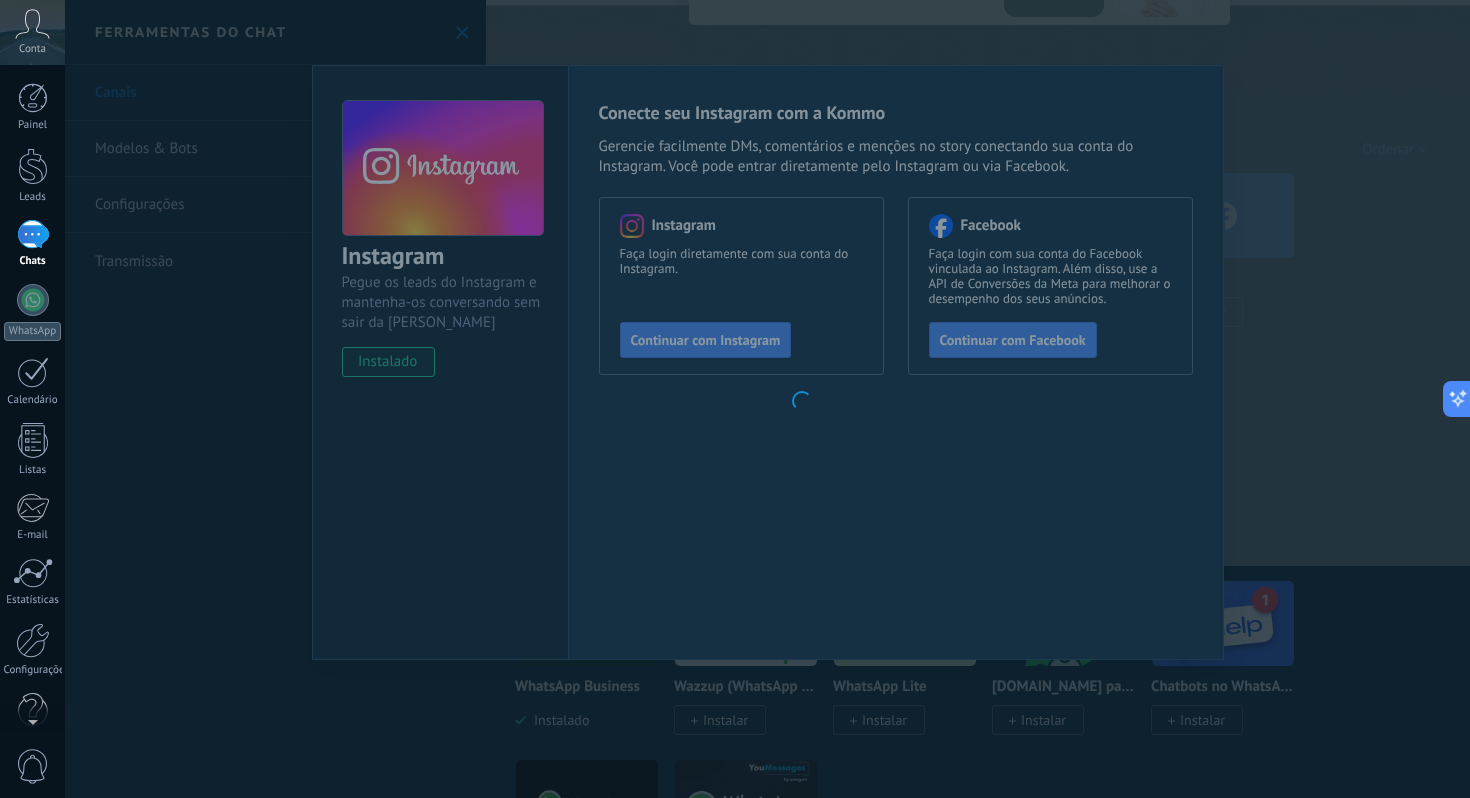 click on ".abccls-1,.abccls-2{fill-rule:evenodd}.abccls-2{fill:#fff} .abfcls-1{fill:none}.abfcls-2{fill:#fff} .abncls-1{isolation:isolate}.abncls-2{opacity:.06}.abncls-2,.abncls-3,.abncls-6{mix-blend-mode:multiply}.abncls-3{opacity:.15}.abncls-4,.abncls-8{fill:#fff}.abncls-5{fill:url(#abnlinear-gradient)}.abncls-6{opacity:.04}.abncls-7{fill:url(#abnlinear-gradient-2)}.abncls-8{fill-rule:evenodd} .abqst0{fill:#ffa200} .abwcls-1{fill:#252525} .cls-1{isolation:isolate} .acicls-1{fill:none} .aclcls-1{fill:#232323} .acnst0{display:none} .addcls-1,.addcls-2{fill:none;stroke-miterlimit:10}.addcls-1{stroke:#dfe0e5}.addcls-2{stroke:#a1a7ab} .adecls-1,.adecls-2{fill:none;stroke-miterlimit:10}.adecls-1{stroke:#dfe0e5}.adecls-2{stroke:#a1a7ab} .adqcls-1{fill:#8591a5;fill-rule:evenodd} .aeccls-1{fill:#5c9f37} .aeecls-1{fill:#f86161} .aejcls-1{fill:#8591a5;fill-rule:evenodd} .aekcls-1{fill-rule:evenodd} .aelcls-1{fill-rule:evenodd;fill:currentColor} .aemcls-1{fill-rule:evenodd;fill:currentColor} .aencls-2{fill:#f86161;opacity:.3}" at bounding box center [735, 399] 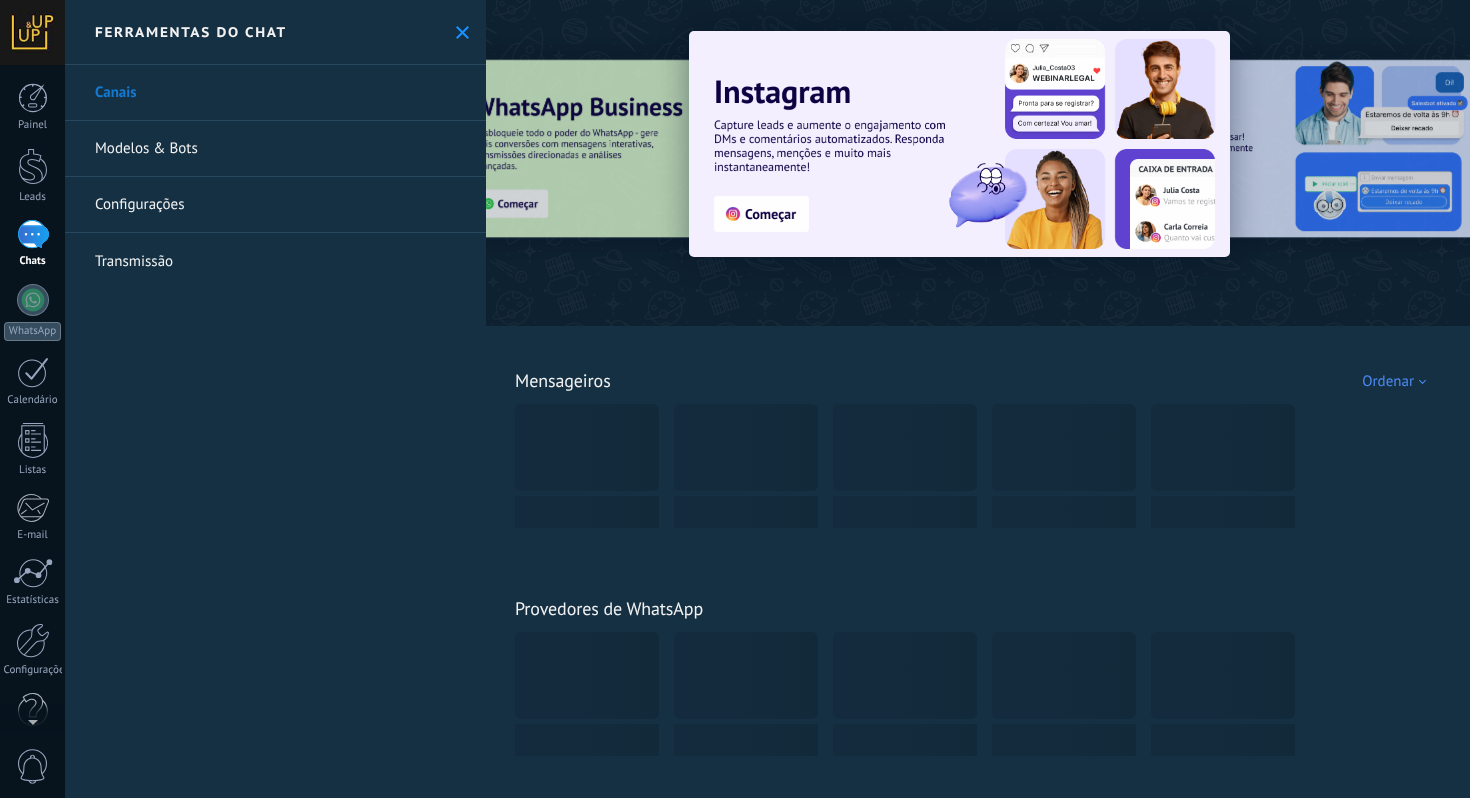 scroll, scrollTop: 0, scrollLeft: 0, axis: both 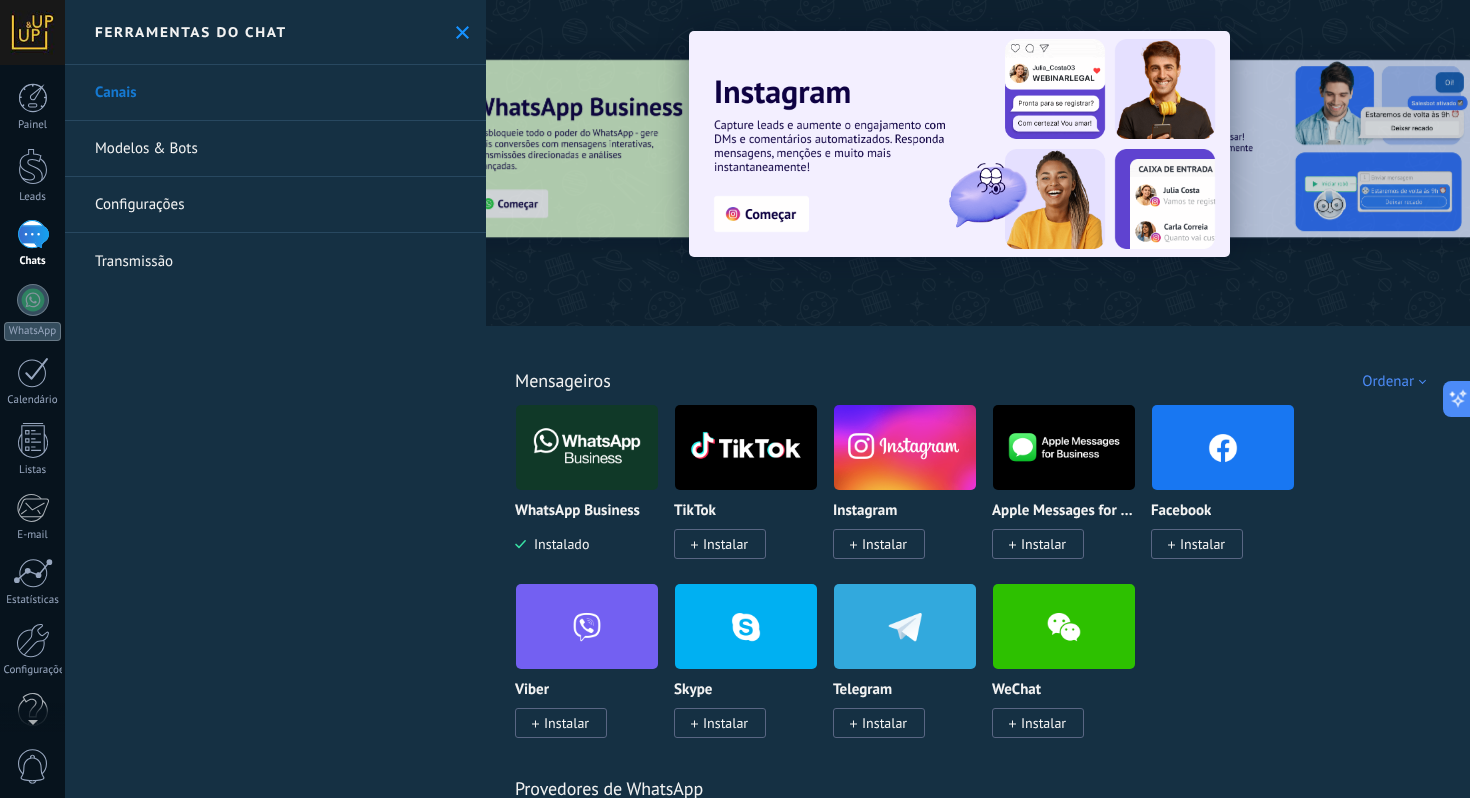 click on "Instalar" at bounding box center [879, 544] 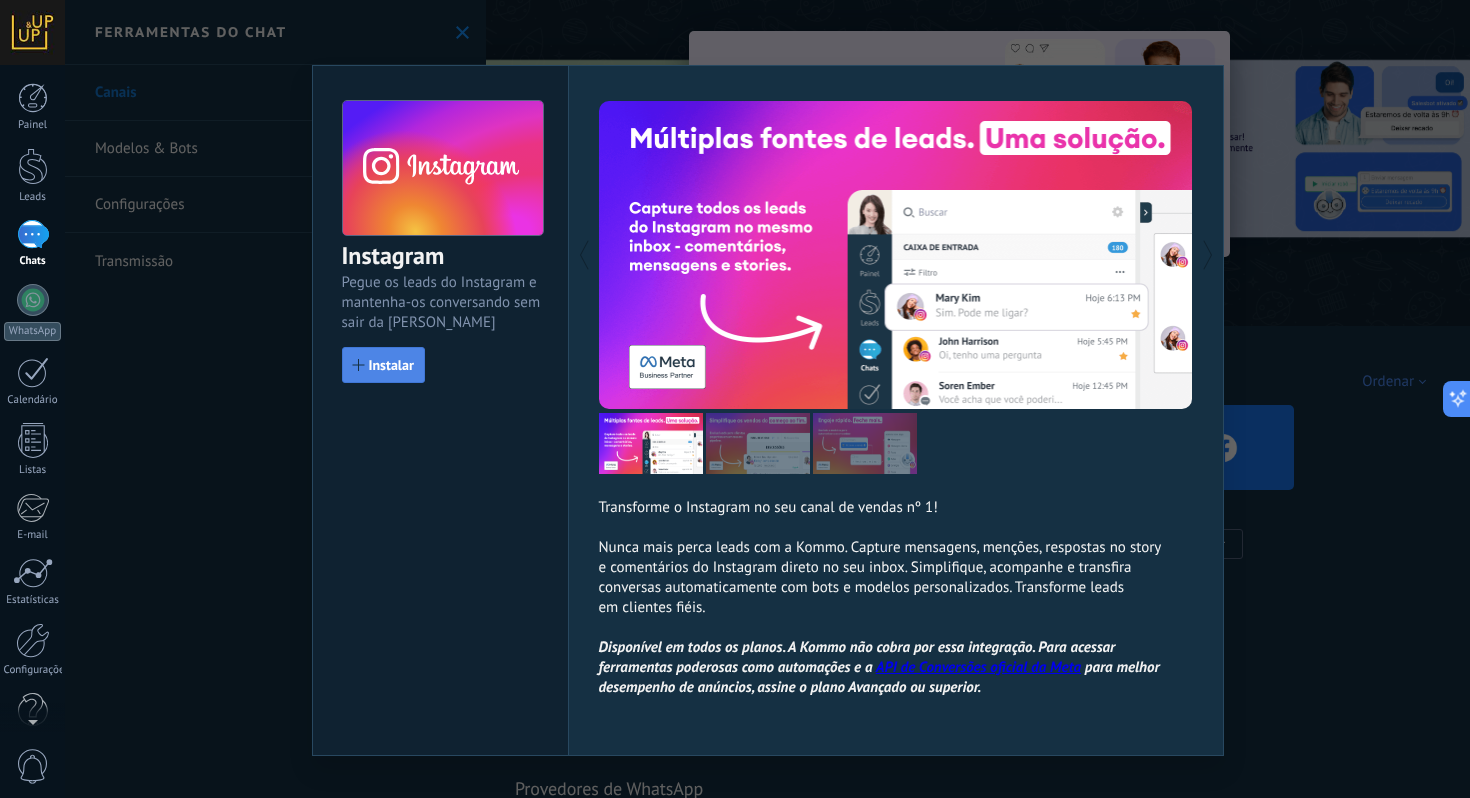 click on "Instalar" at bounding box center (391, 365) 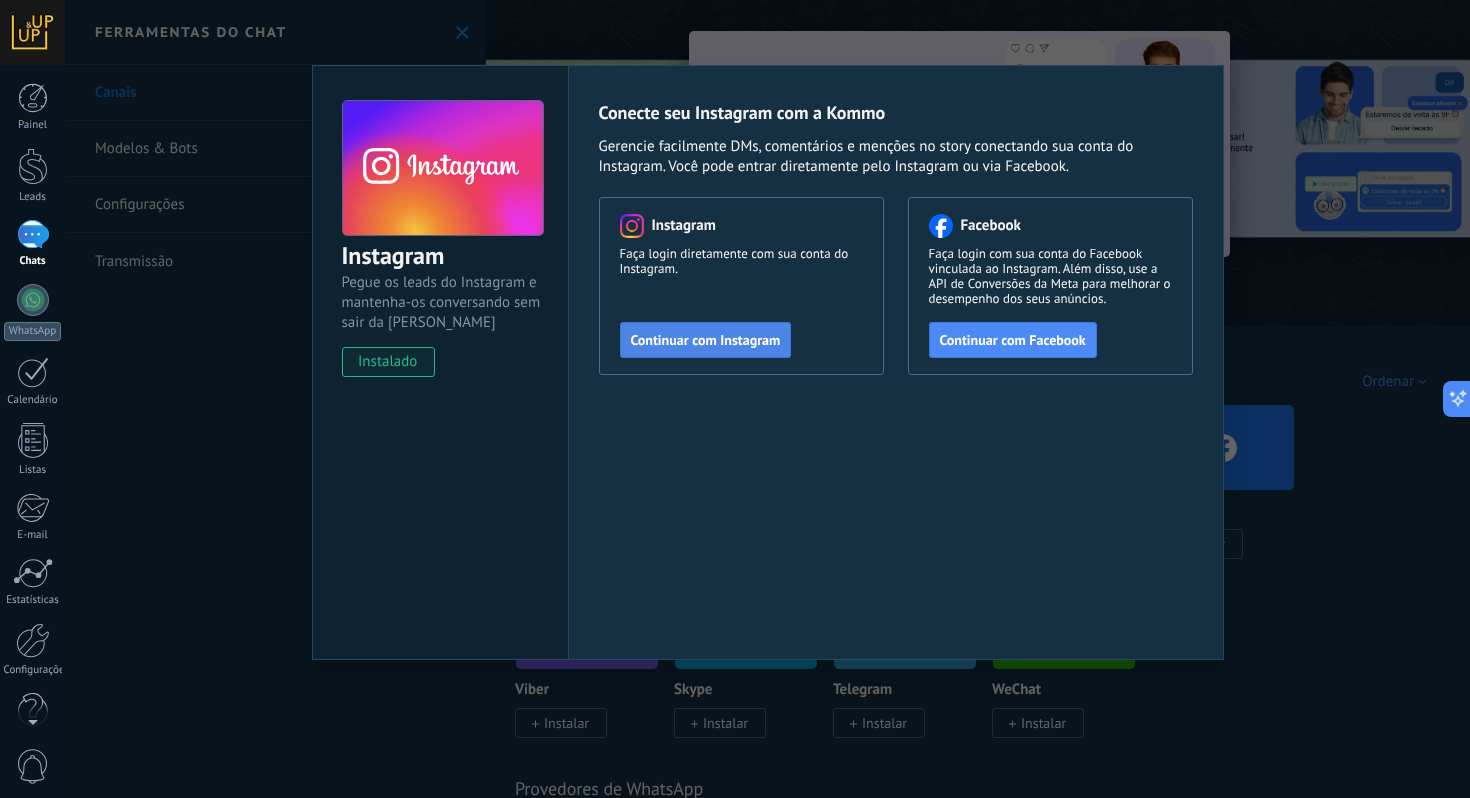 click on "Continuar com Instagram" at bounding box center [706, 340] 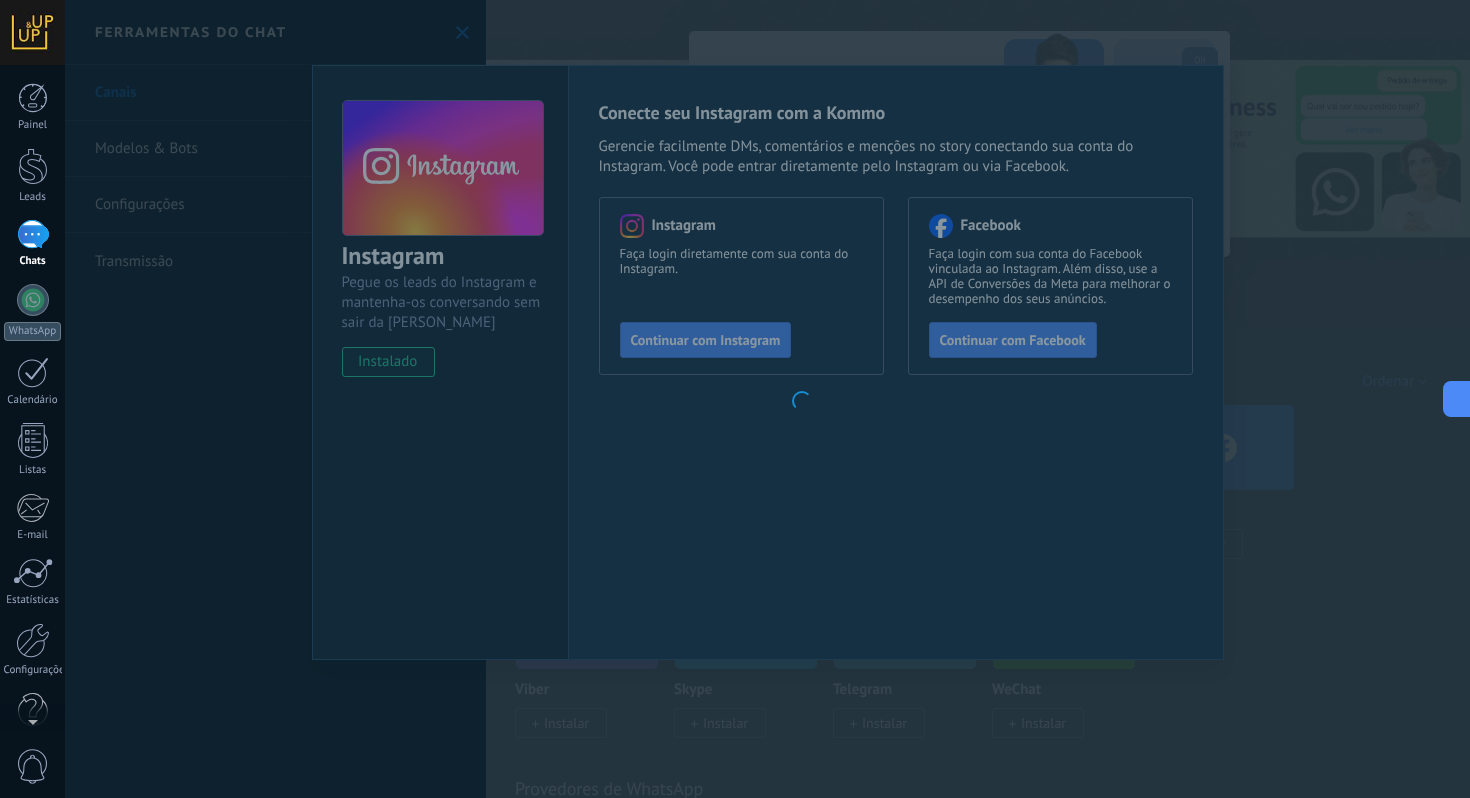 scroll, scrollTop: 0, scrollLeft: 0, axis: both 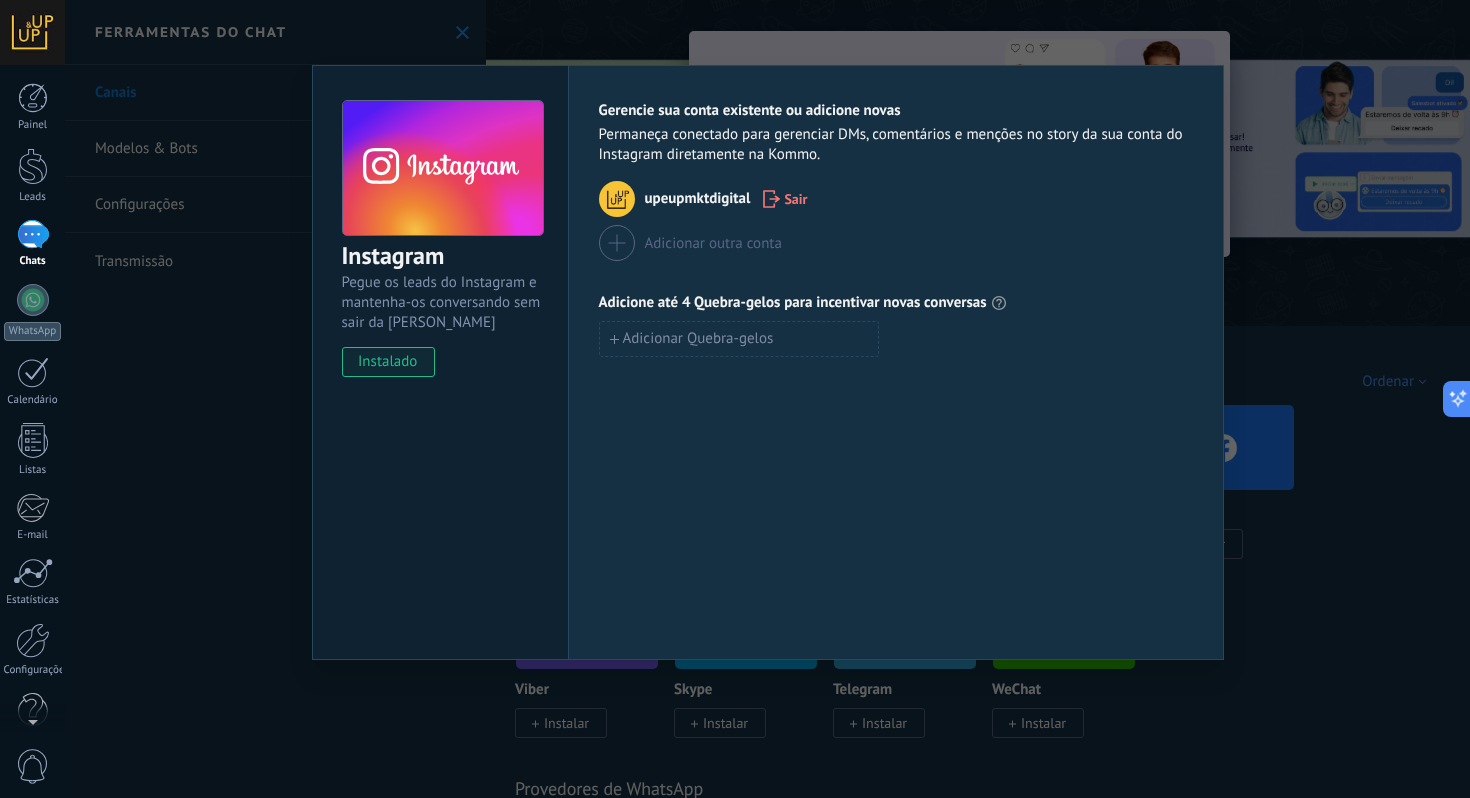 click on "Instagram Pegue os leads do Instagram e mantenha-os conversando sem sair da Kommo instalado Gerencie sua conta existente ou adicione novas Permaneça conectado para gerenciar DMs, comentários e menções no story da sua conta do Instagram diretamente na Kommo. upeupmktdigital Sair Adicionar outra conta Adicione até 4 Quebra-gelos para incentivar novas conversas Adicionar Quebra-gelos" at bounding box center (767, 399) 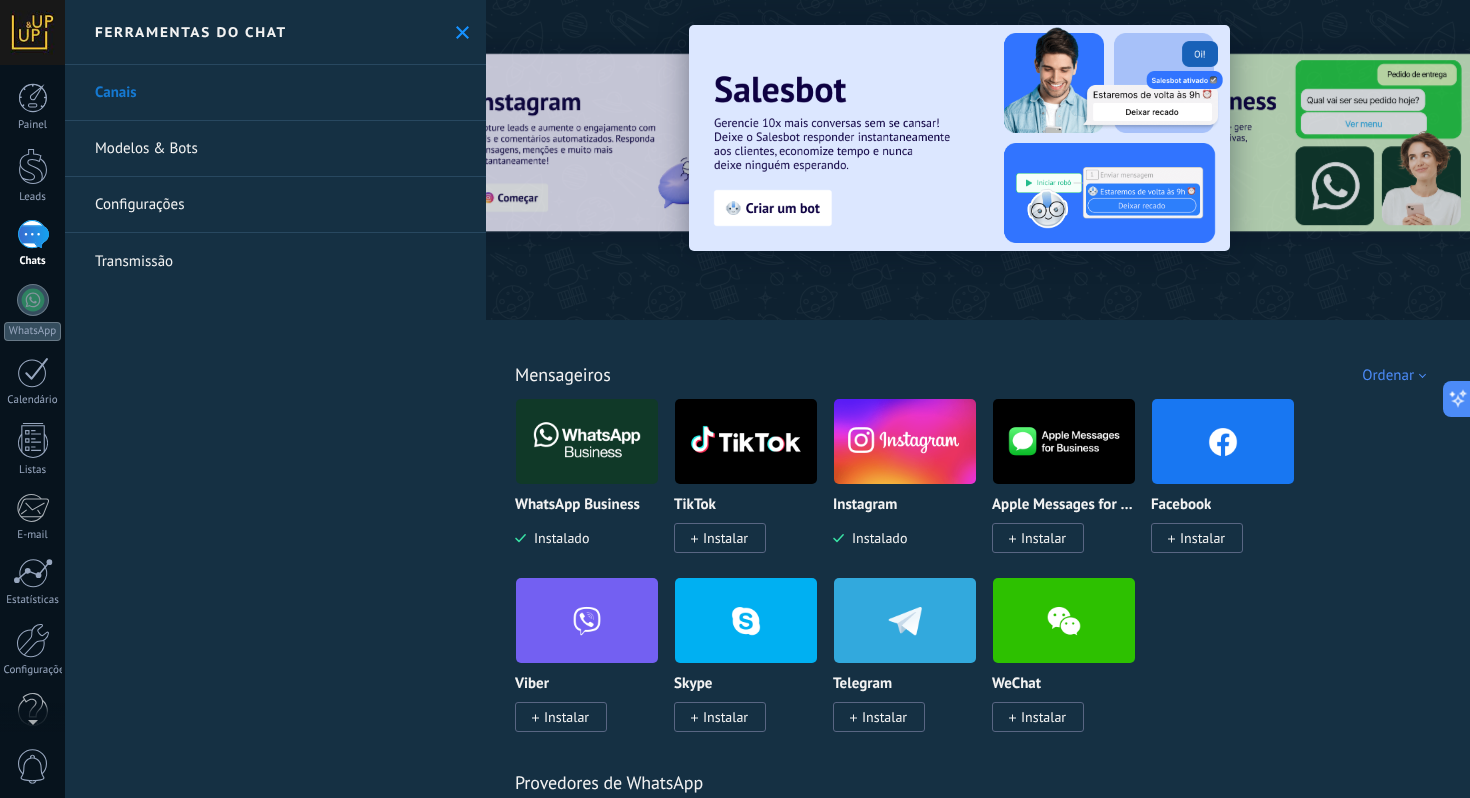 scroll, scrollTop: 0, scrollLeft: 0, axis: both 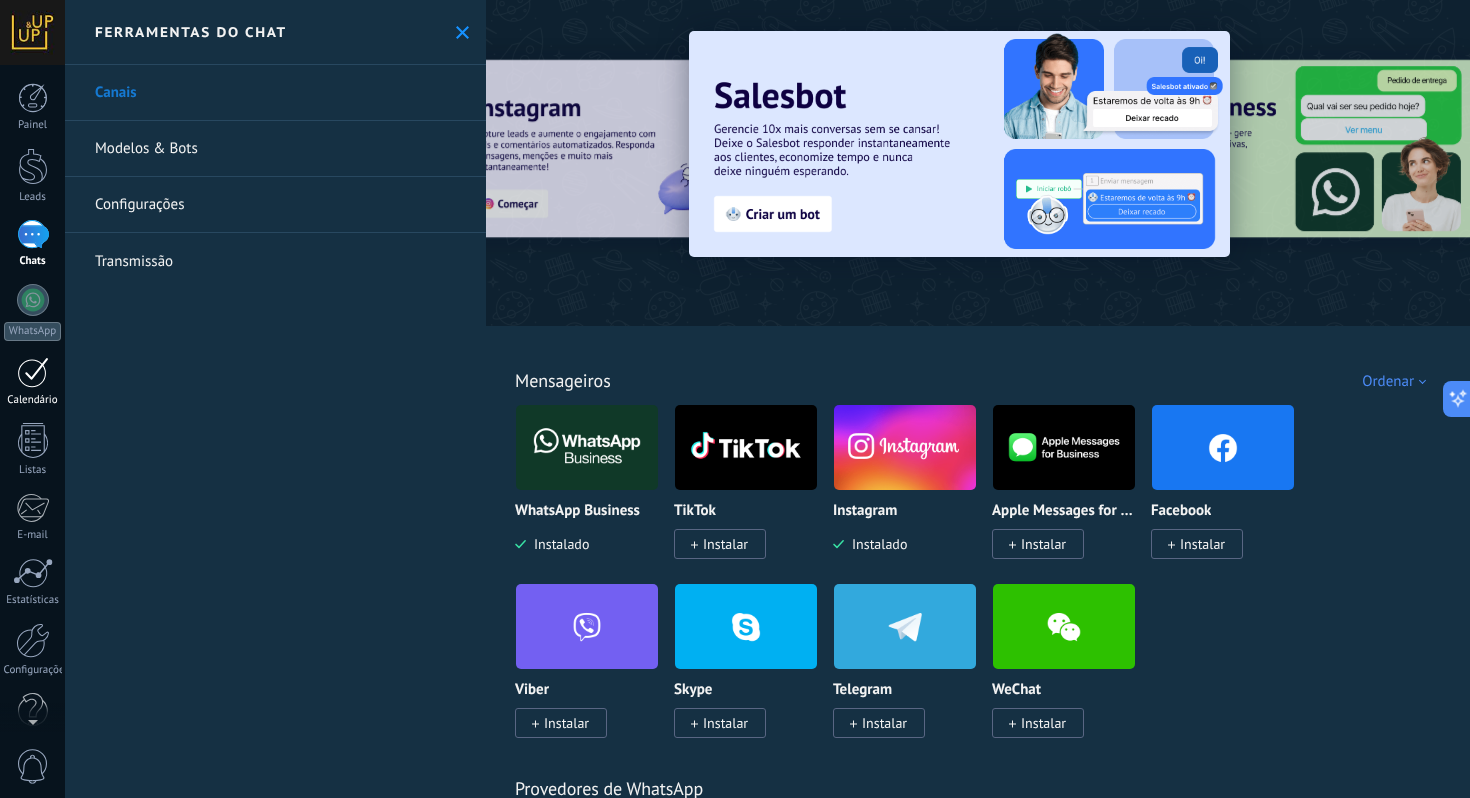 click at bounding box center [33, 372] 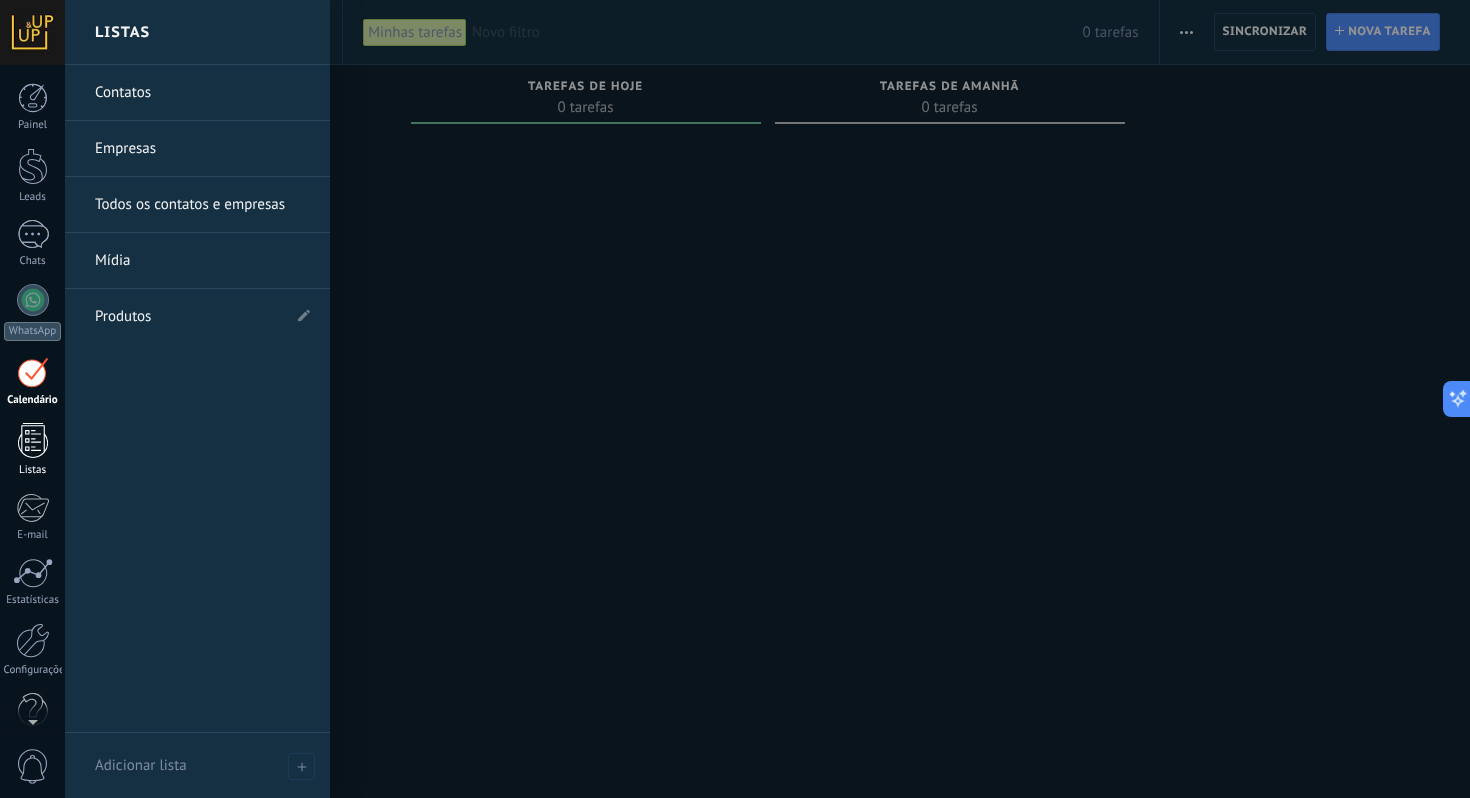 click at bounding box center [33, 440] 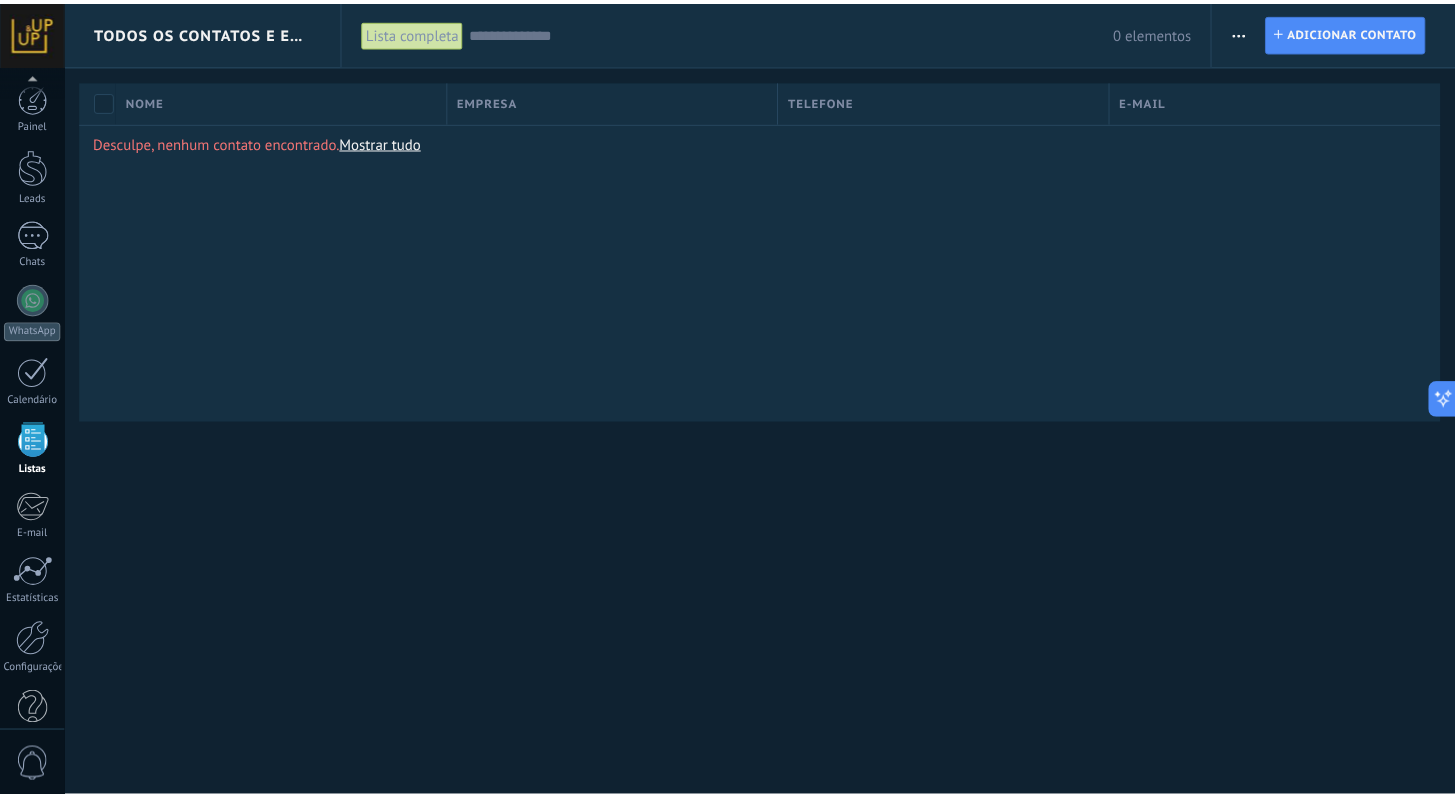 scroll, scrollTop: 34, scrollLeft: 0, axis: vertical 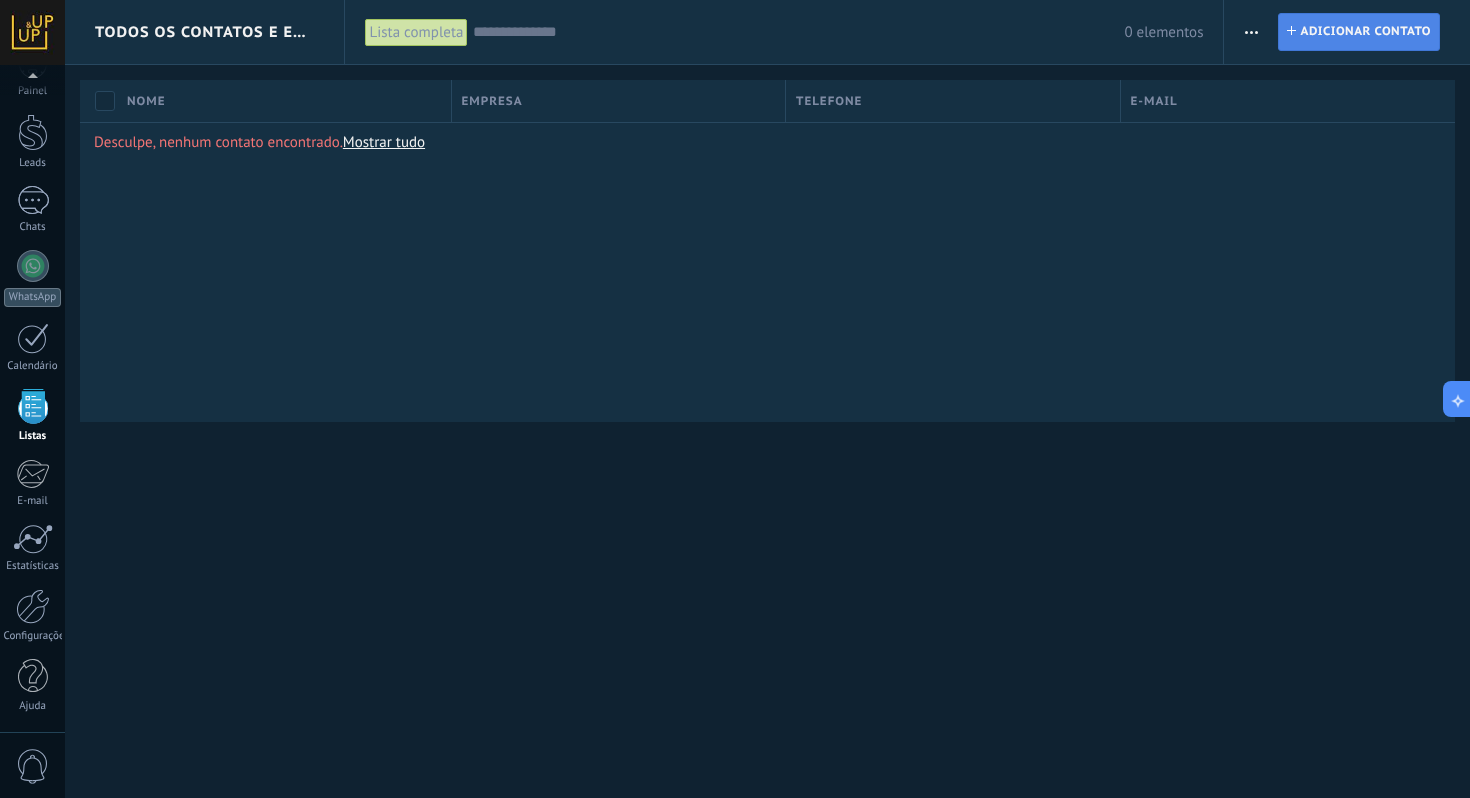 click on "Adicionar contato" at bounding box center [1365, 32] 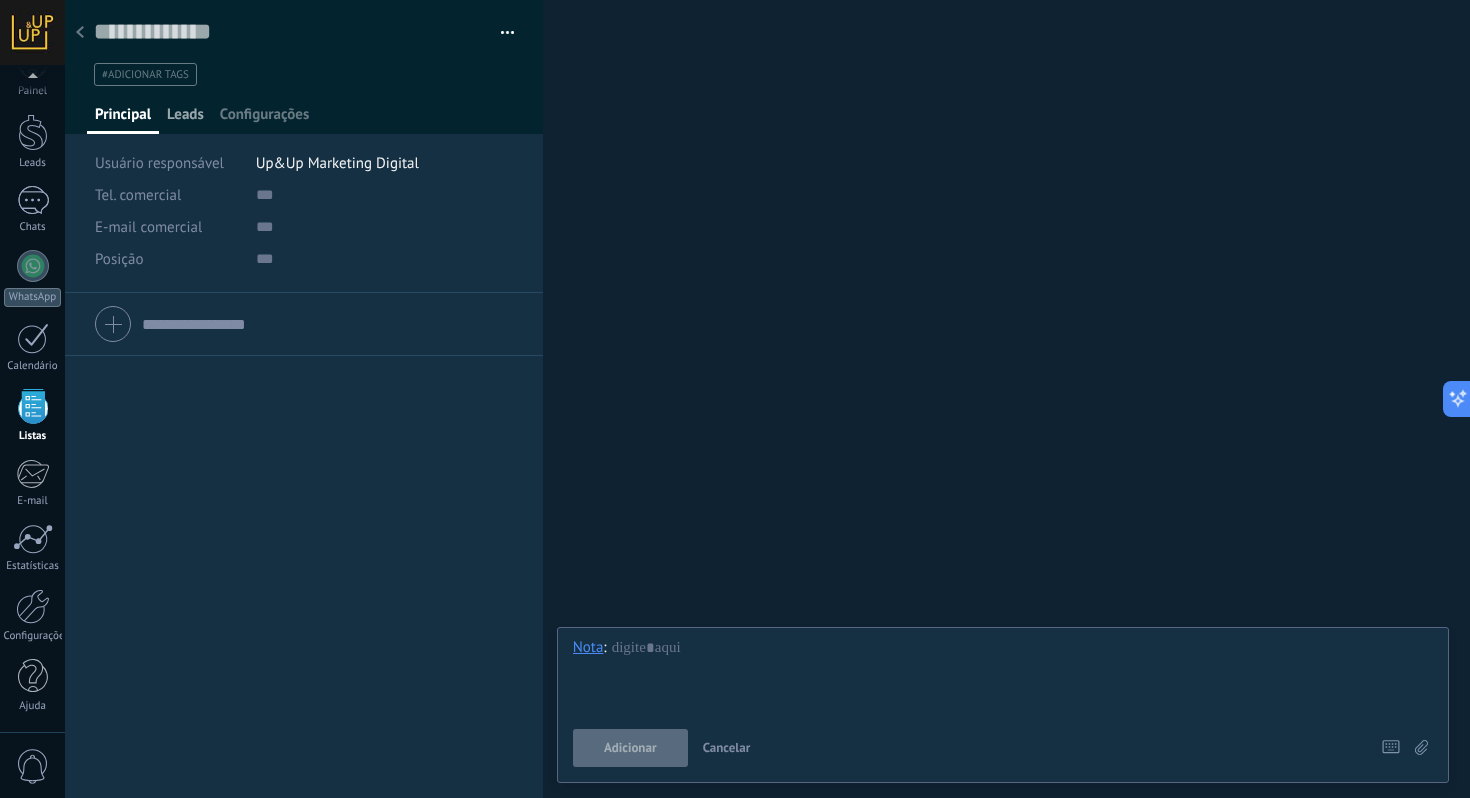 click on "Leads" at bounding box center (185, 119) 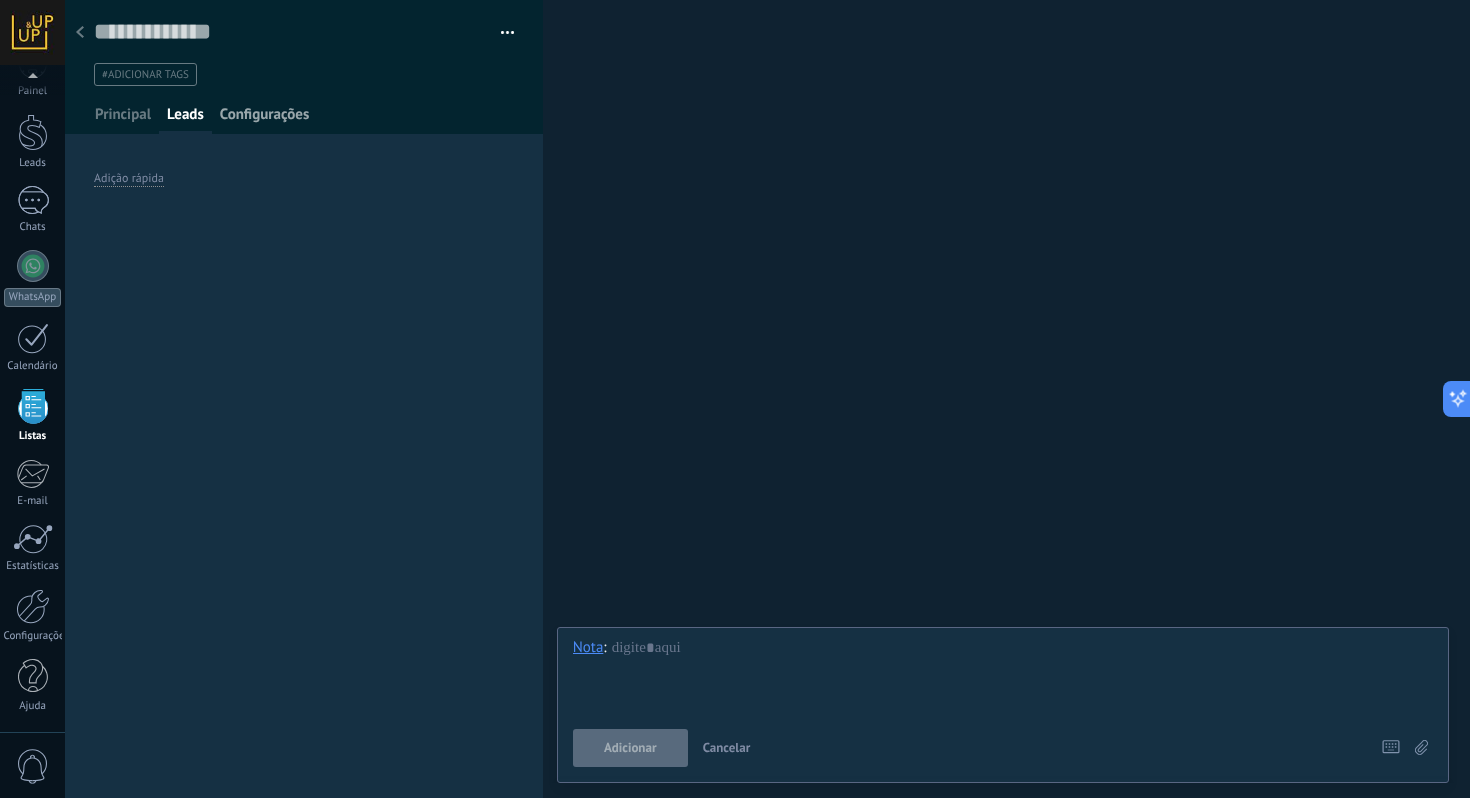 click on "Configurações" at bounding box center (264, 119) 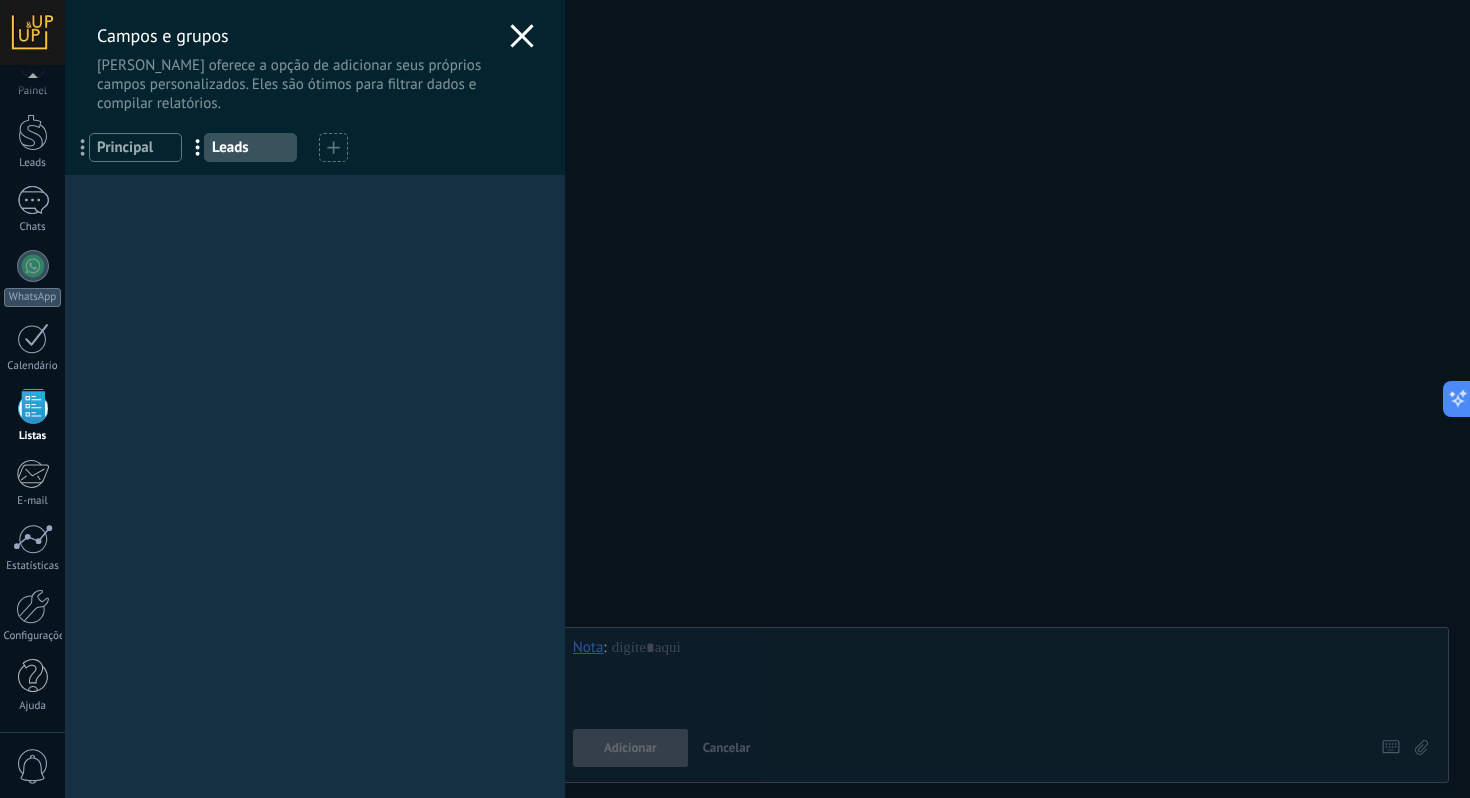 click 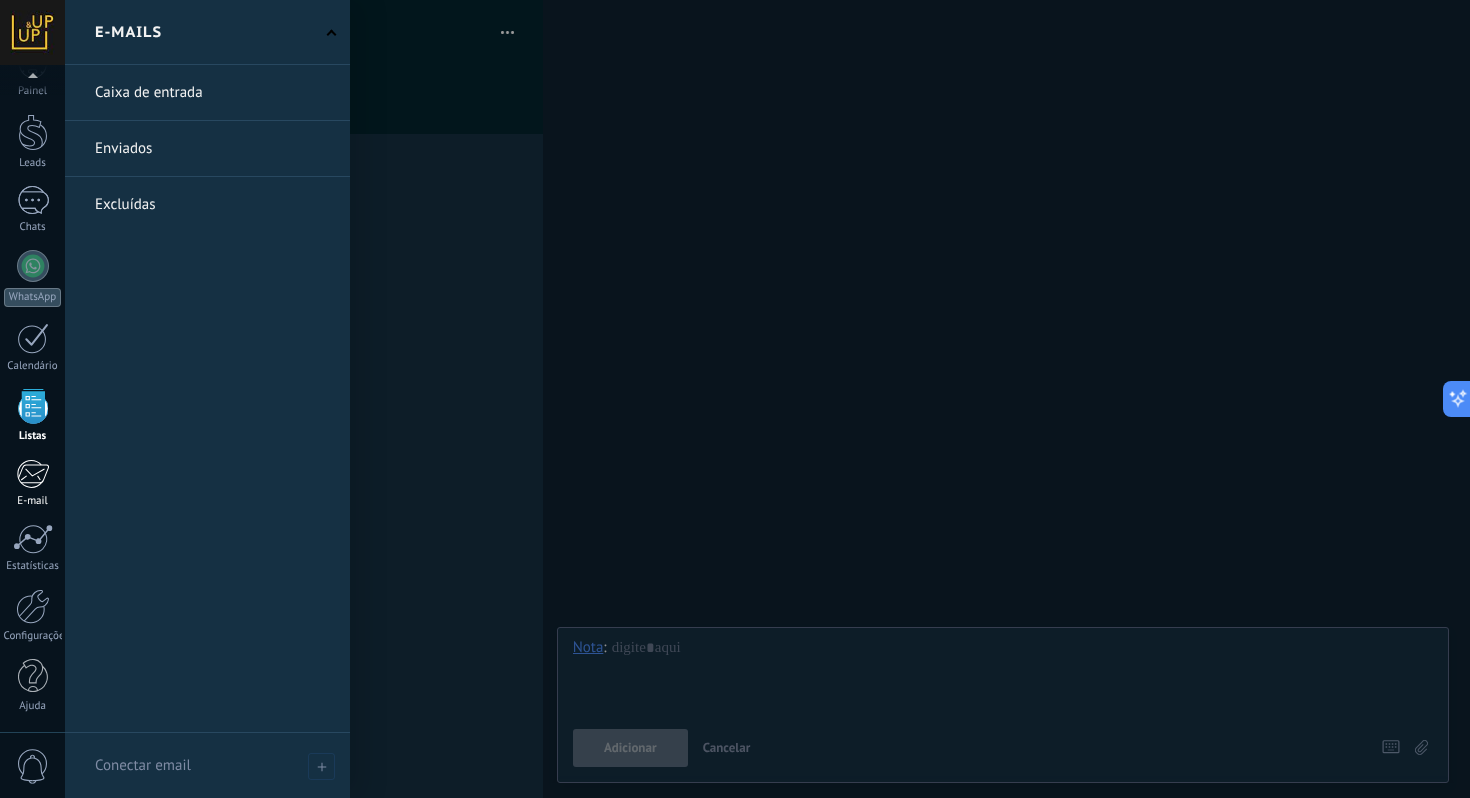 click at bounding box center (32, 474) 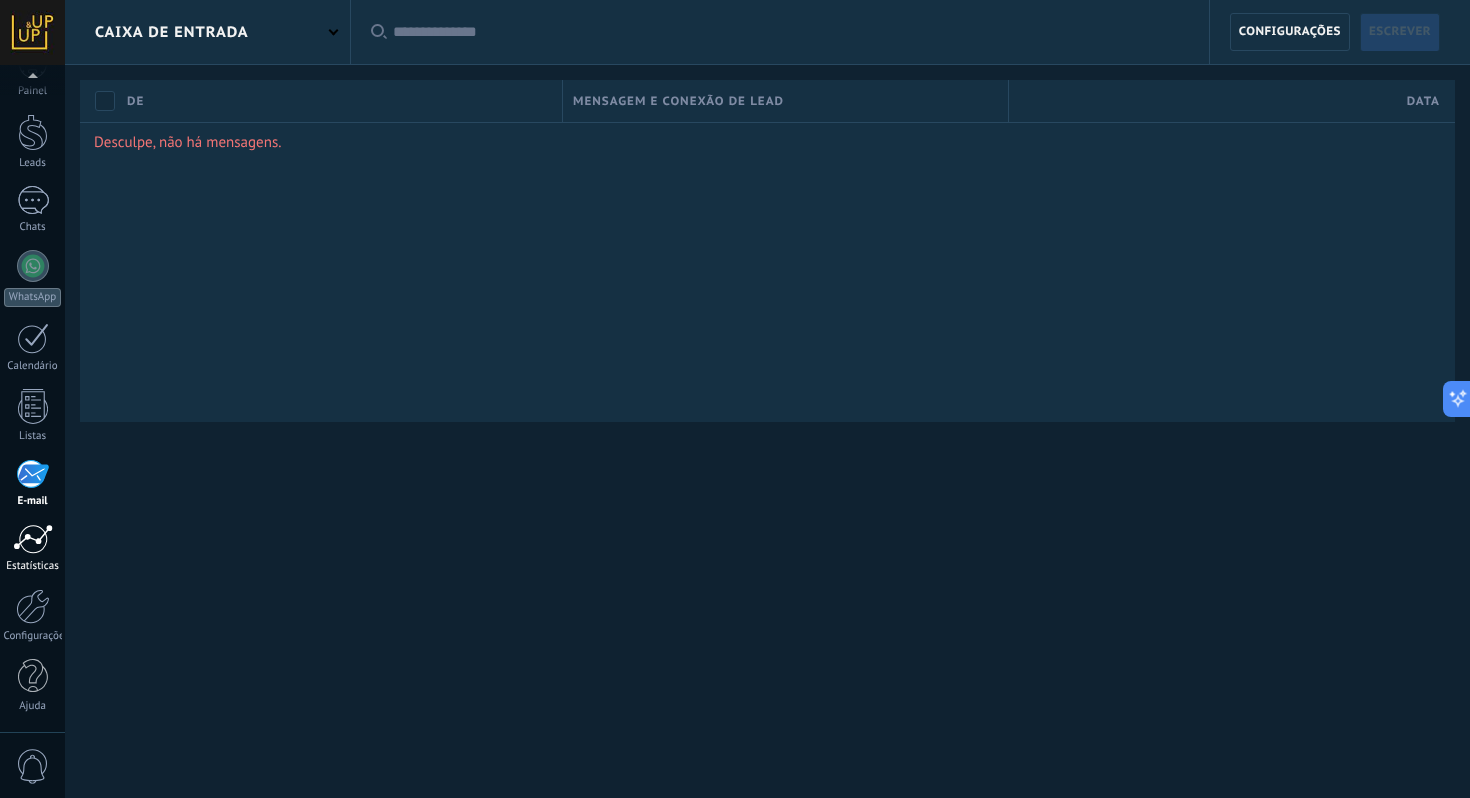 click at bounding box center (33, 539) 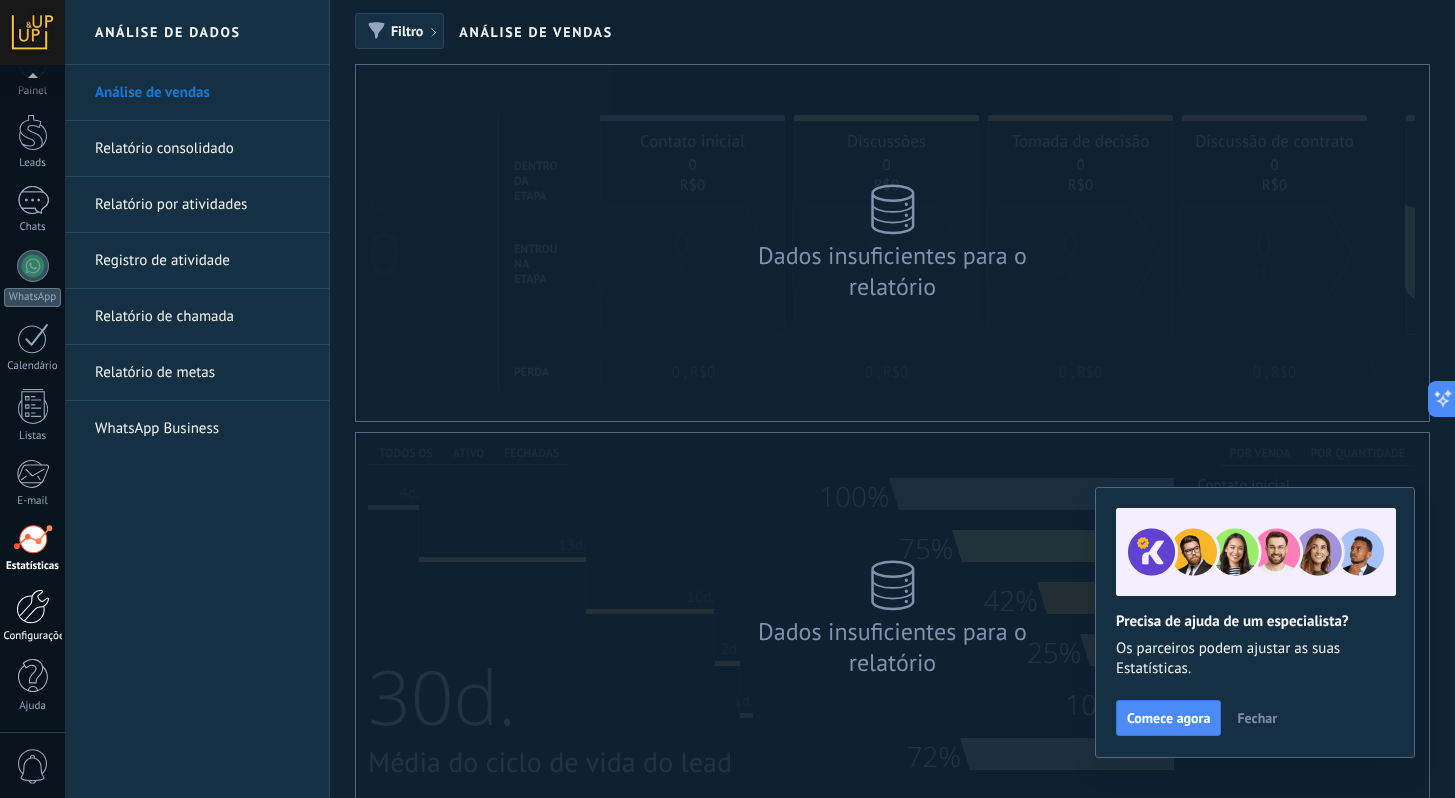 click at bounding box center [33, 606] 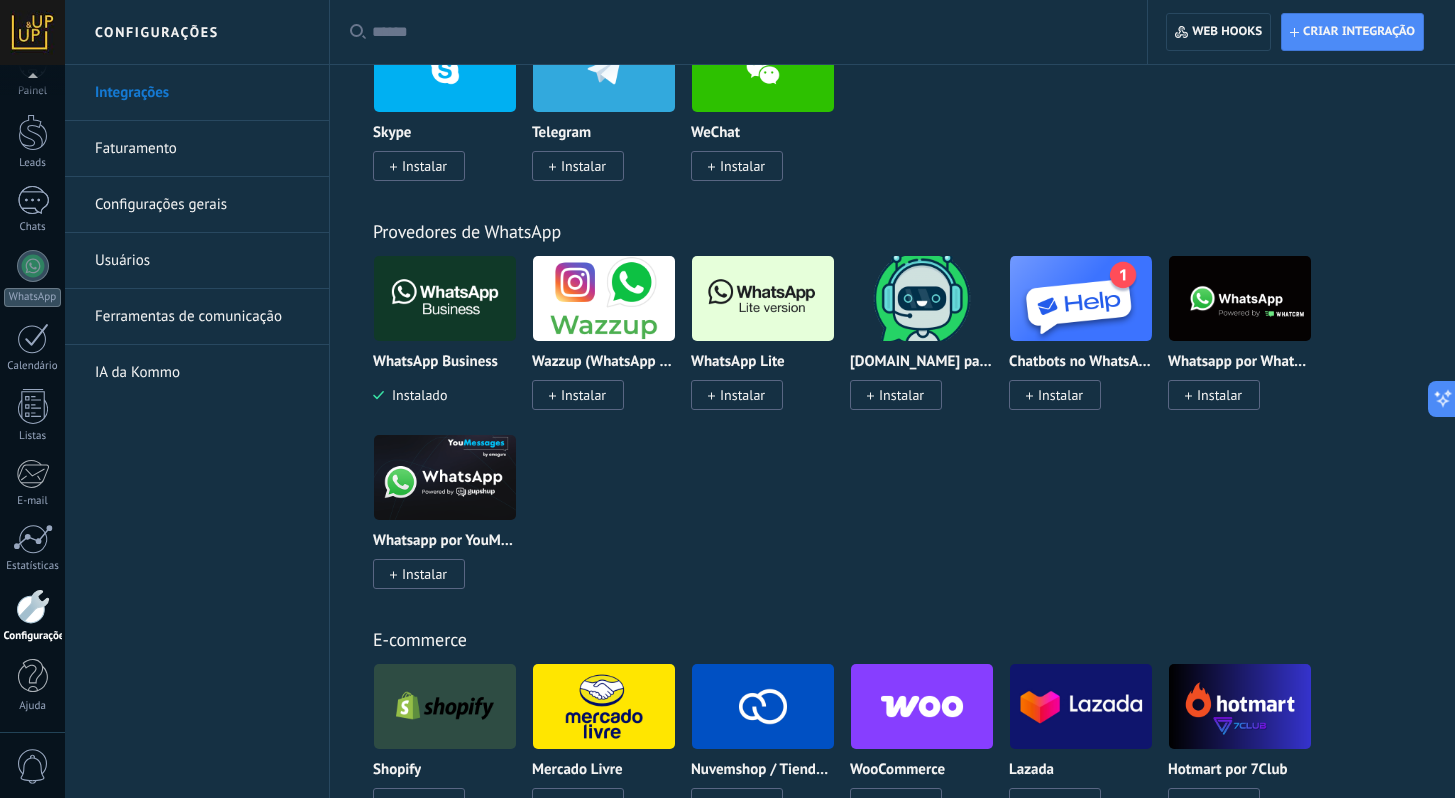 scroll, scrollTop: 554, scrollLeft: 0, axis: vertical 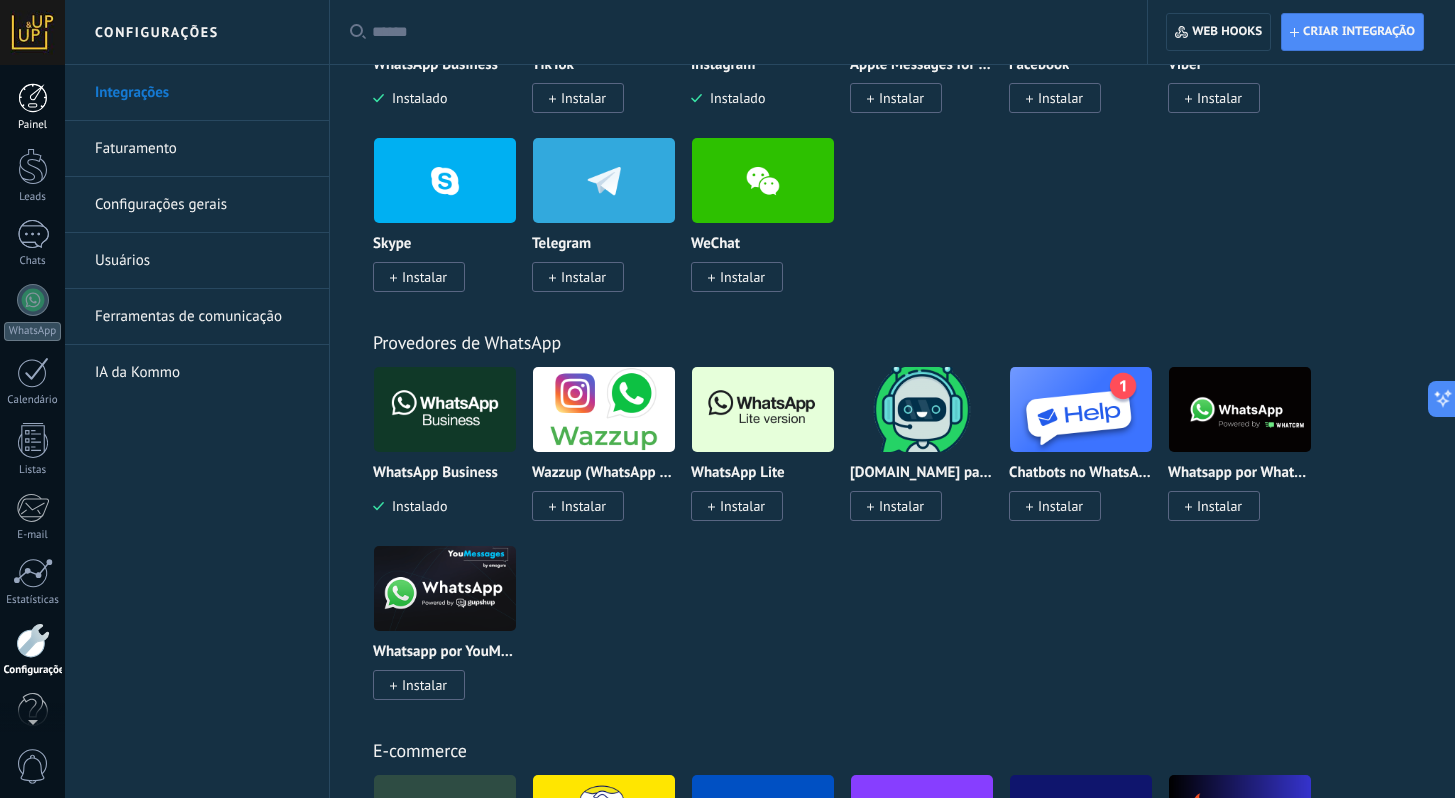 click at bounding box center [33, 98] 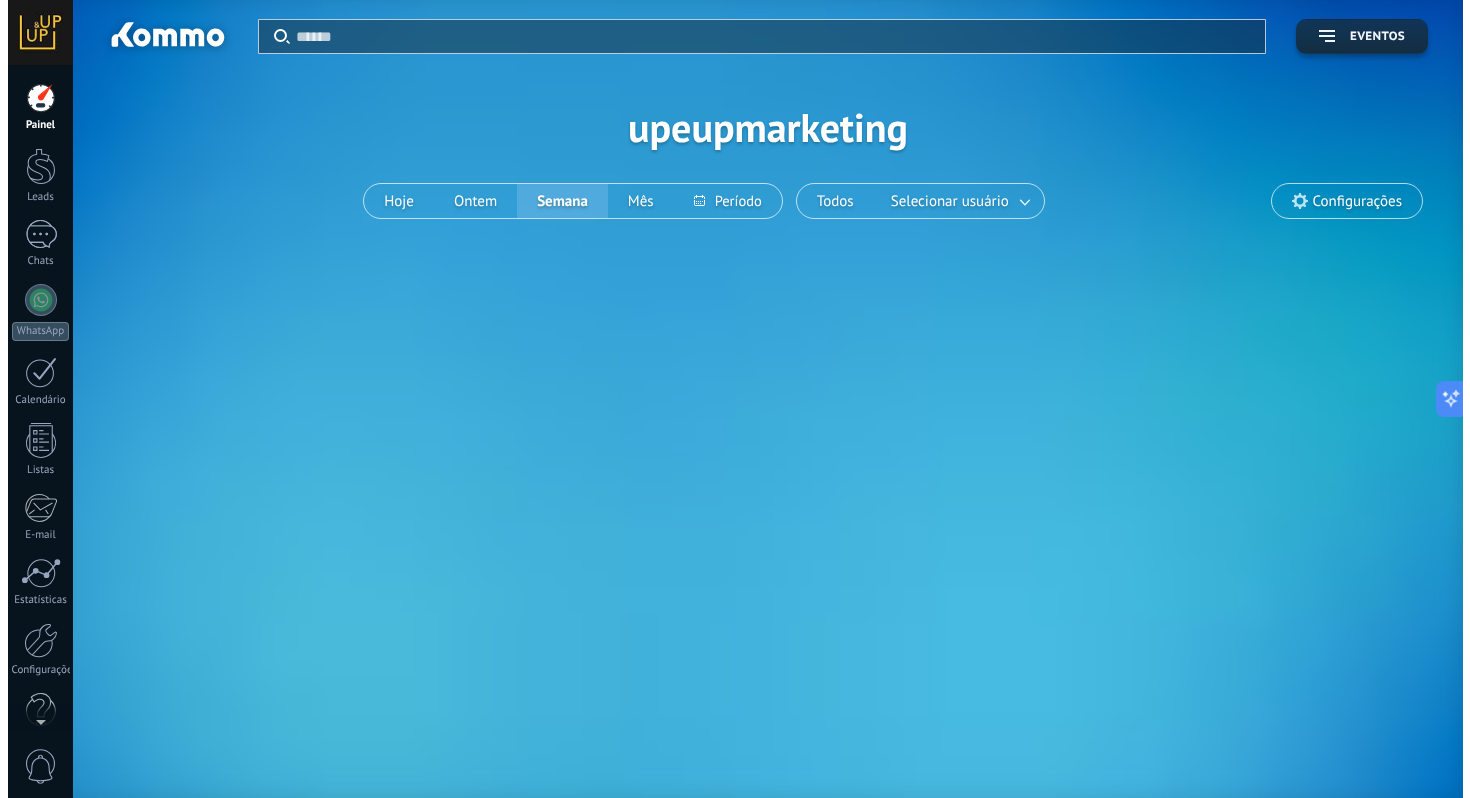 scroll, scrollTop: 0, scrollLeft: 0, axis: both 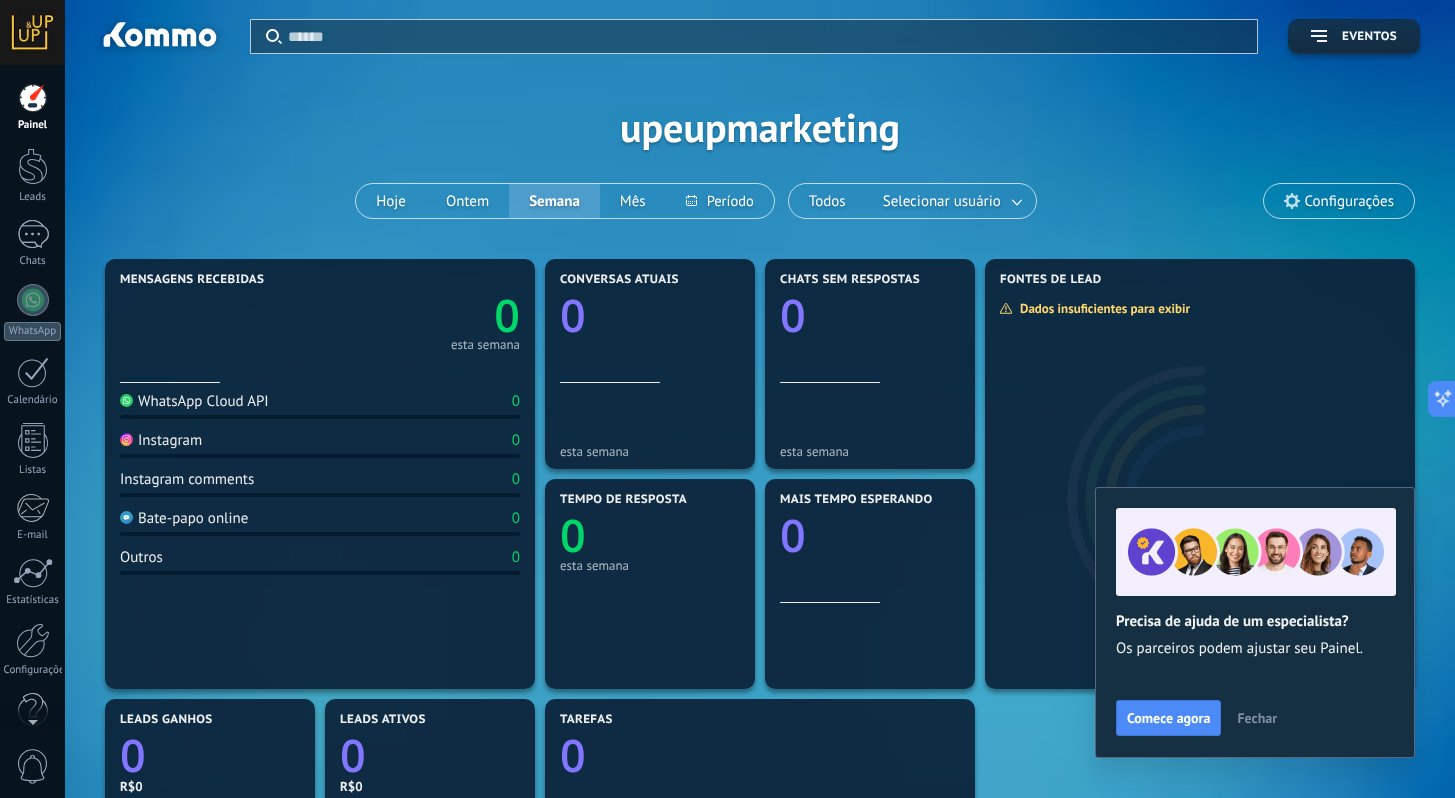 click on "Configurações" at bounding box center [1349, 201] 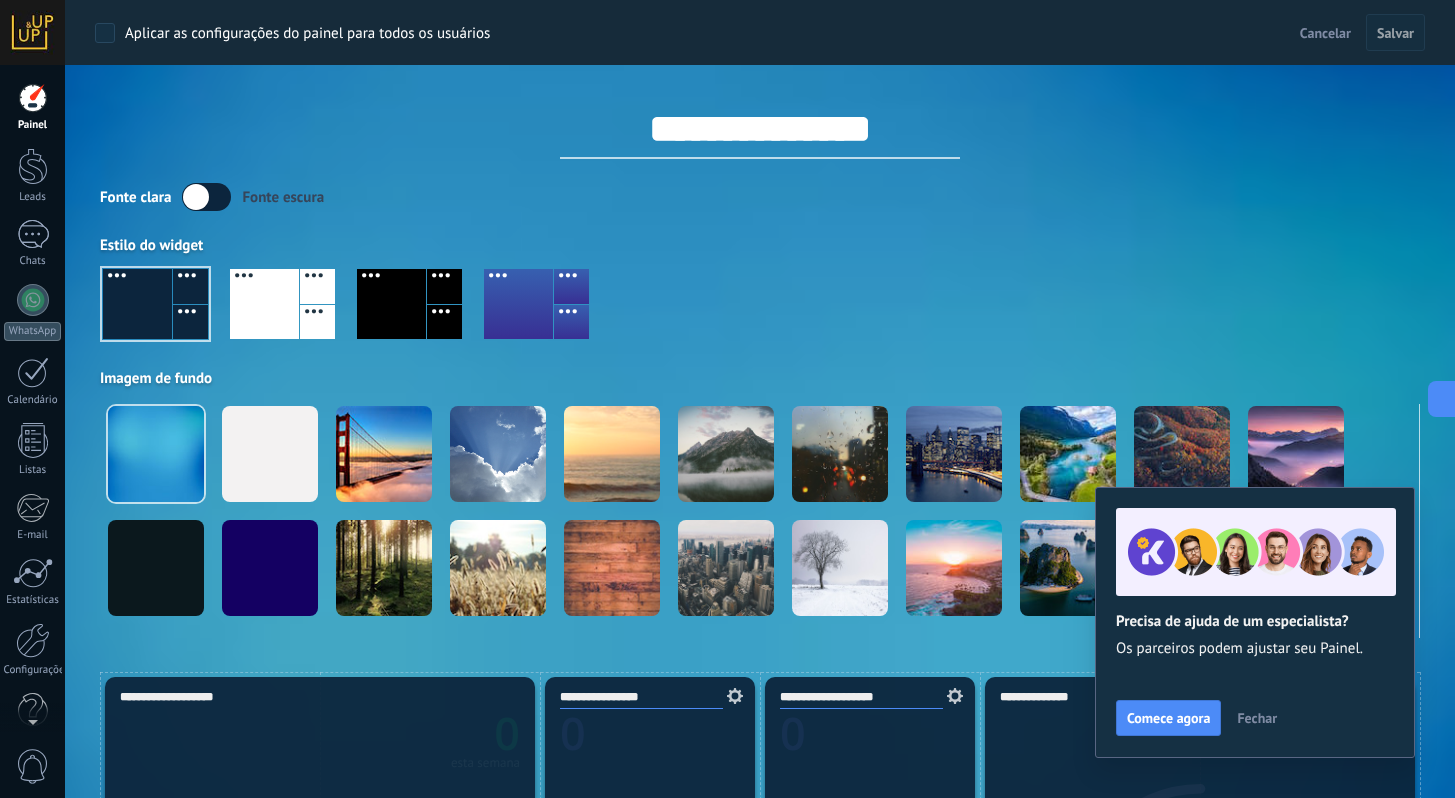 click on "Fechar" at bounding box center (1257, 718) 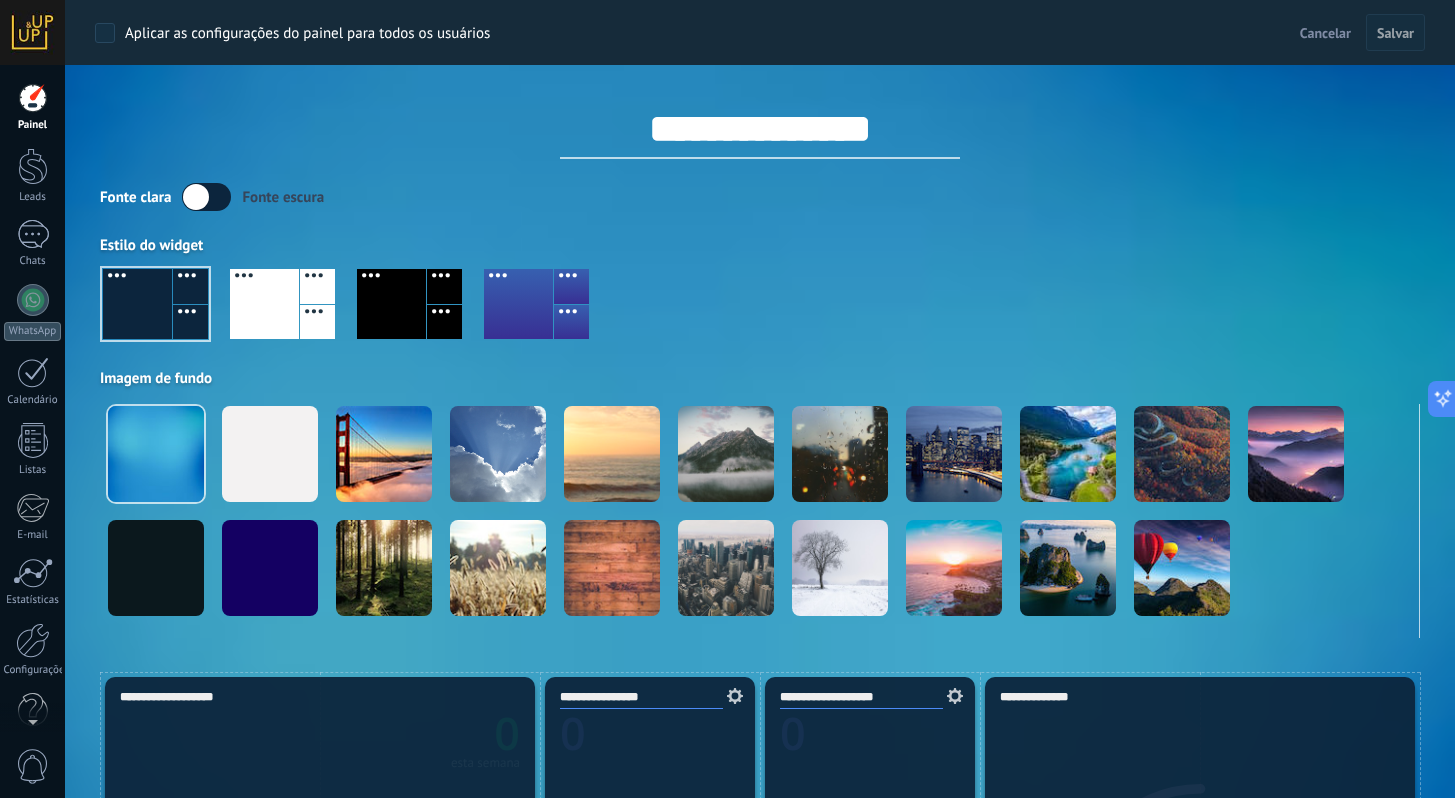 click at bounding box center [206, 197] 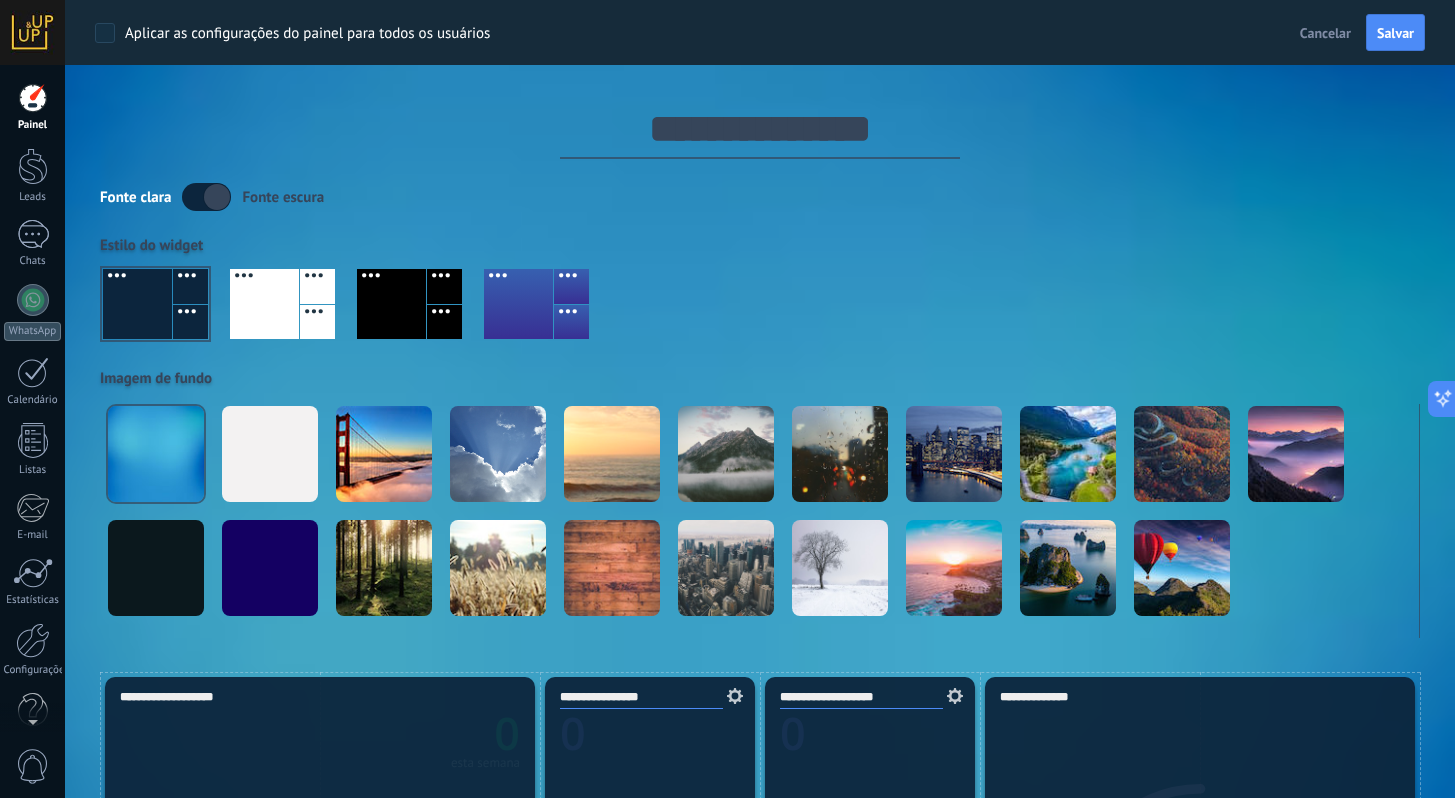 click at bounding box center (206, 197) 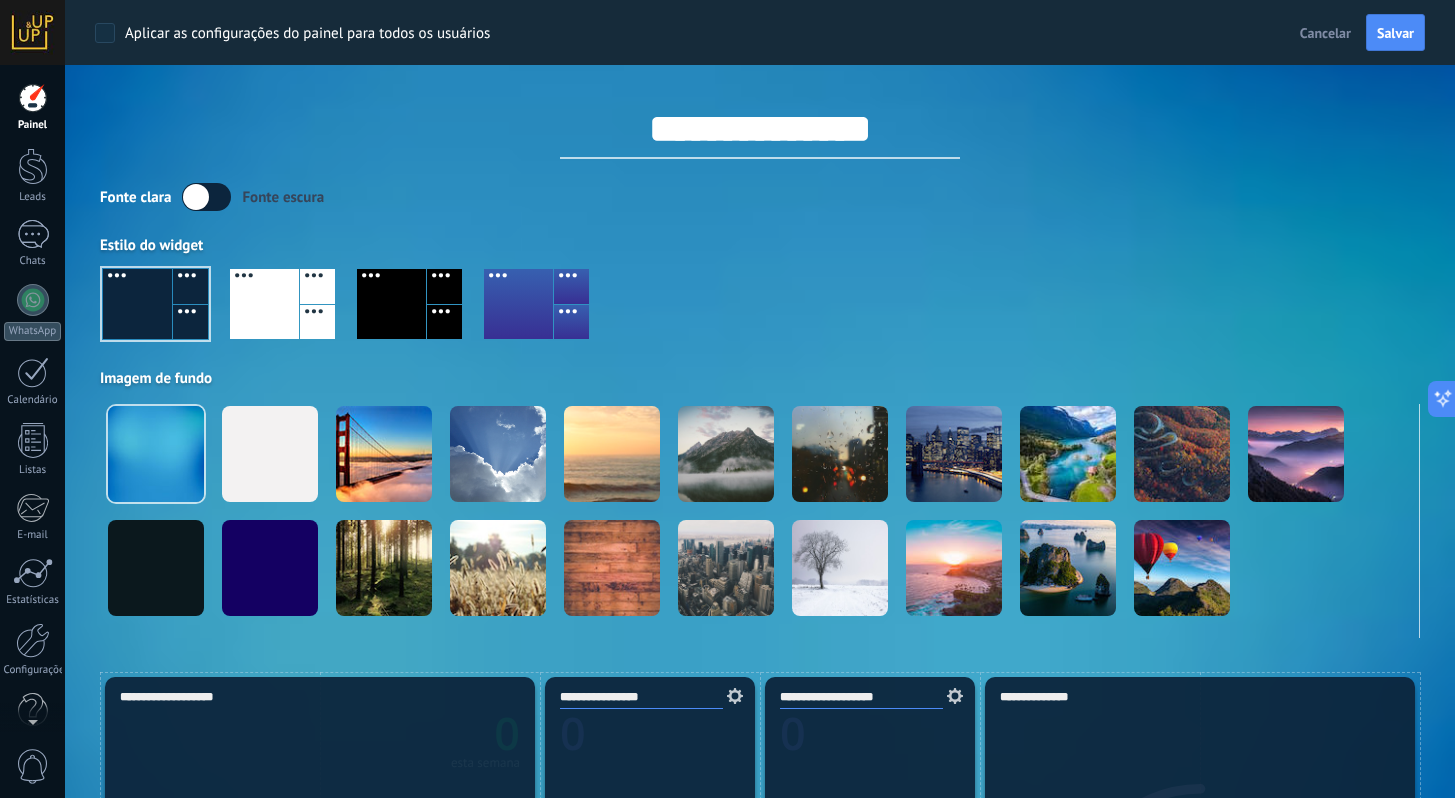 click at bounding box center [391, 304] 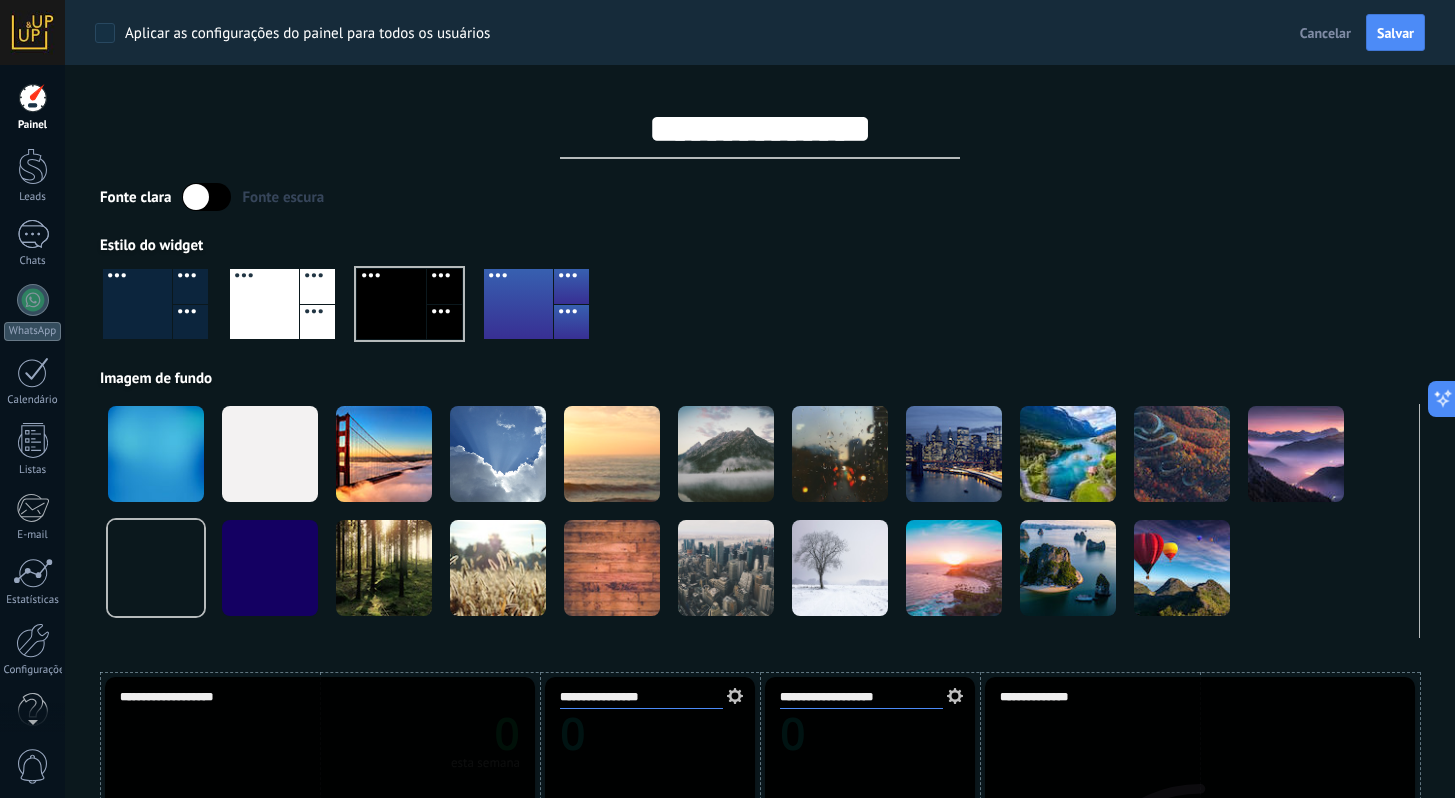 click at bounding box center (317, 322) 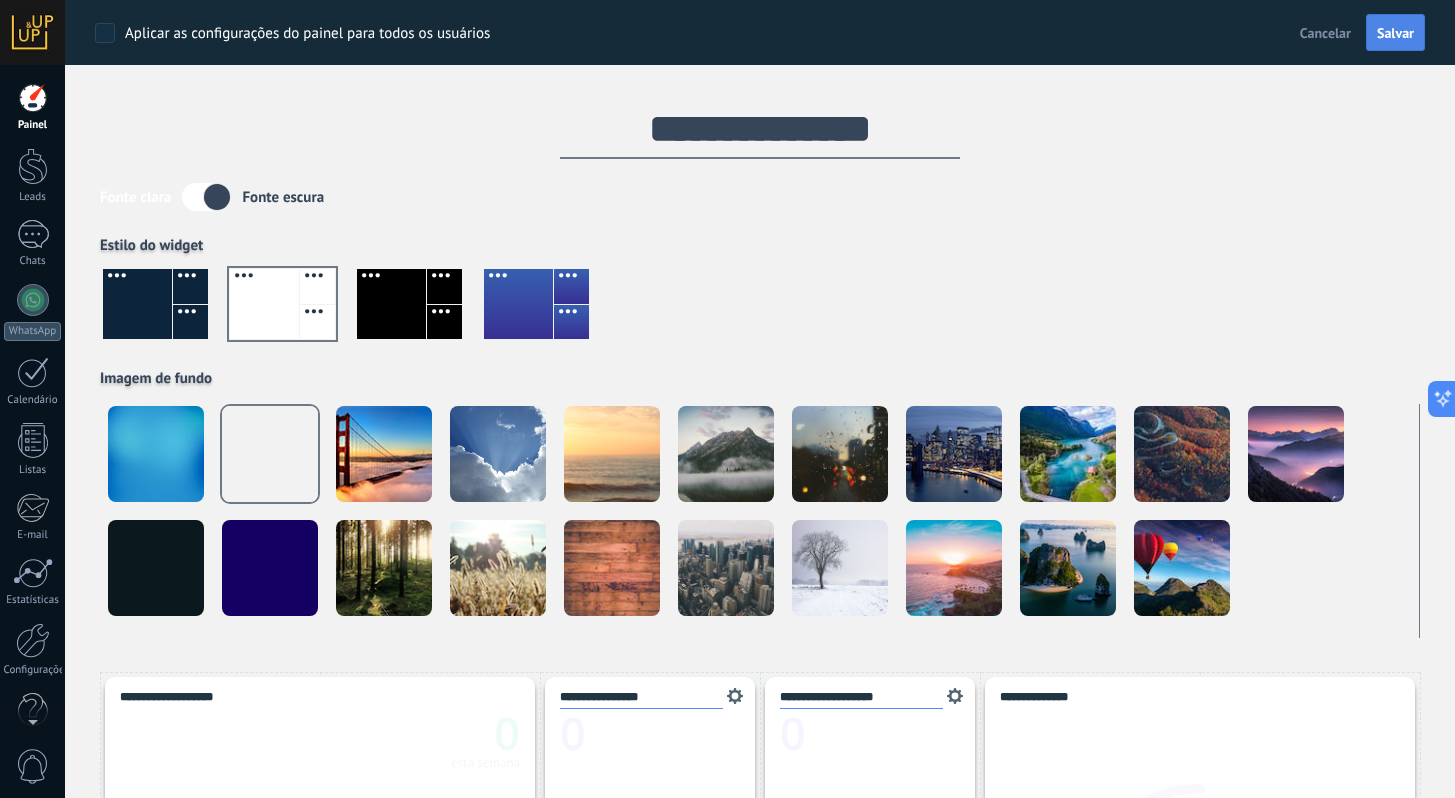 click on "Salvar" at bounding box center [1395, 33] 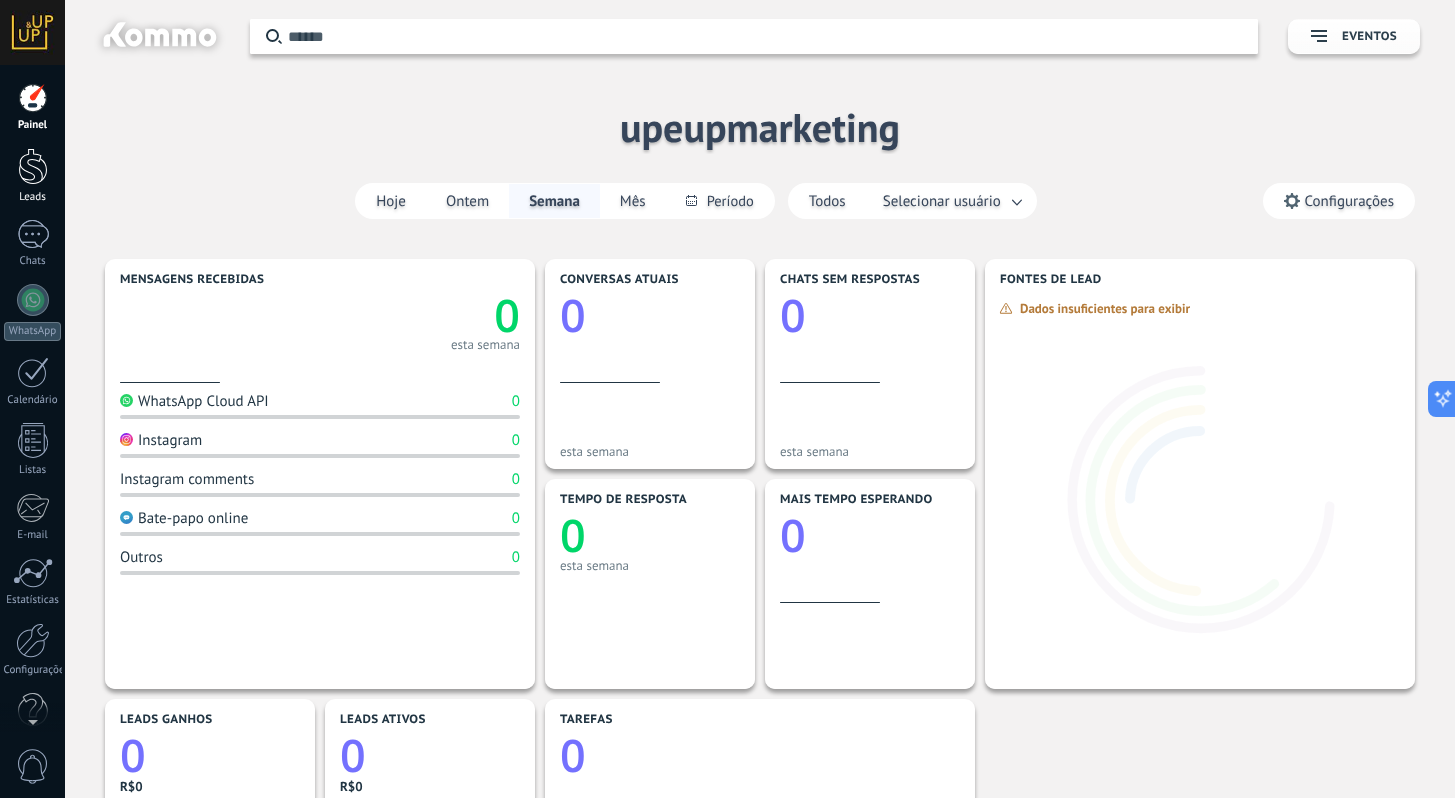 click on "Leads" at bounding box center (32, 176) 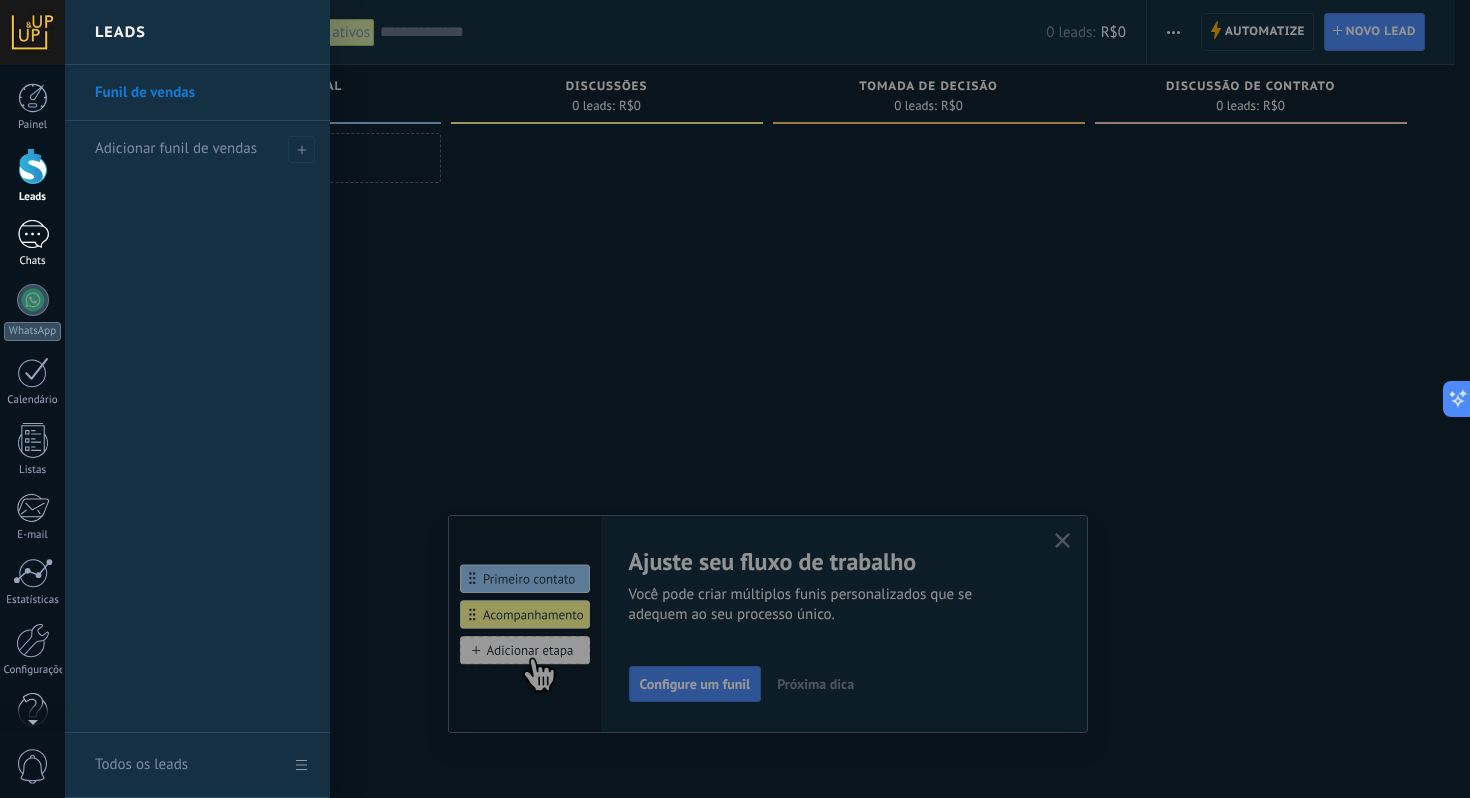 click at bounding box center [33, 234] 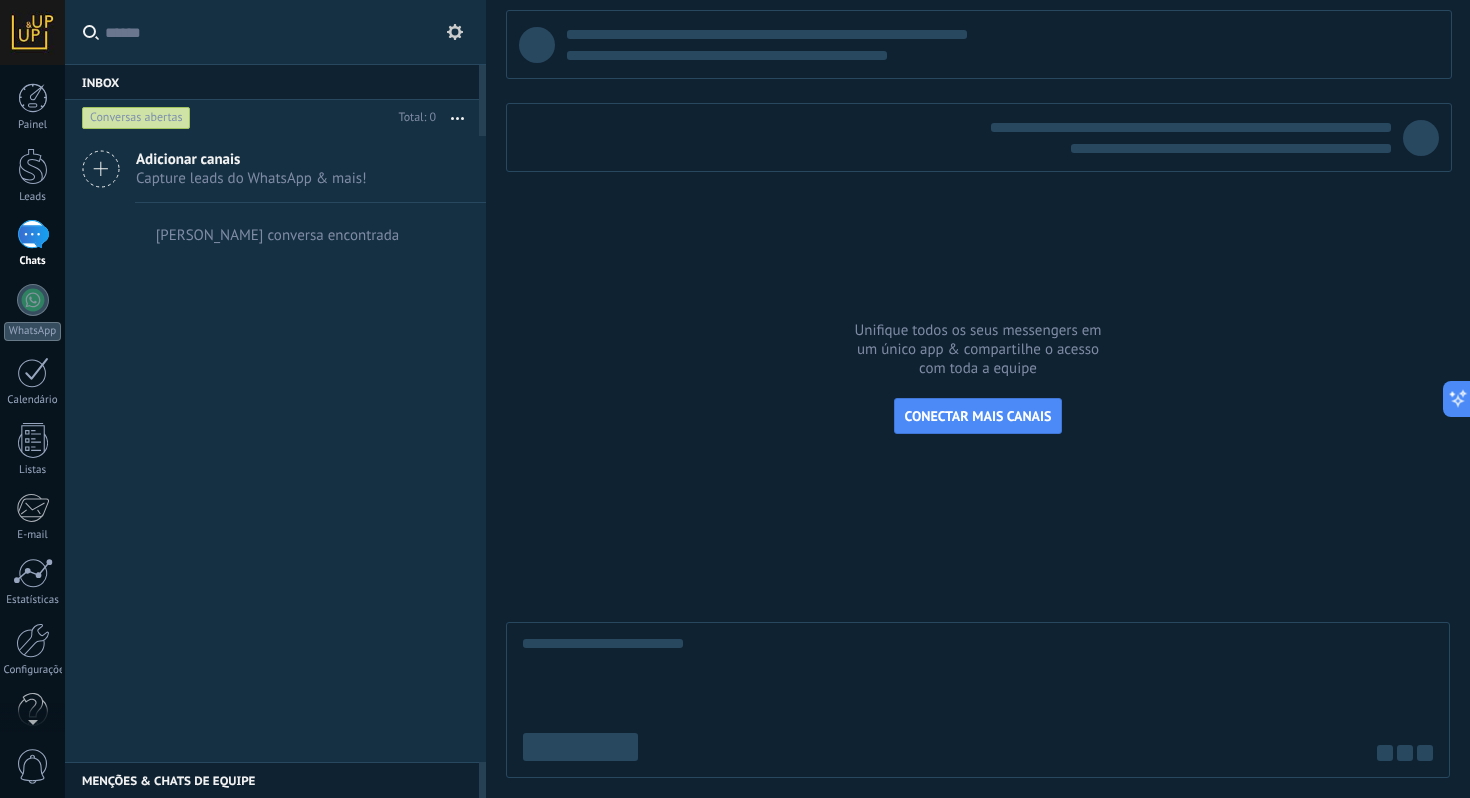 click at bounding box center [457, 118] 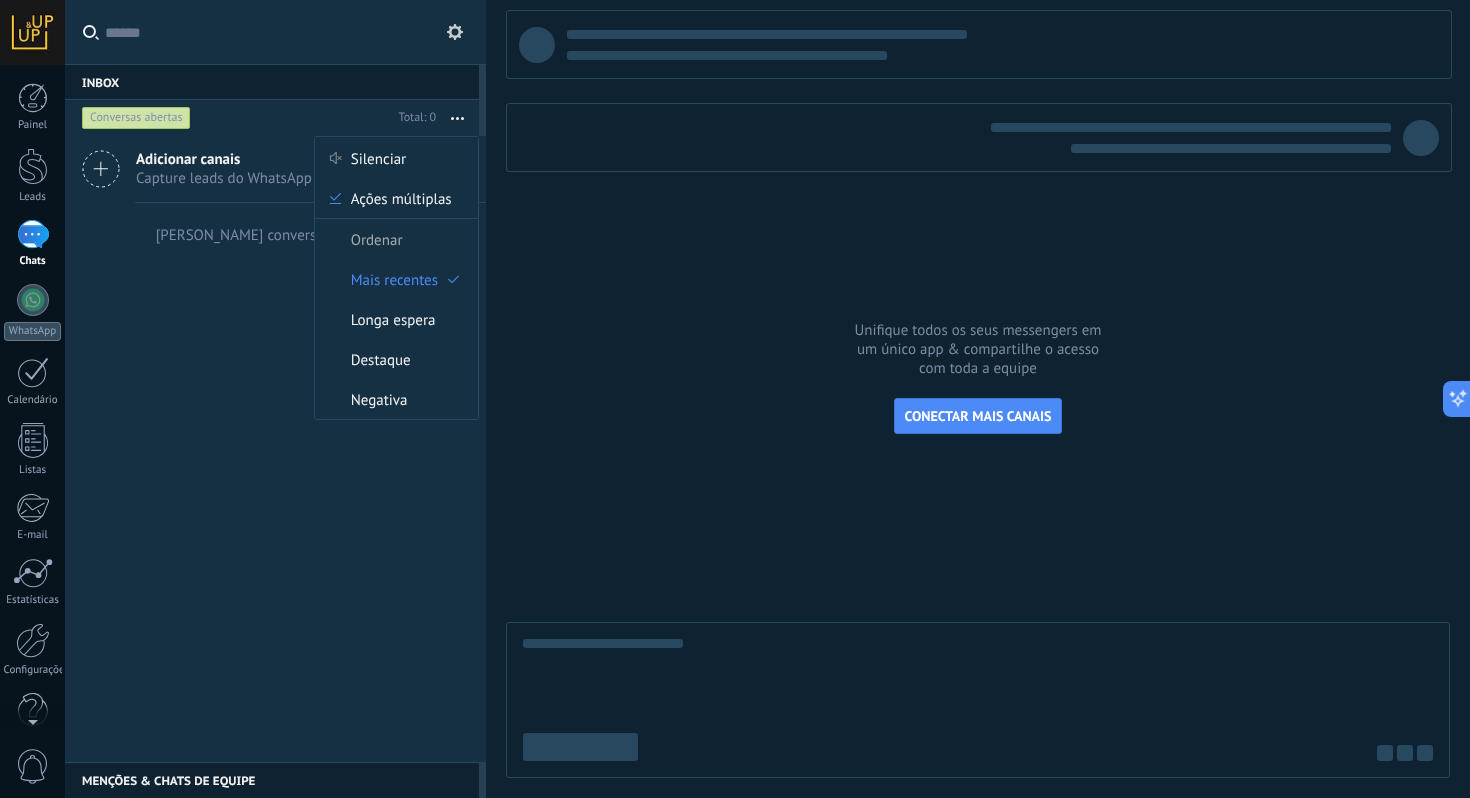 click at bounding box center (457, 118) 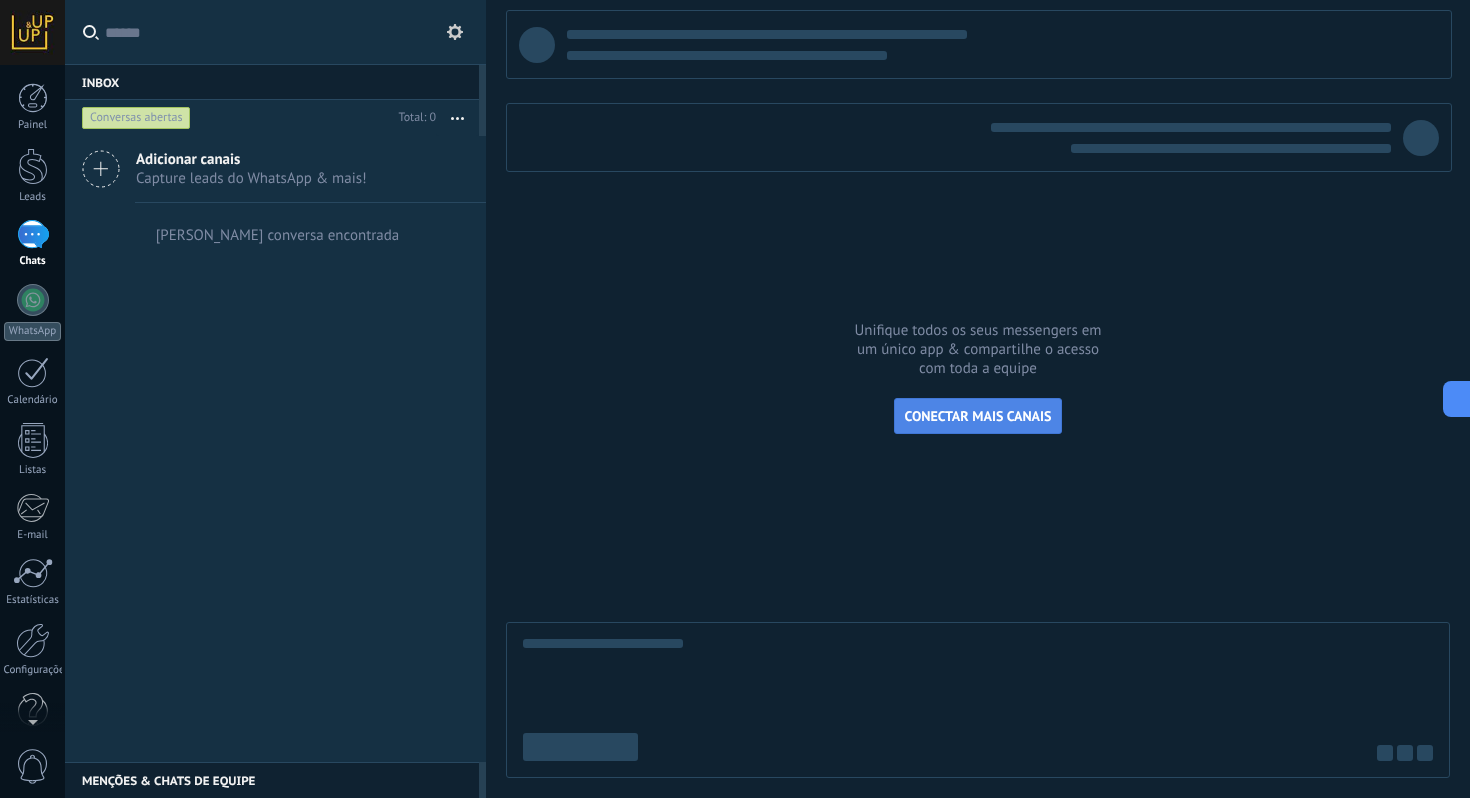 click on "CONECTAR MAIS CANAIS" at bounding box center [978, 416] 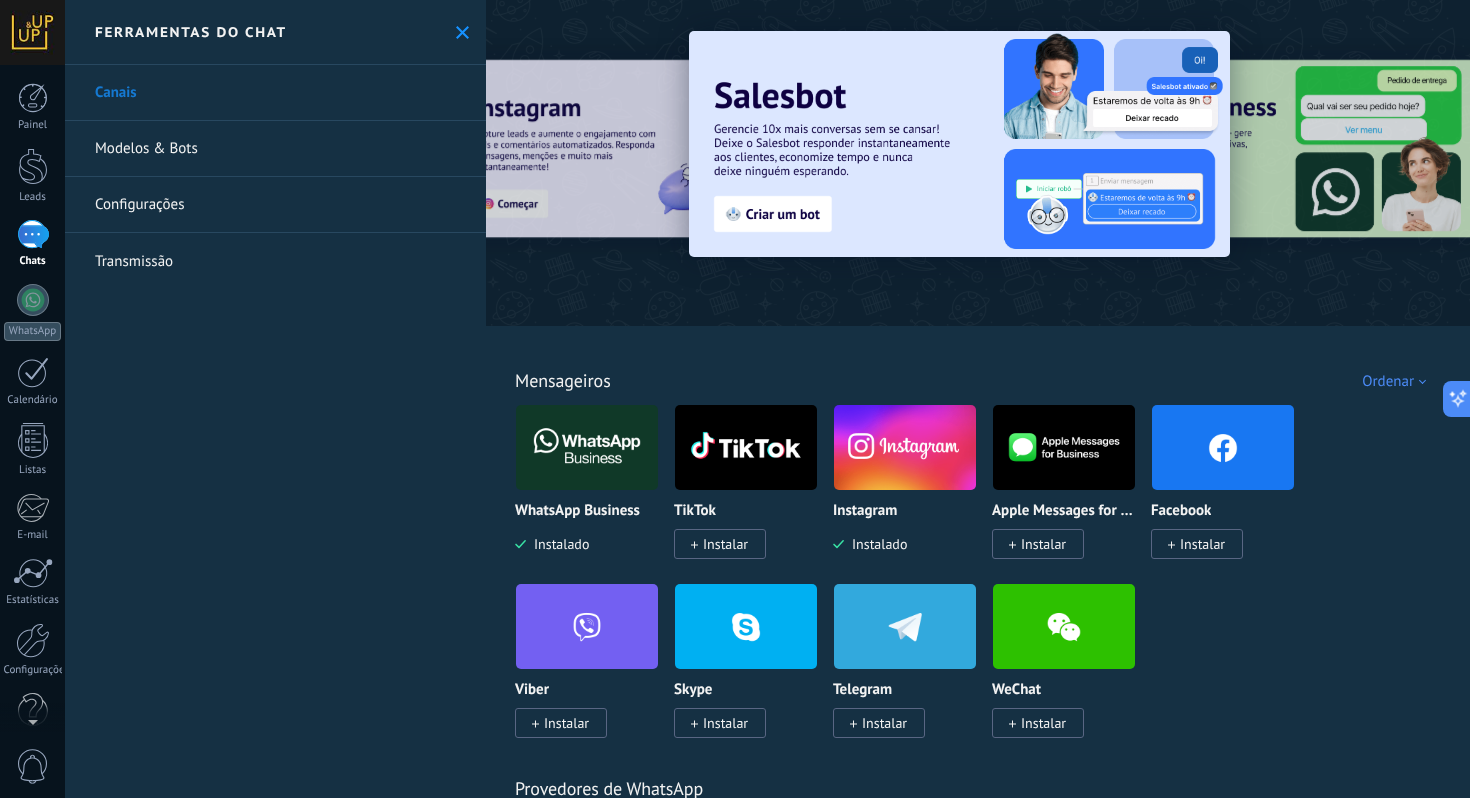 click on "Modelos & Bots" at bounding box center (275, 149) 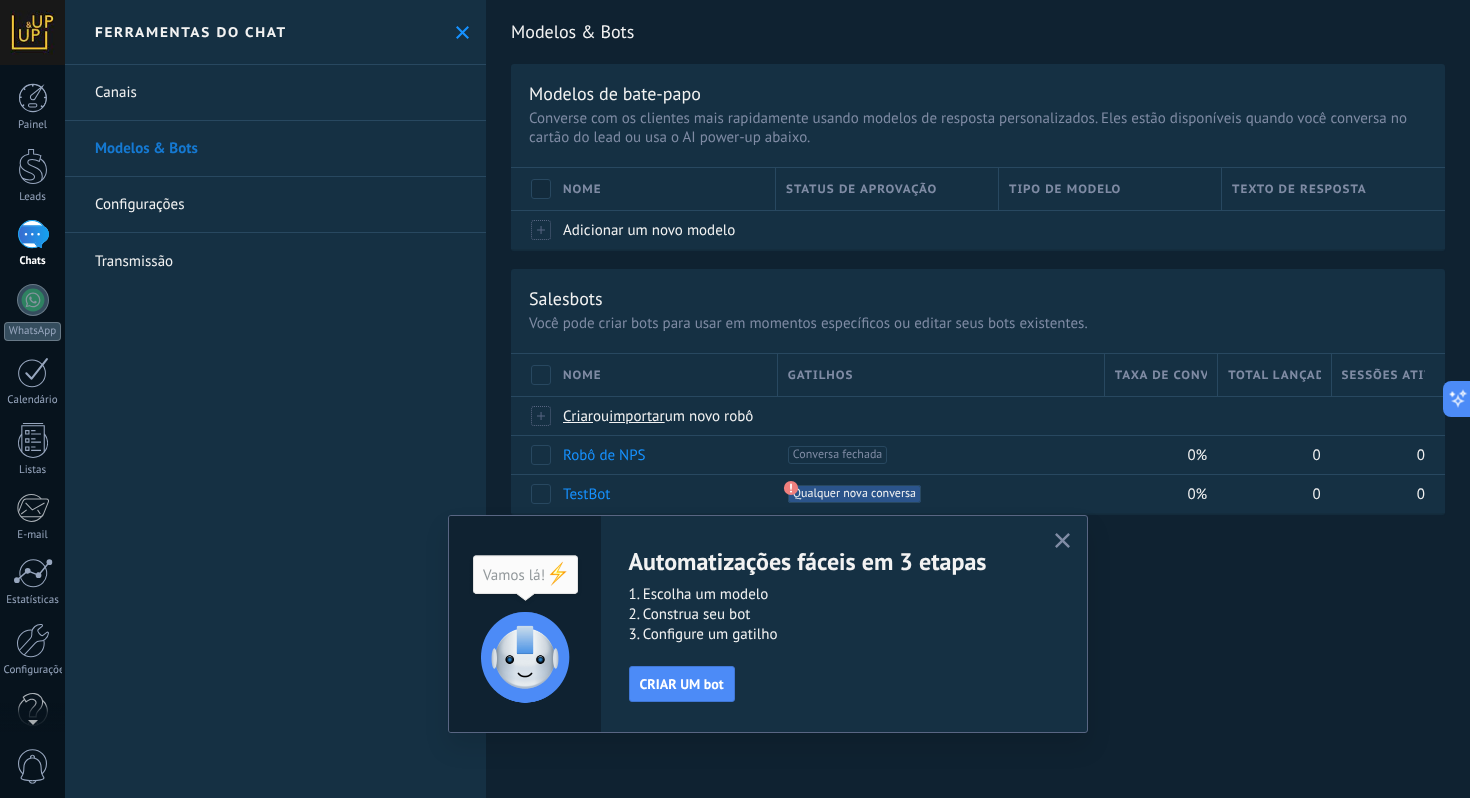 click on "Configurações" at bounding box center (275, 205) 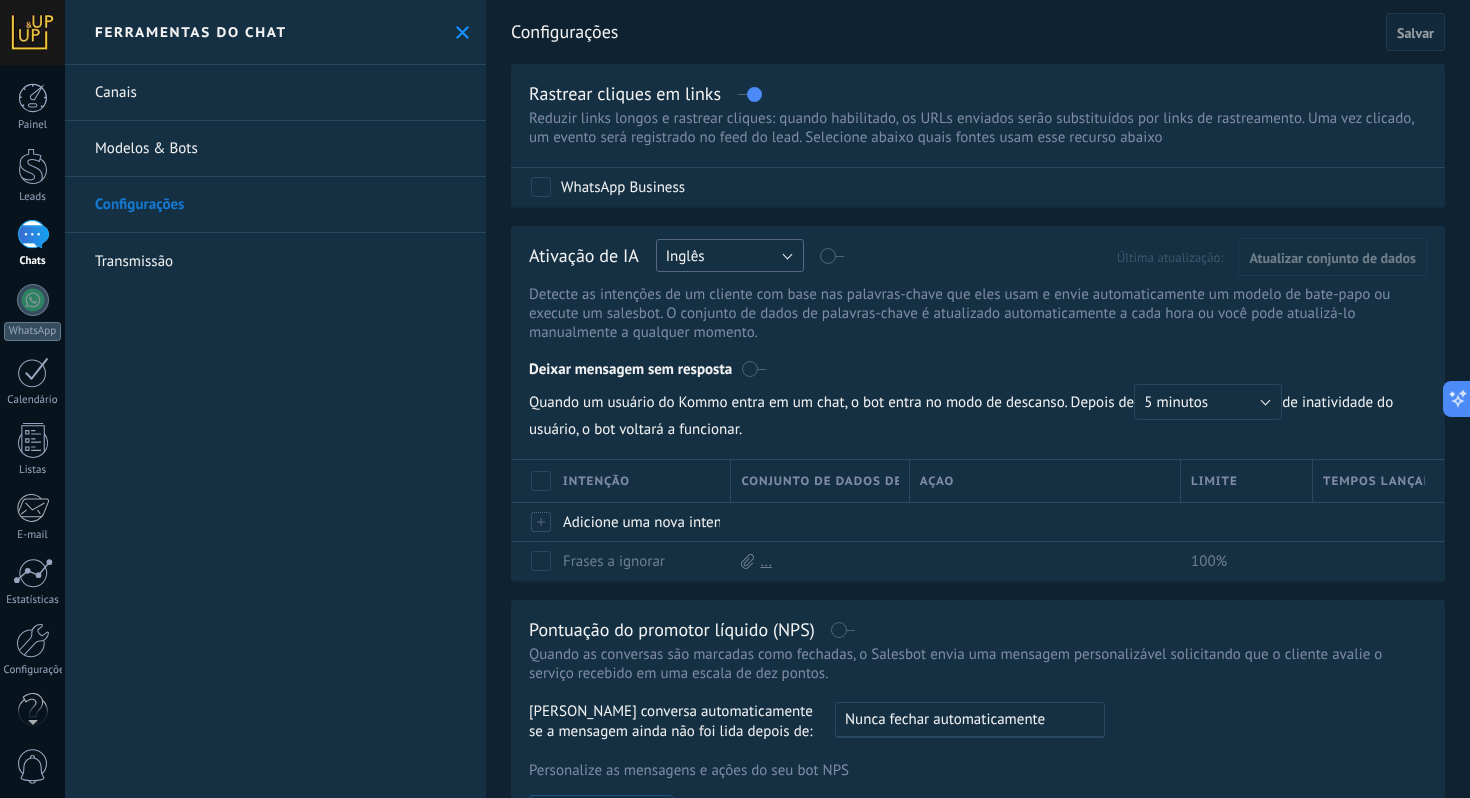 click on "Inglês" at bounding box center (730, 255) 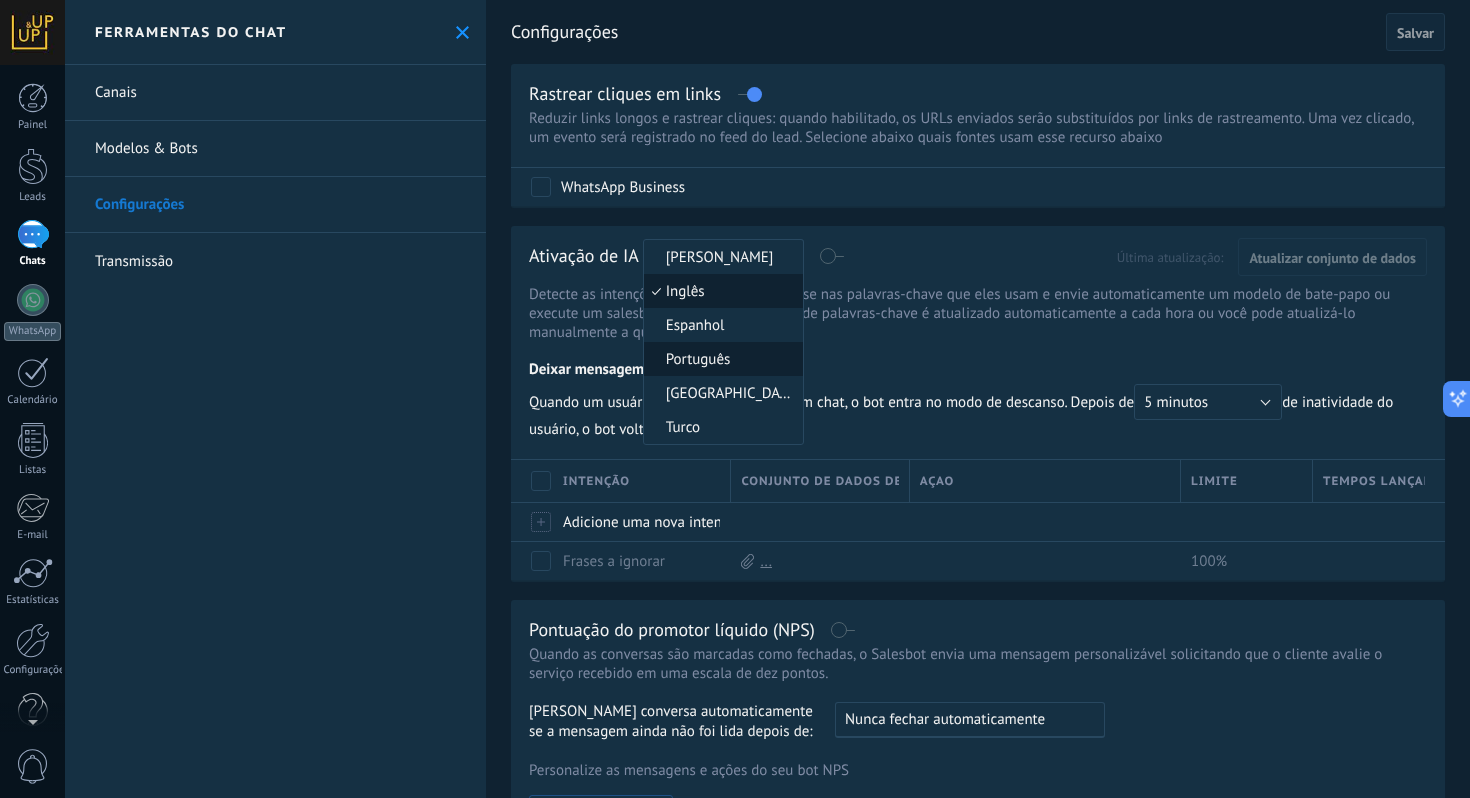 click on "Português" at bounding box center (720, 359) 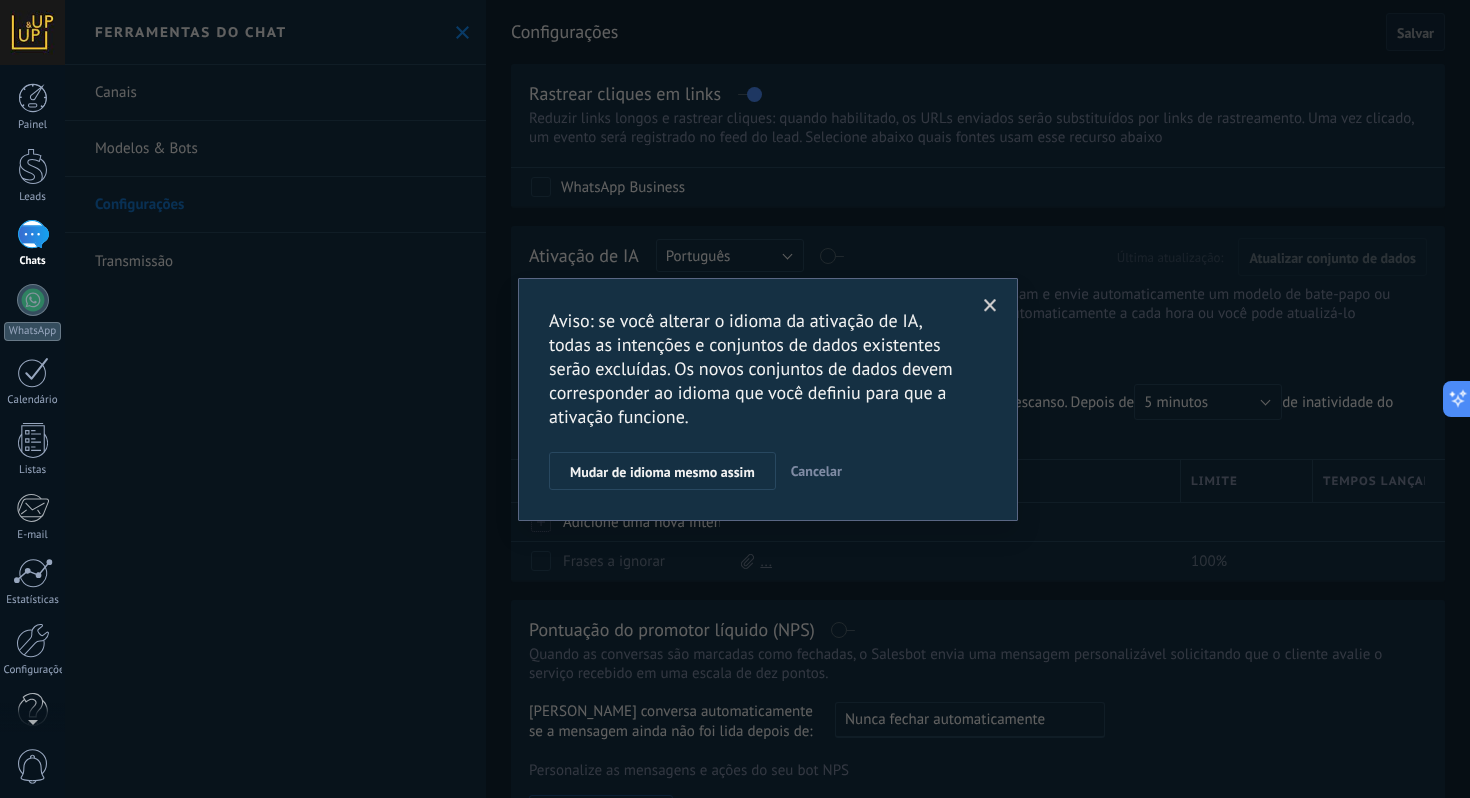 click at bounding box center (990, 306) 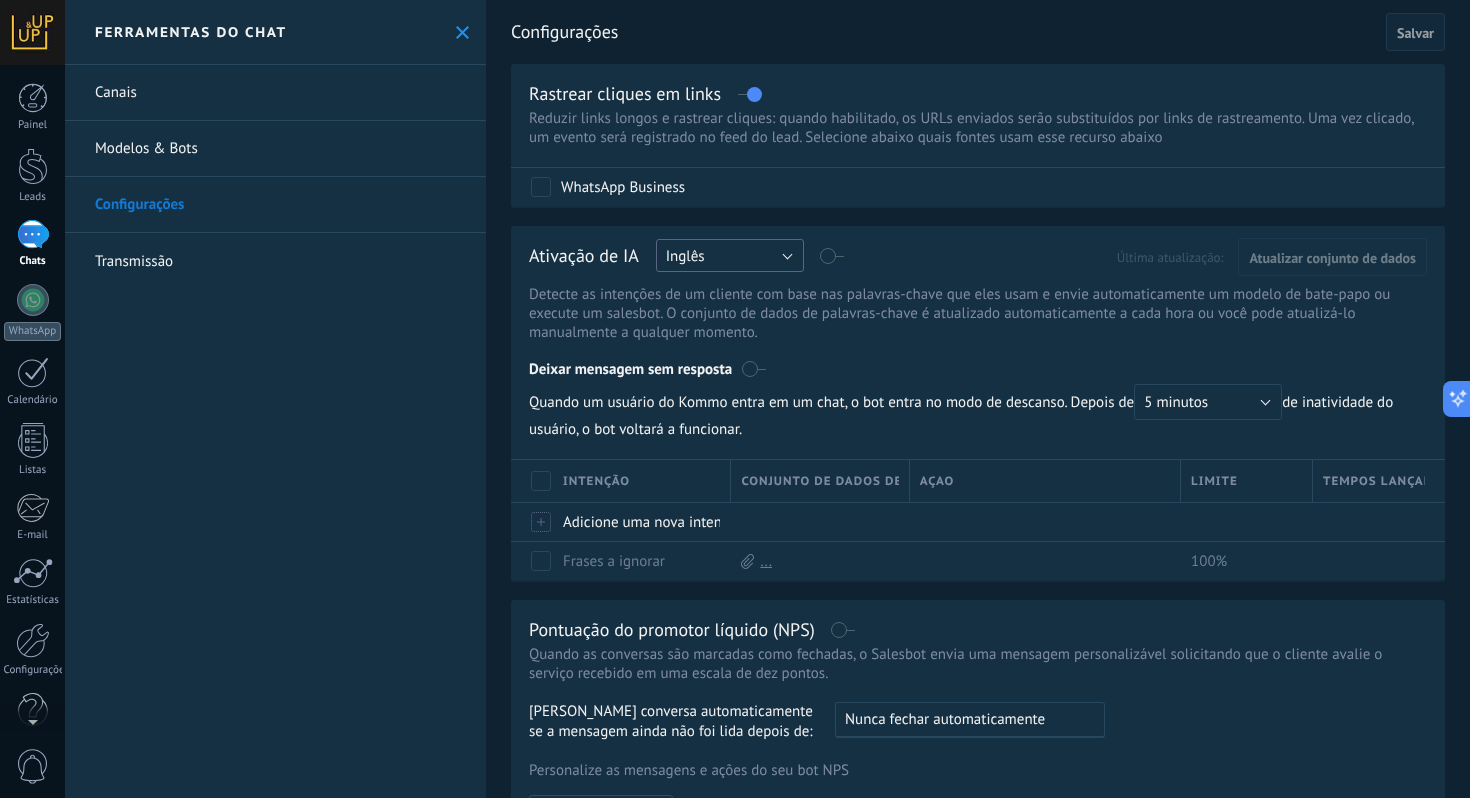 click on "Inglês" at bounding box center (730, 255) 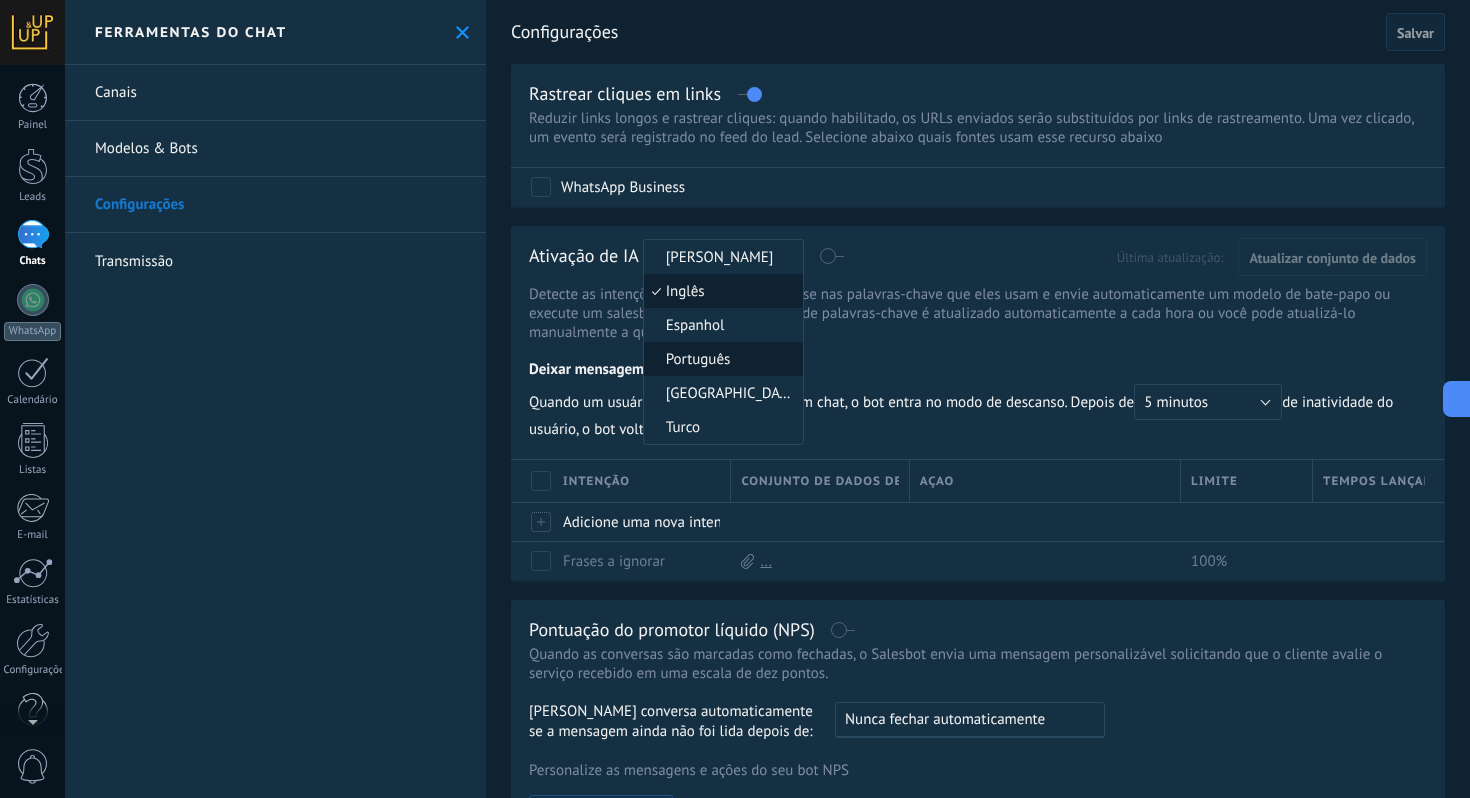click on "Português" at bounding box center [720, 359] 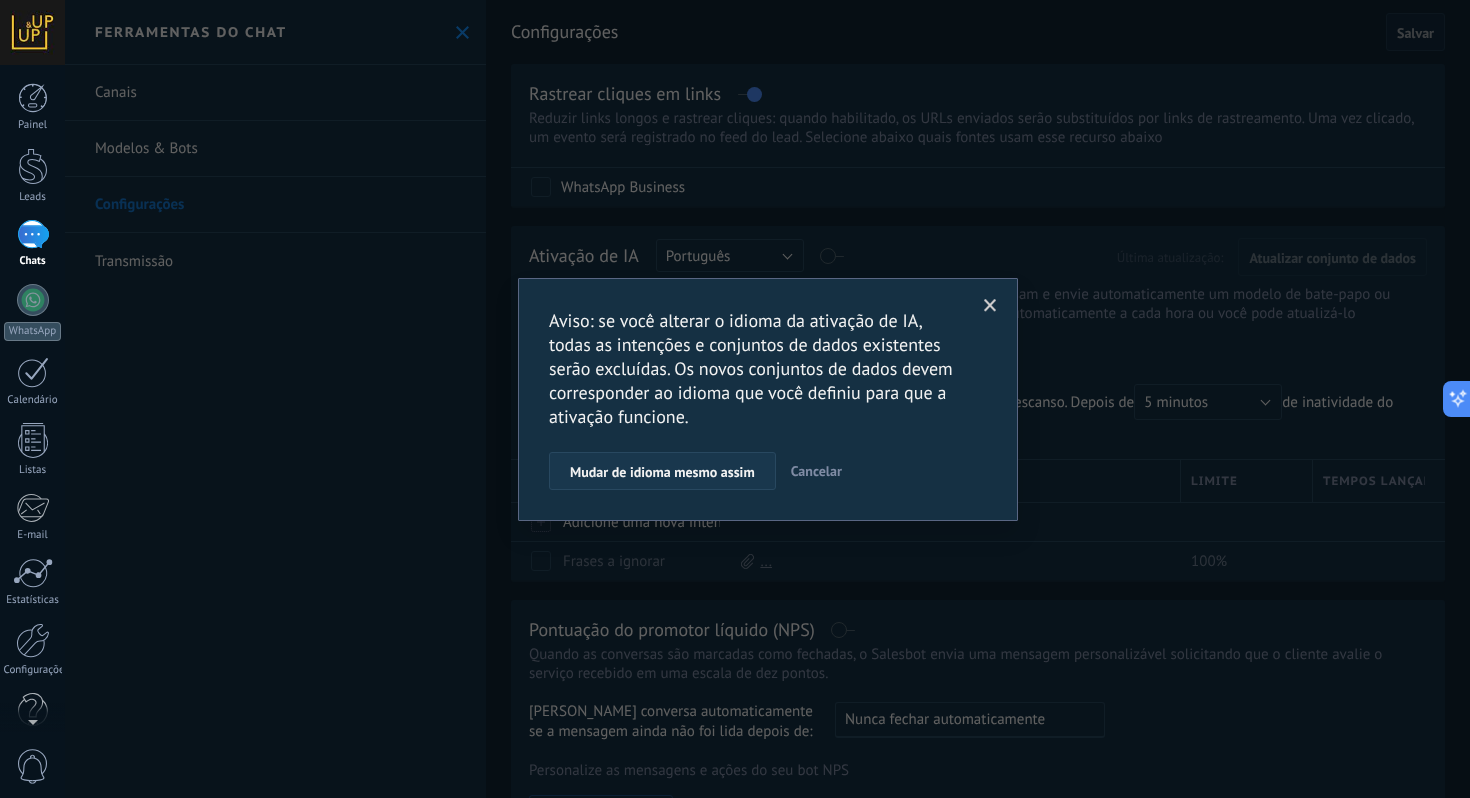 click on "Mudar de idioma mesmo assim" at bounding box center (662, 472) 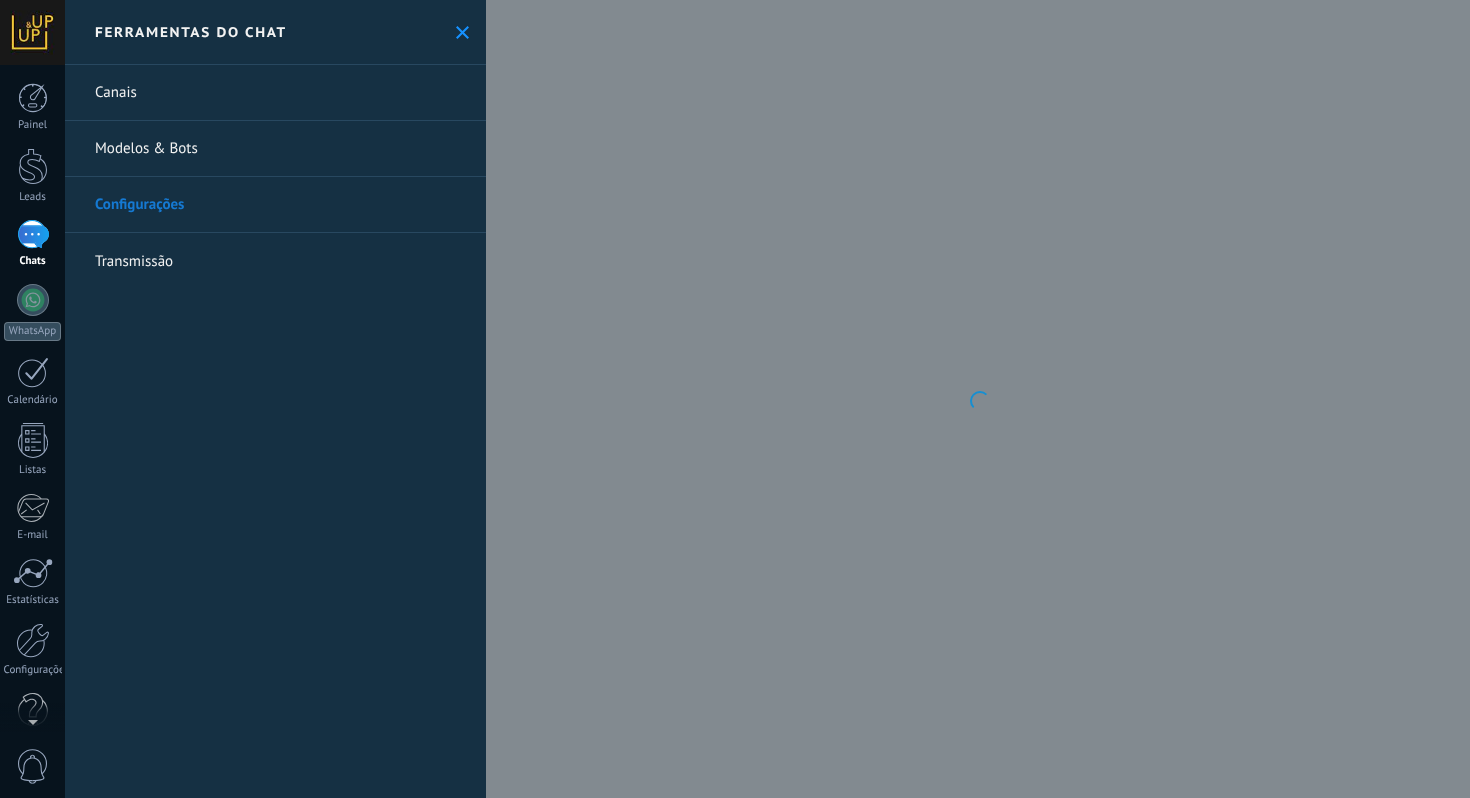 scroll, scrollTop: 0, scrollLeft: 0, axis: both 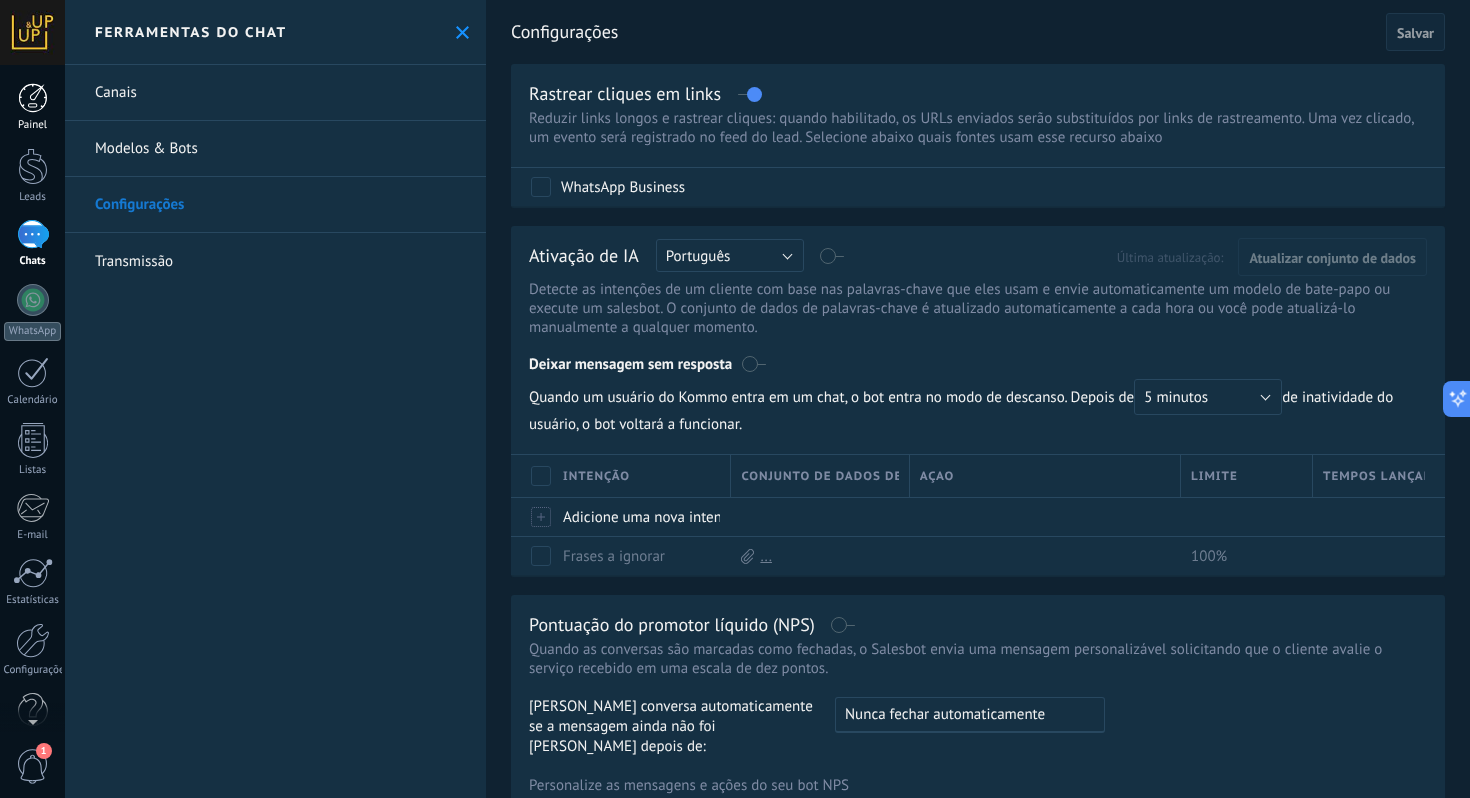 click at bounding box center (33, 98) 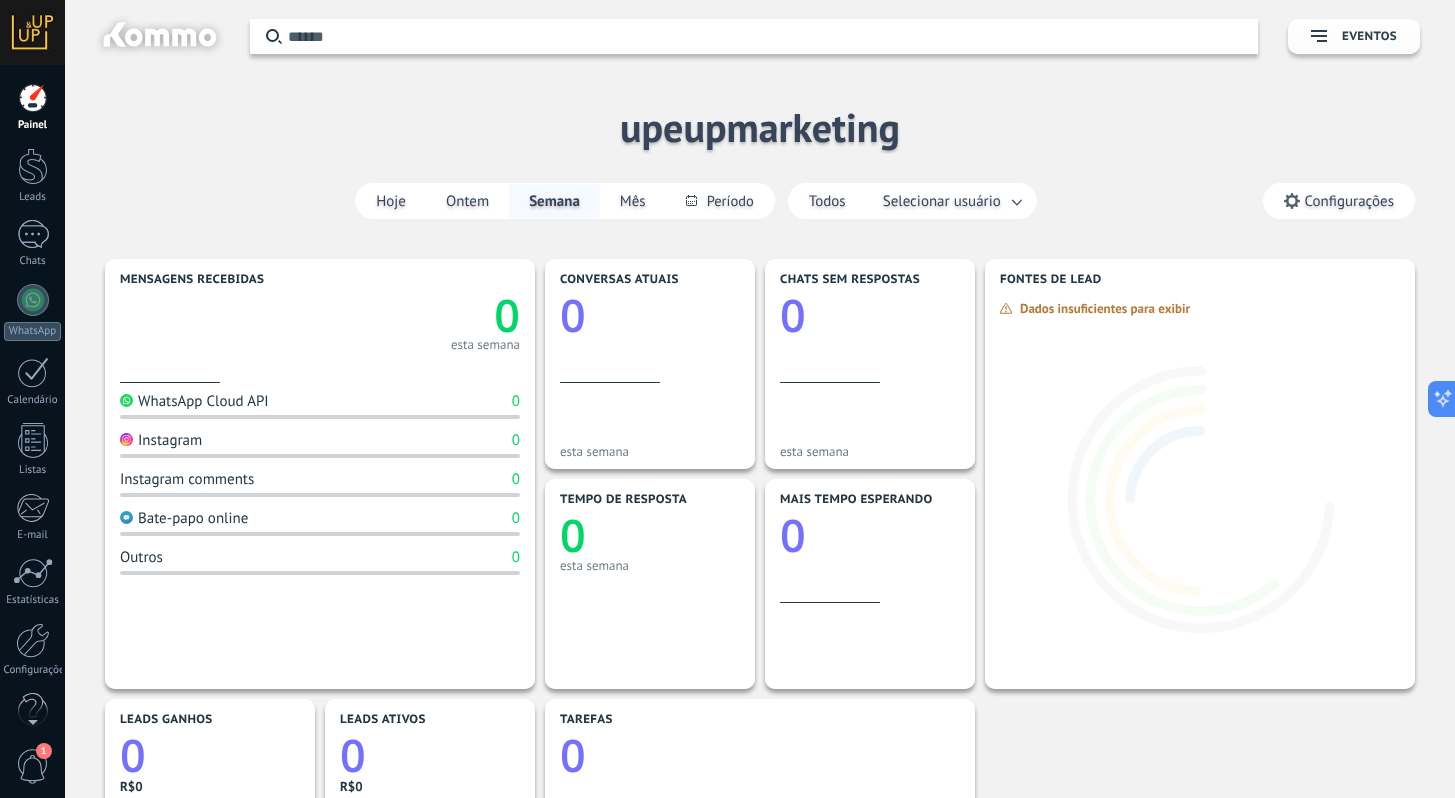 click at bounding box center (33, 98) 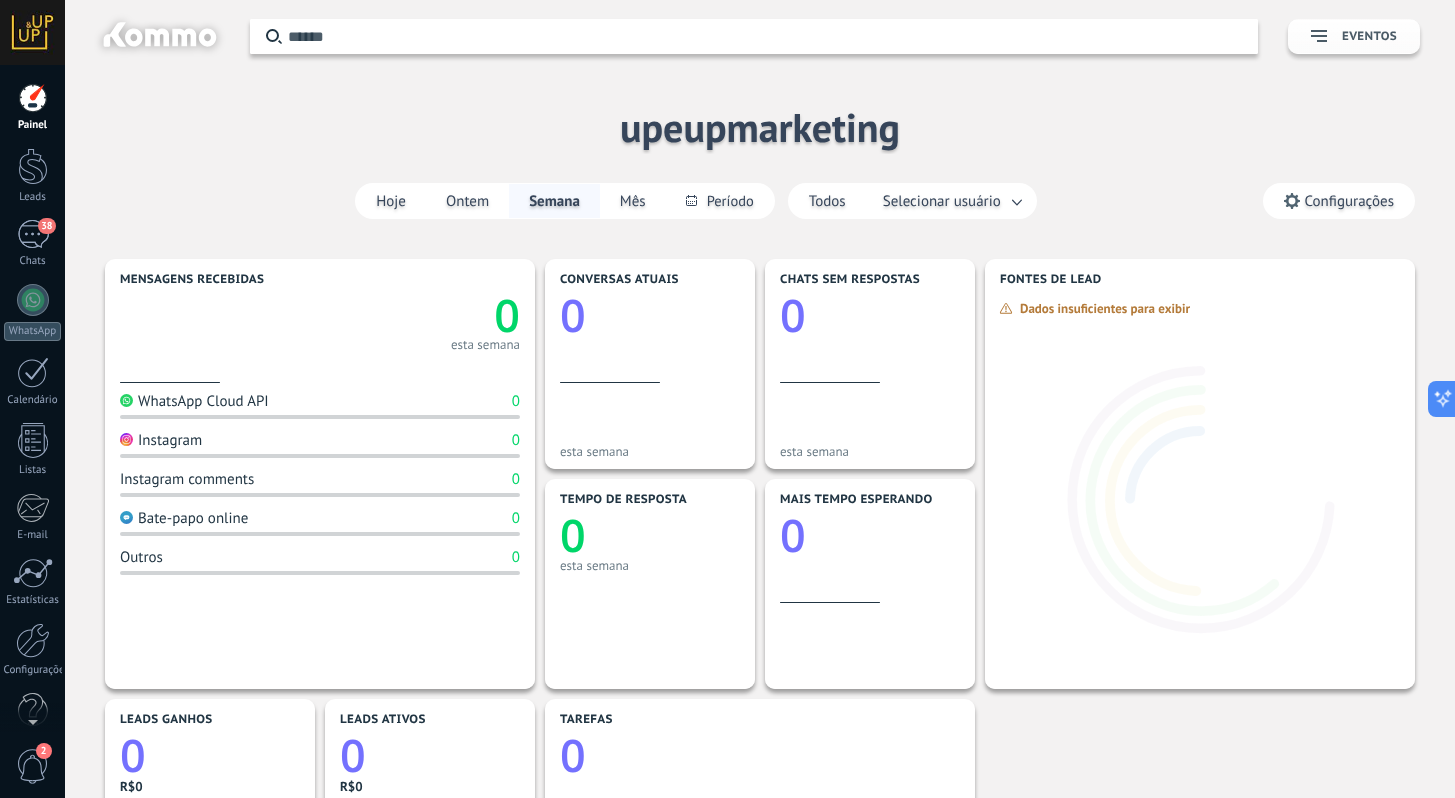 click on "Eventos" at bounding box center (1354, 37) 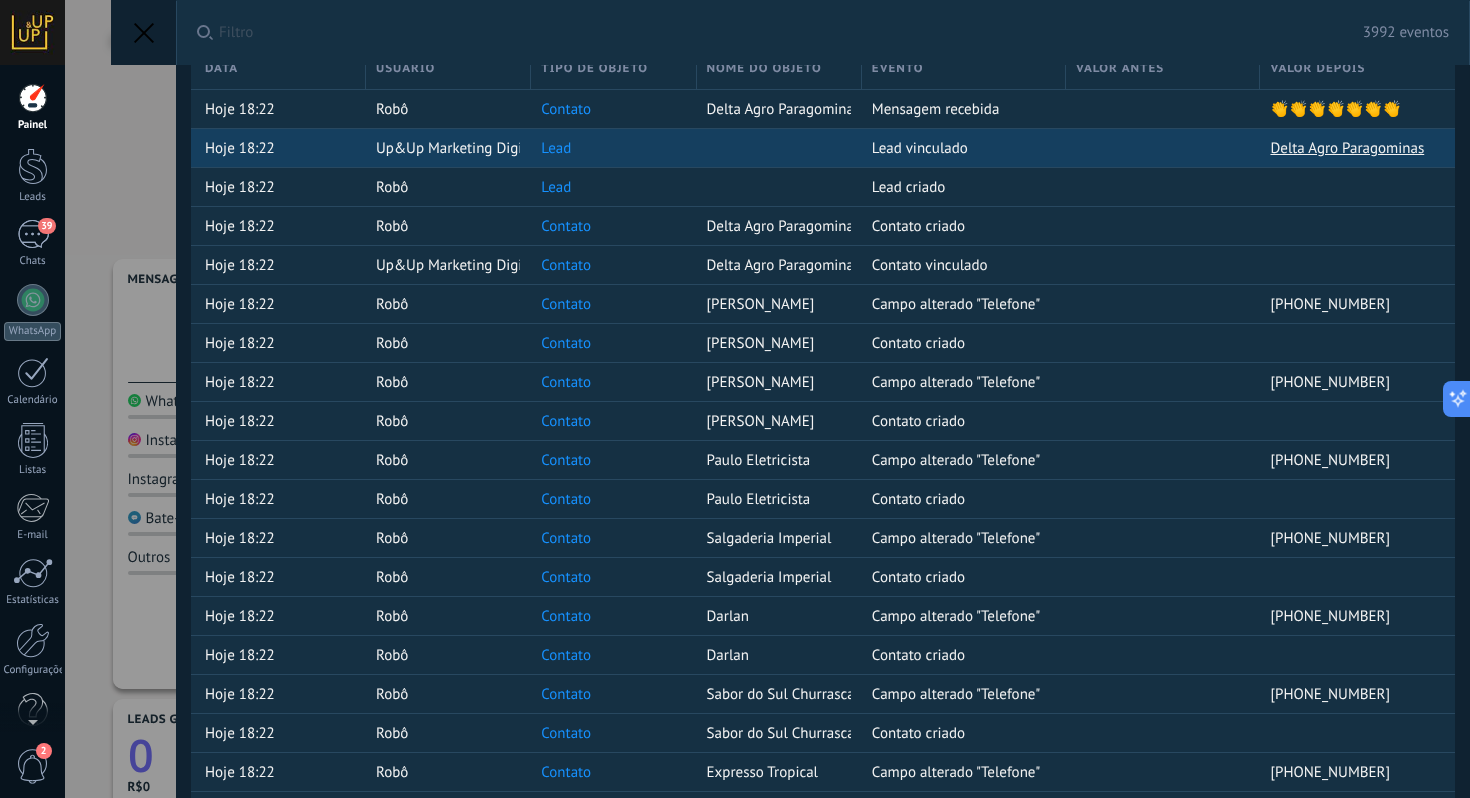 scroll, scrollTop: 0, scrollLeft: 0, axis: both 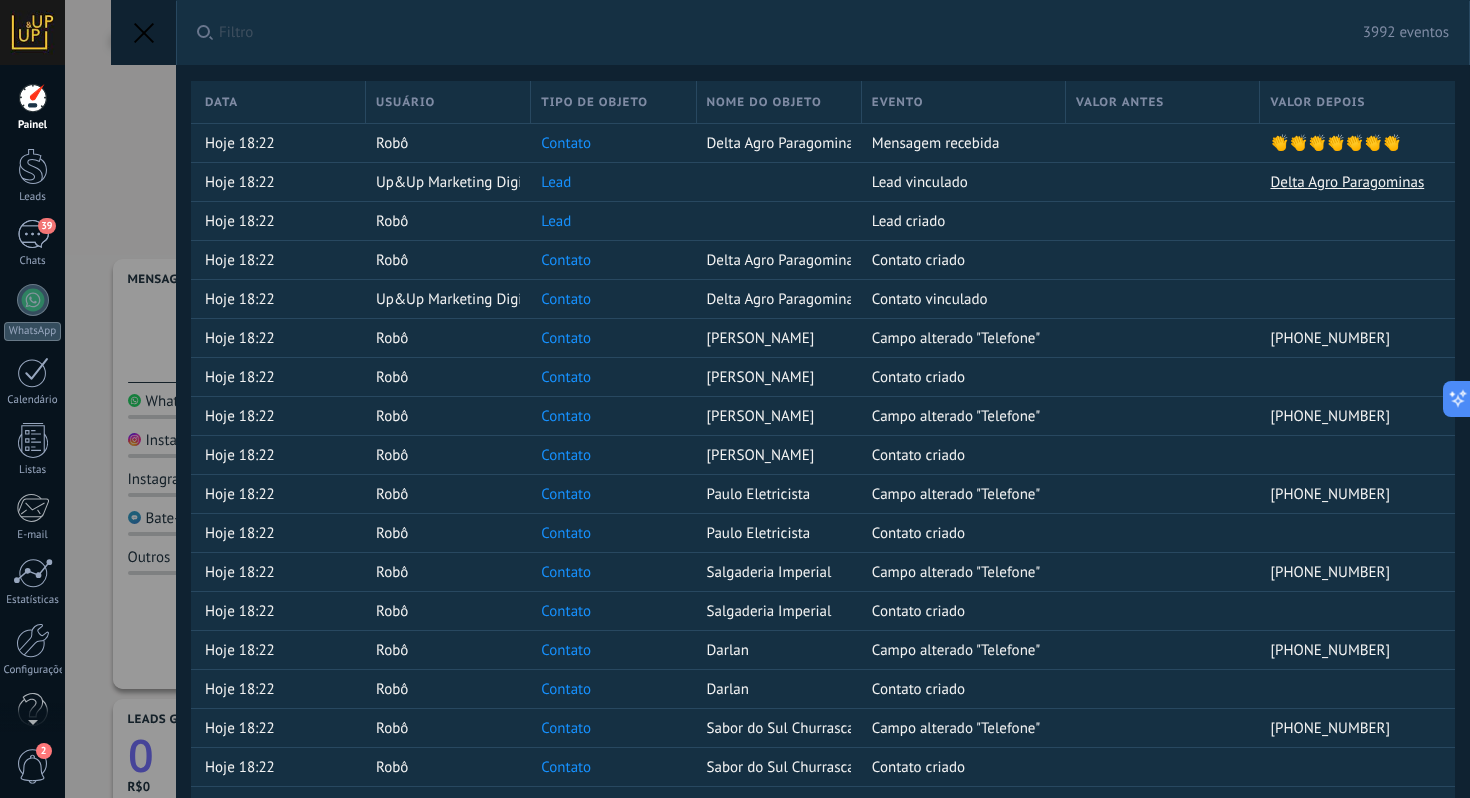 click 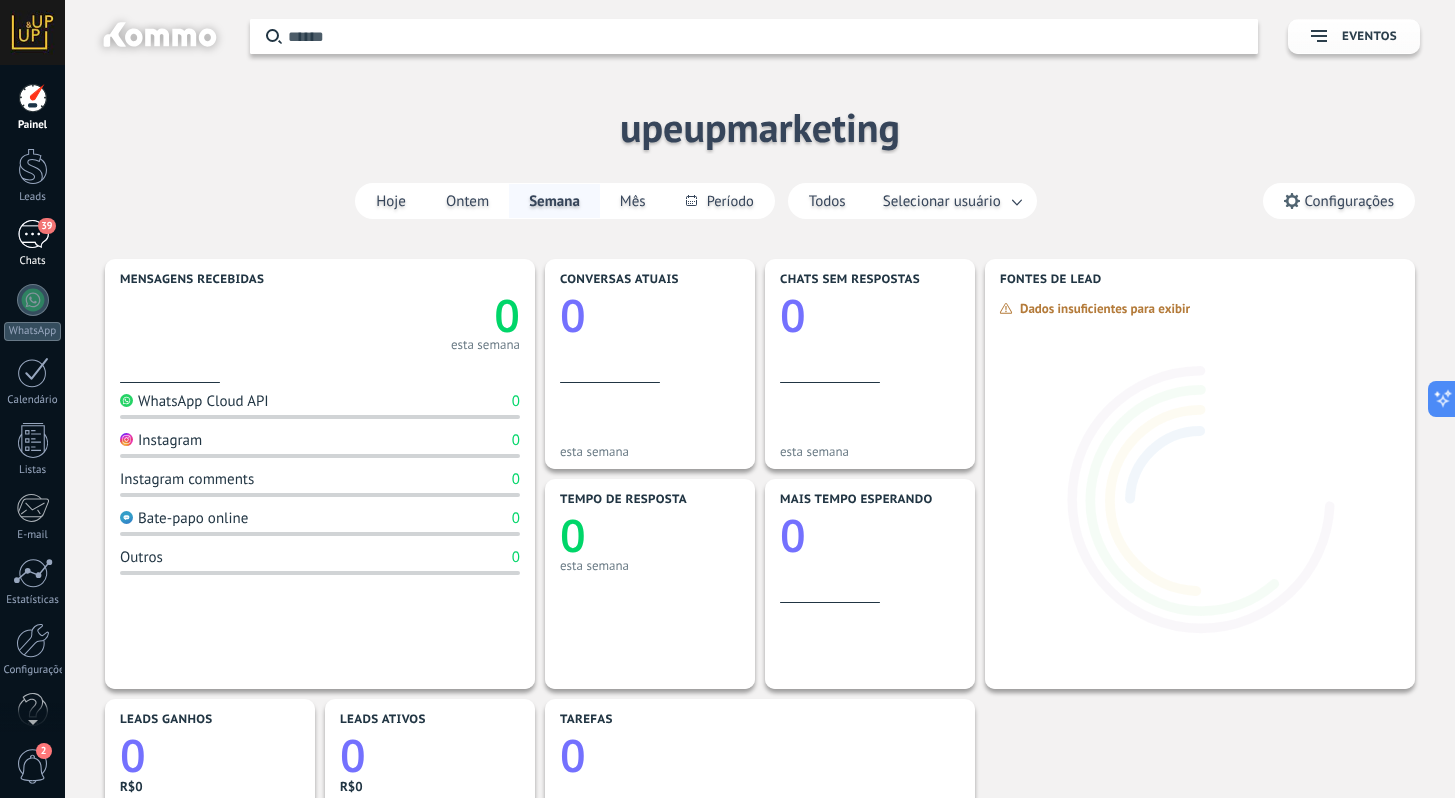click on "39" at bounding box center (33, 234) 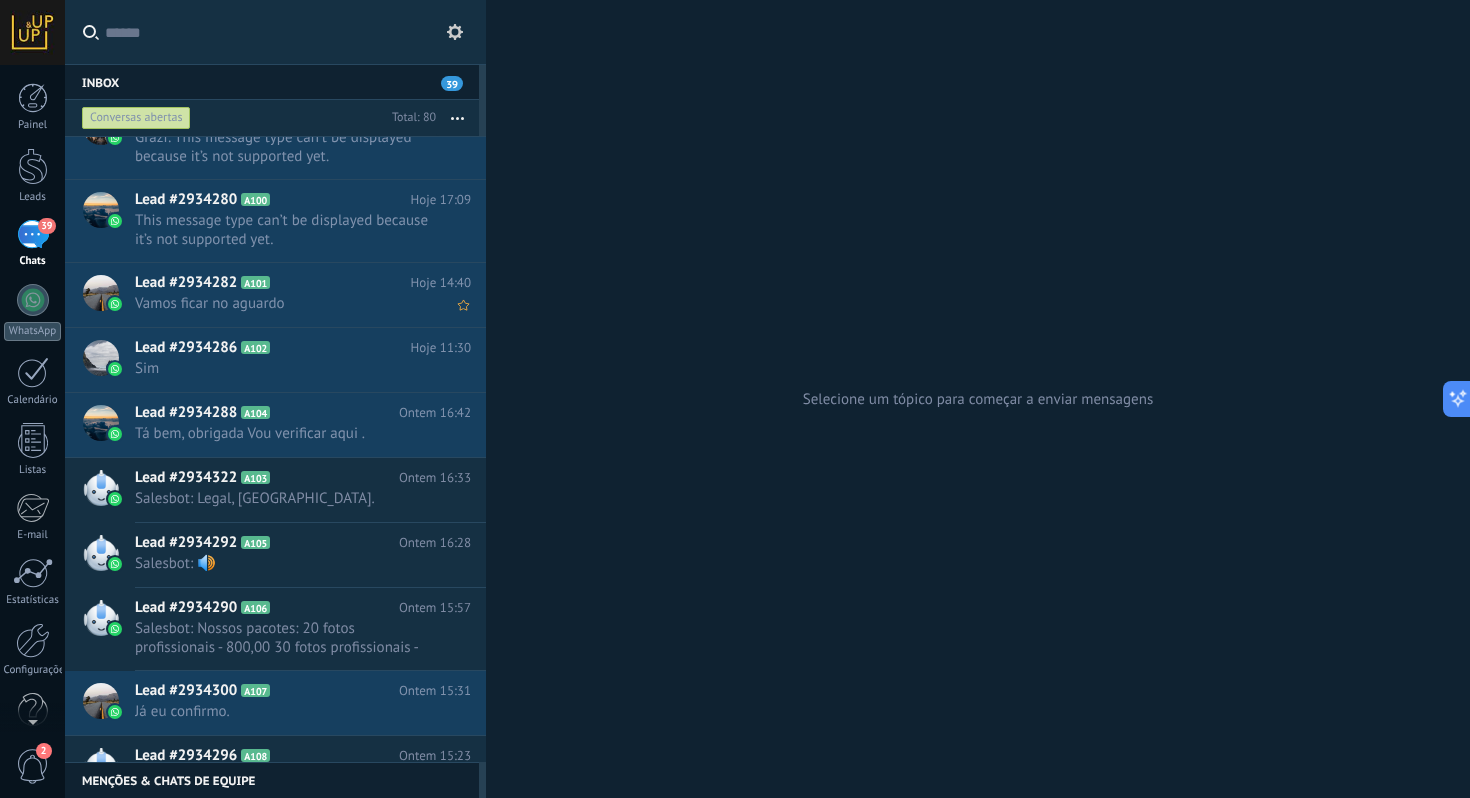 scroll, scrollTop: 277, scrollLeft: 0, axis: vertical 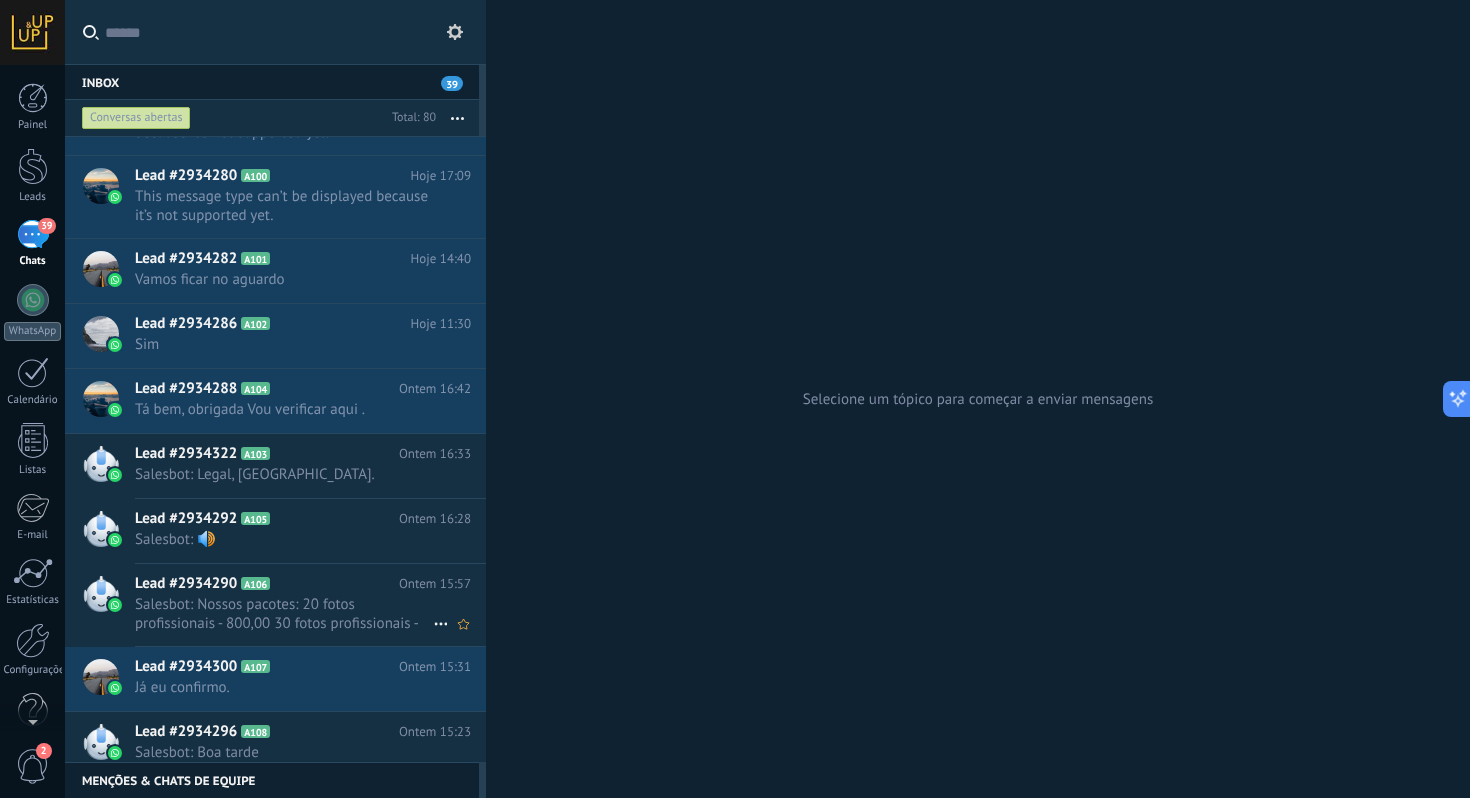click on "A106" at bounding box center (255, 583) 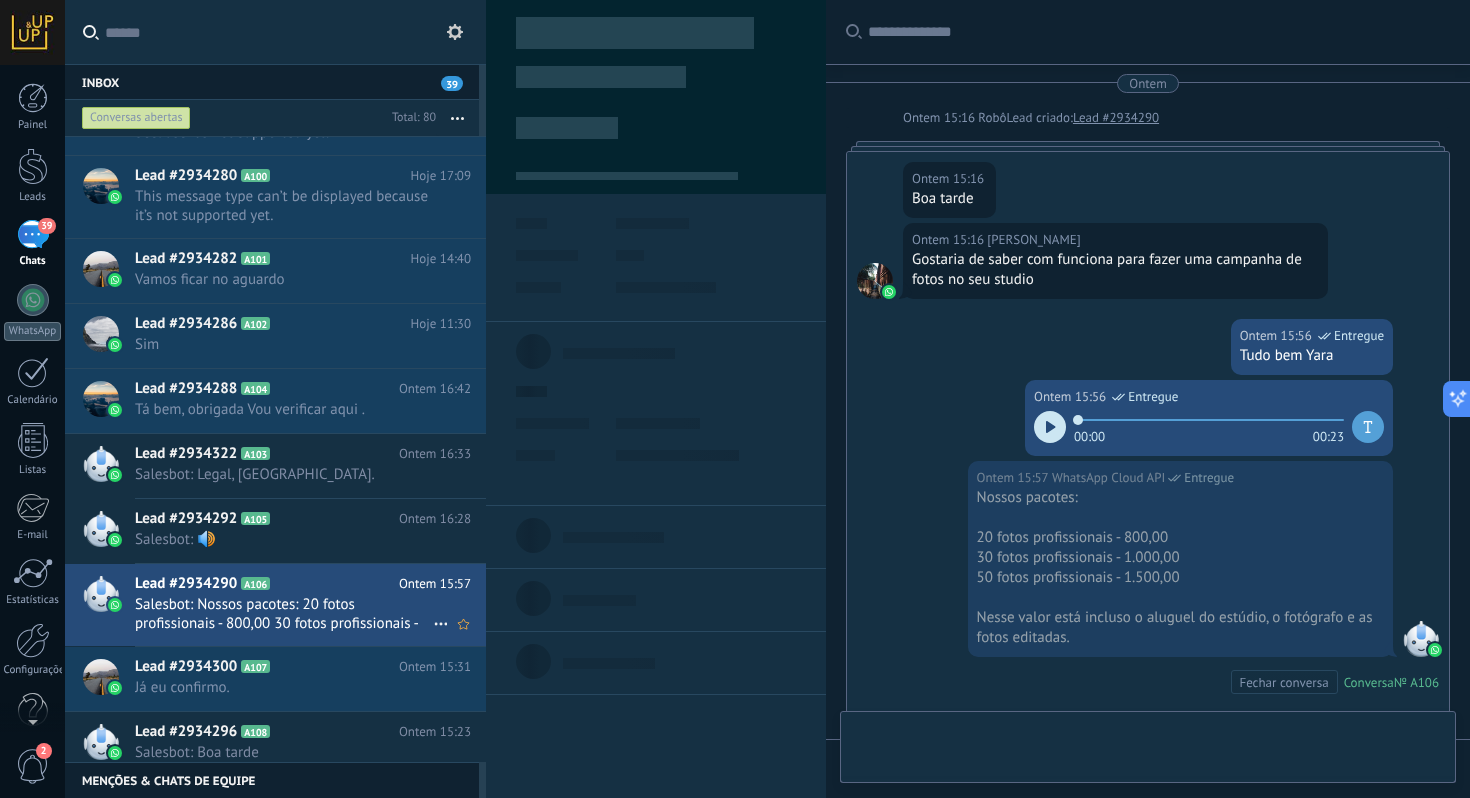 scroll, scrollTop: 362, scrollLeft: 0, axis: vertical 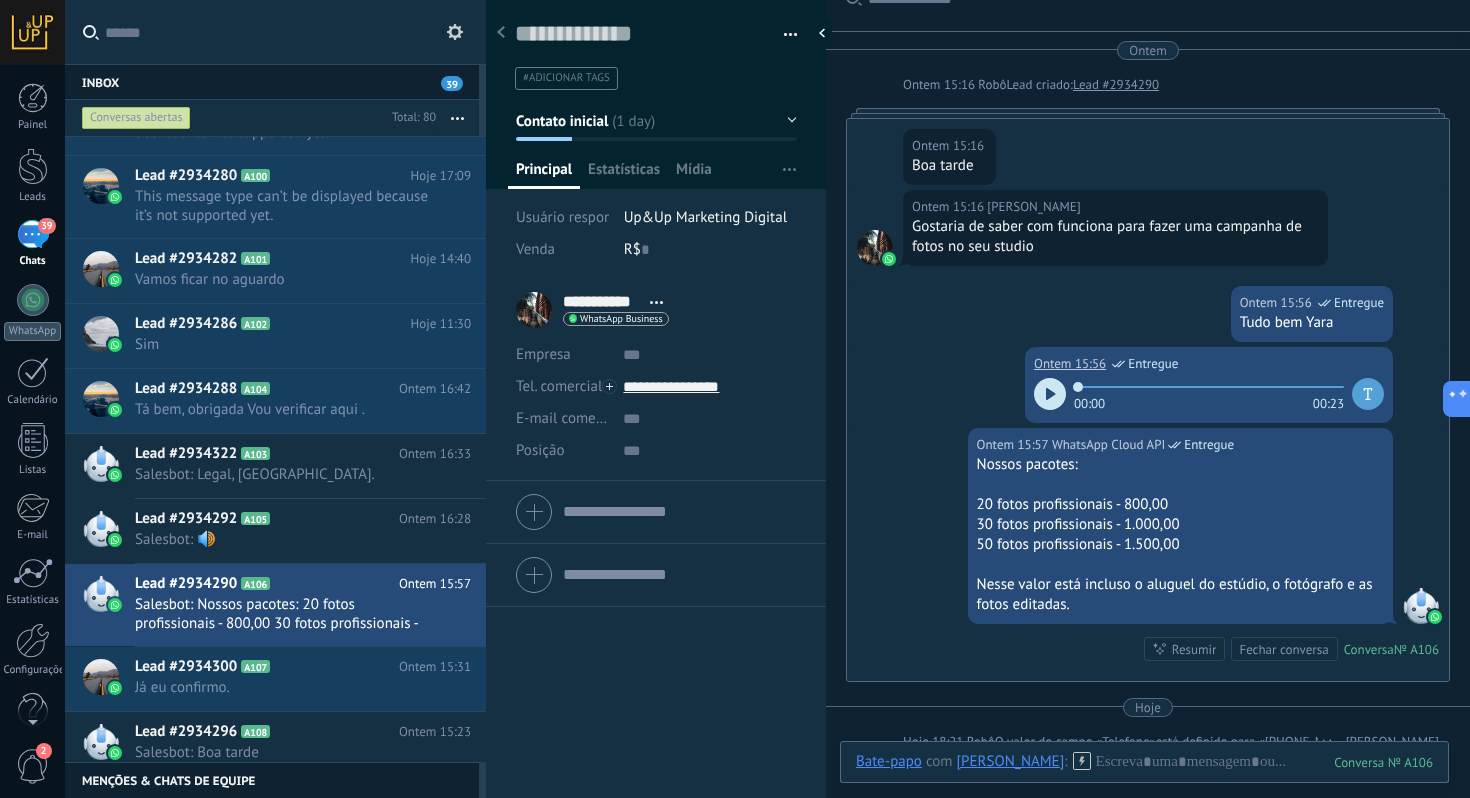 click at bounding box center (1050, 394) 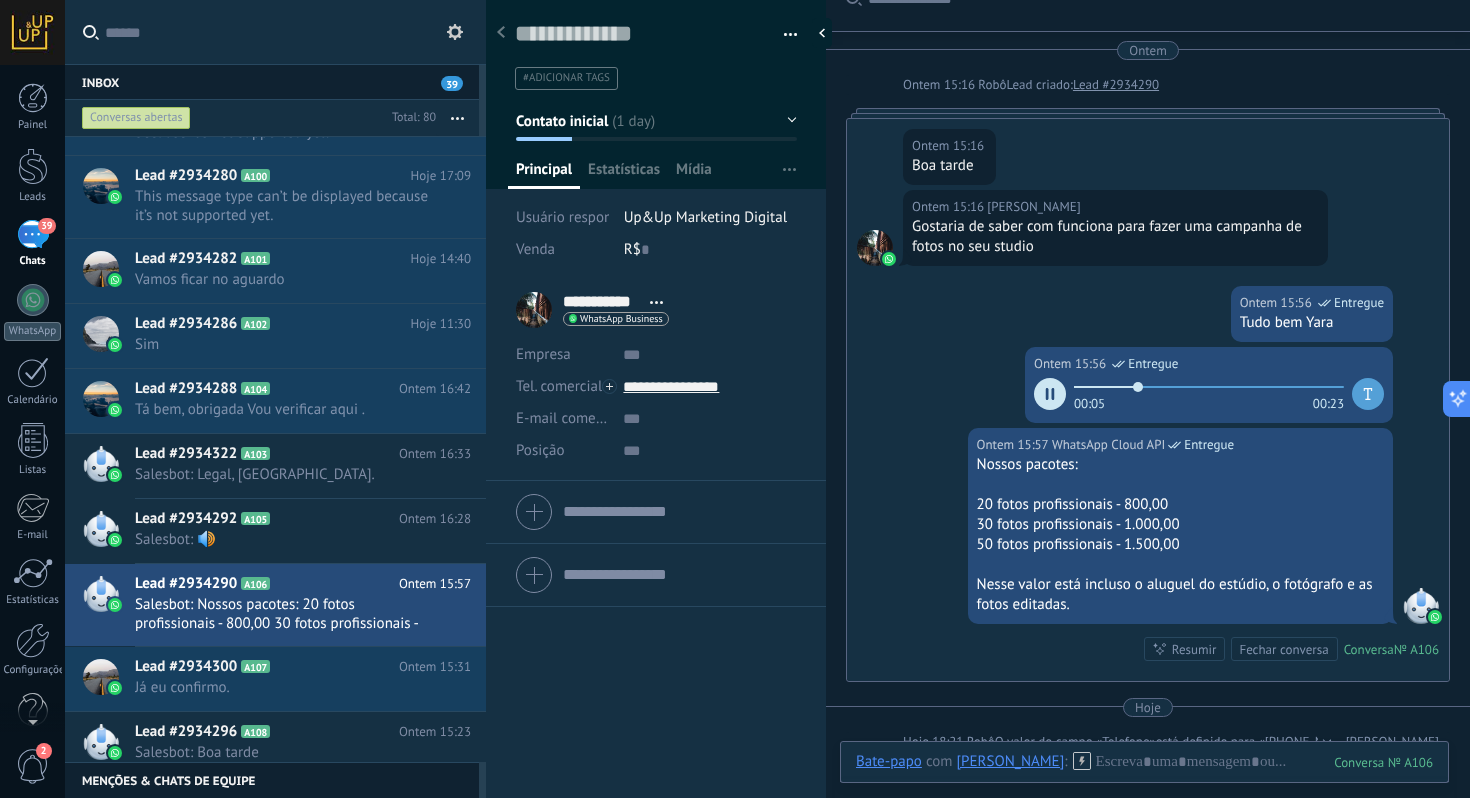 click 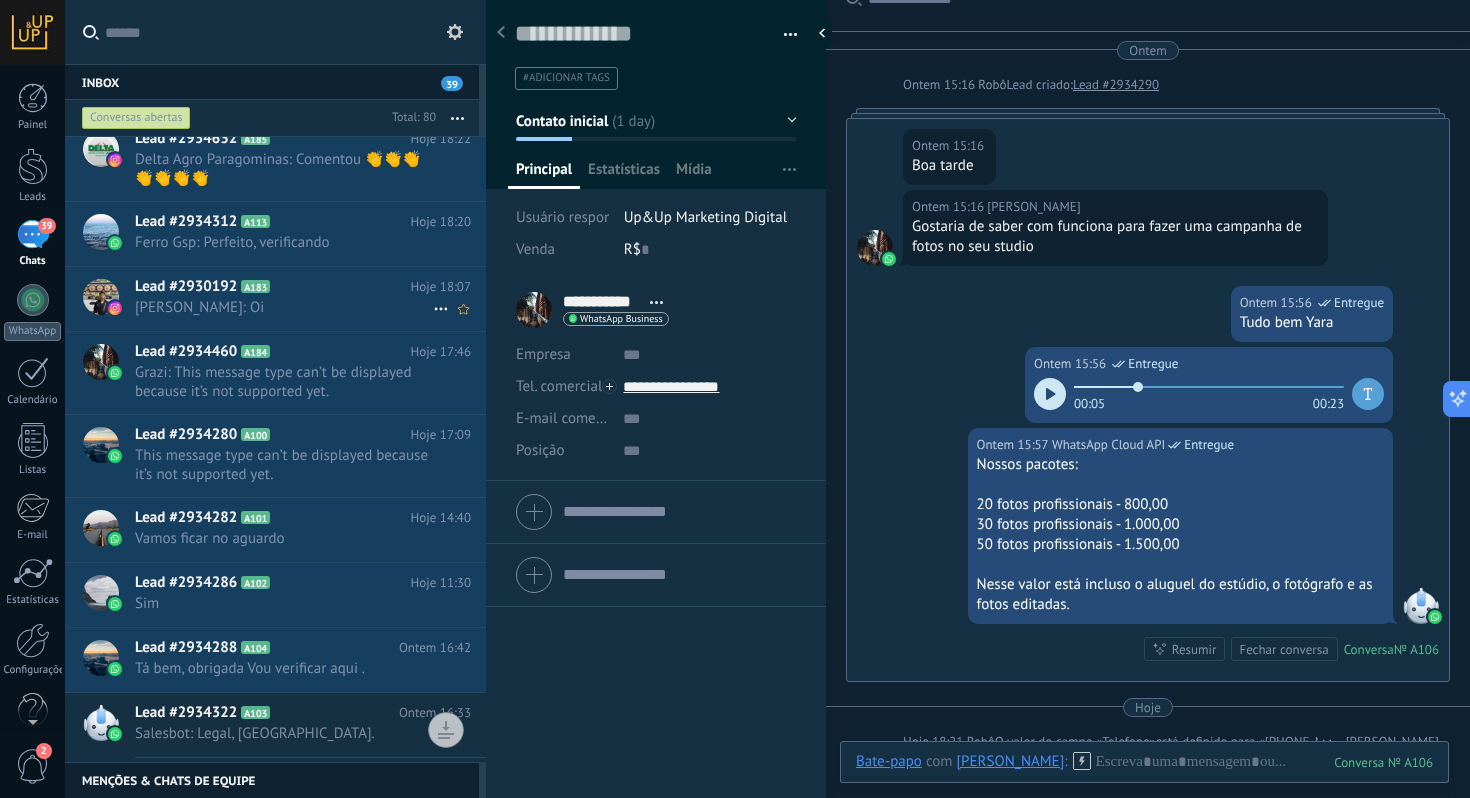 scroll, scrollTop: 42, scrollLeft: 0, axis: vertical 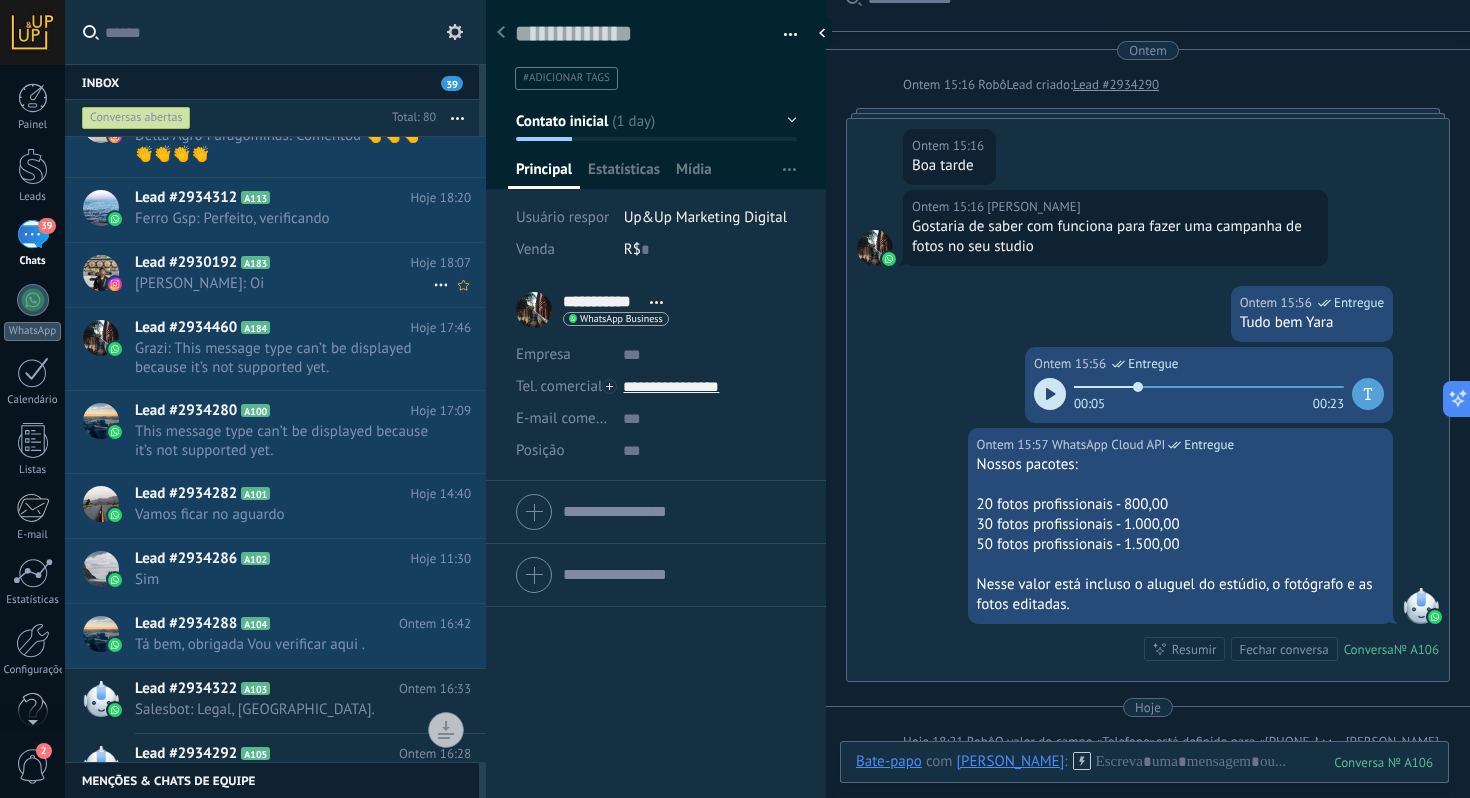 click on "Lead #2930192
A183" at bounding box center (273, 263) 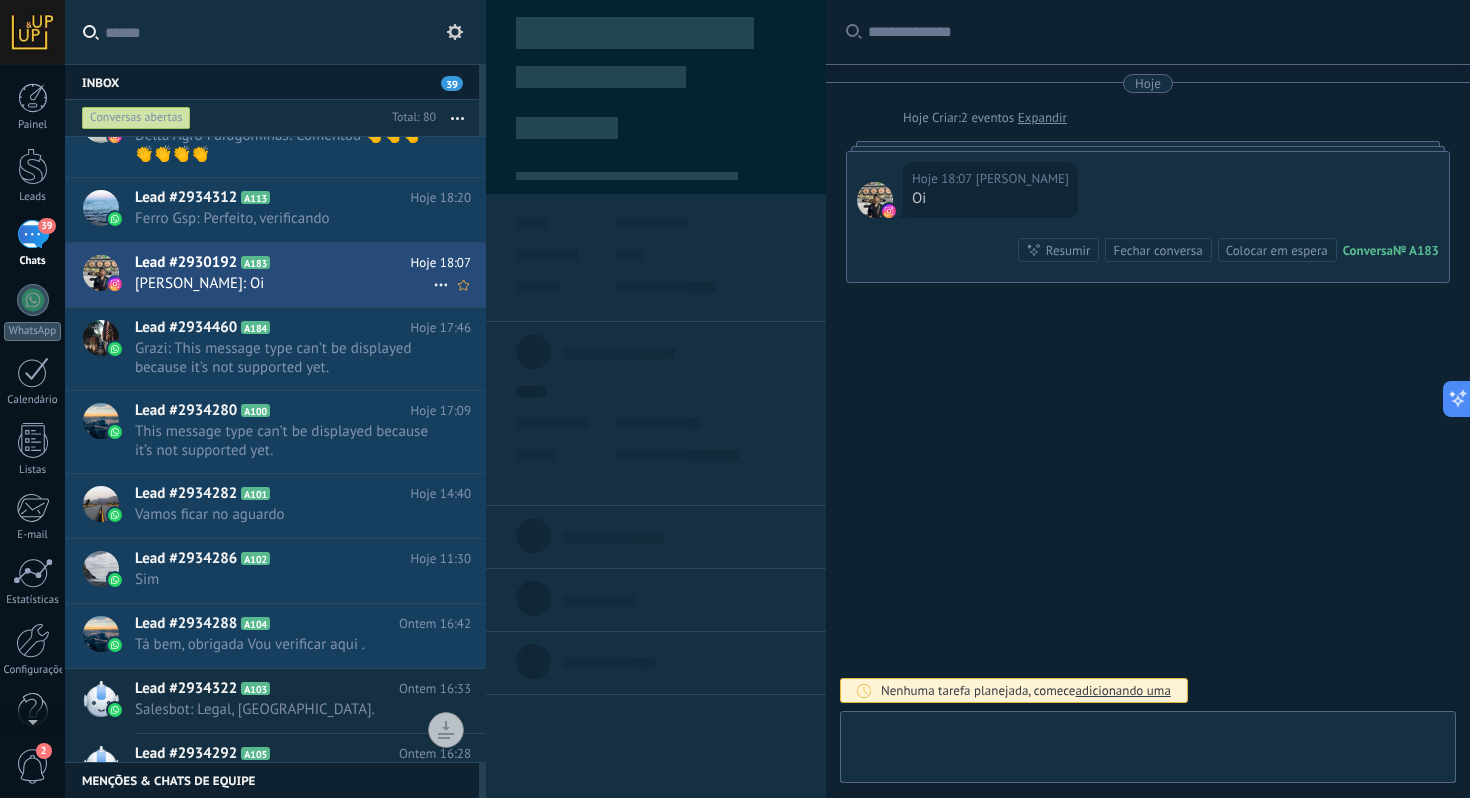 scroll, scrollTop: 30, scrollLeft: 0, axis: vertical 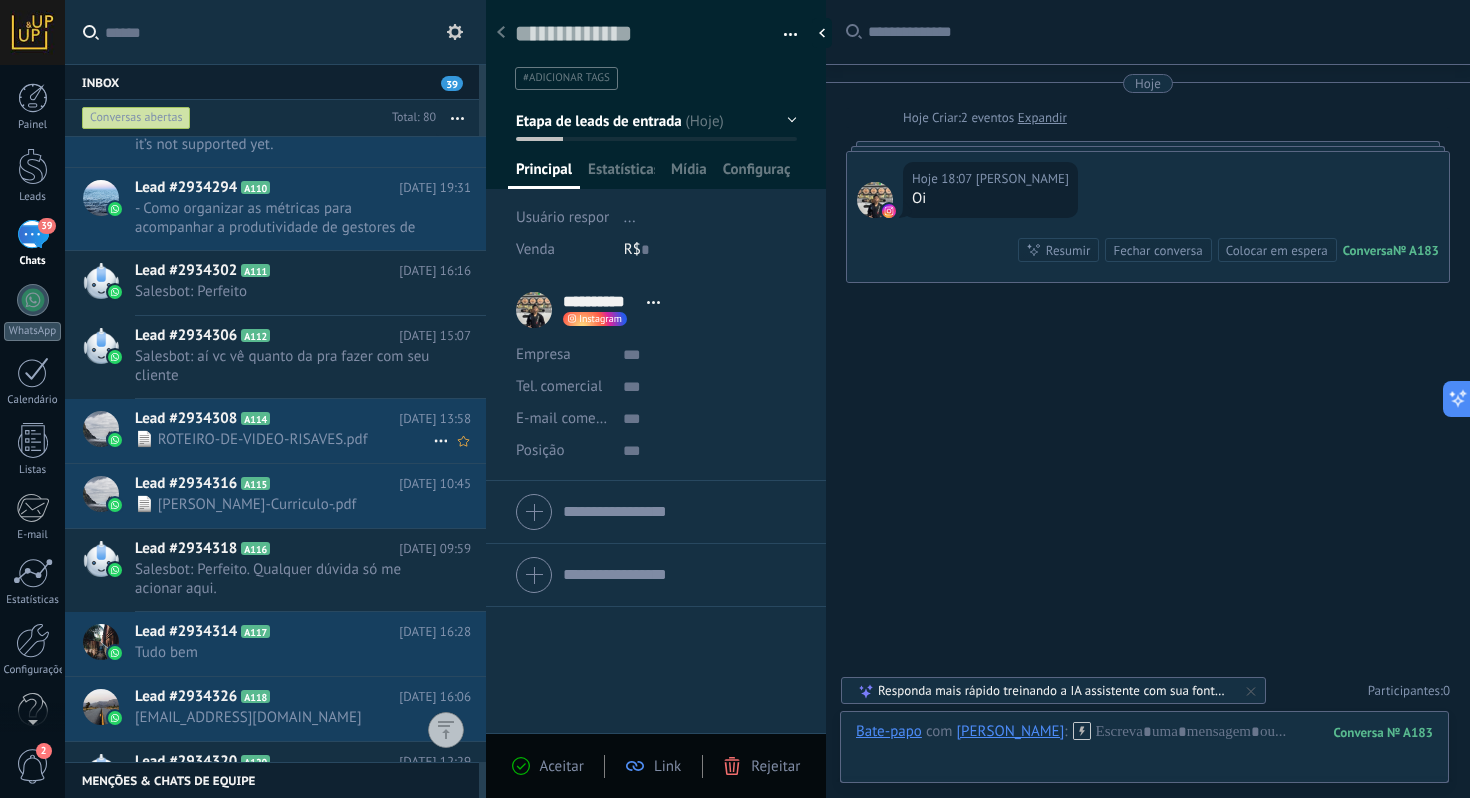 click on "Lead #2934308
A114" at bounding box center (267, 419) 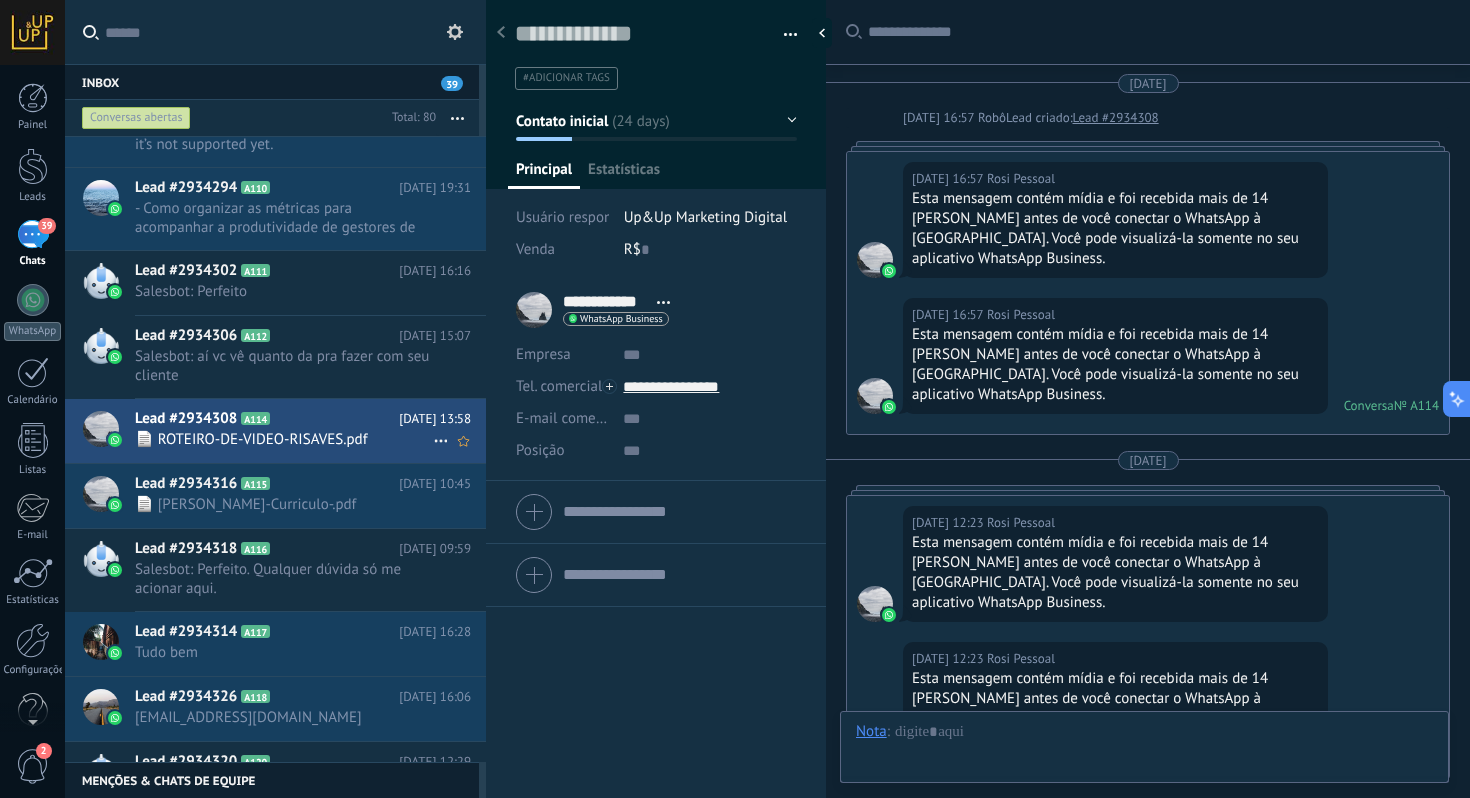 scroll, scrollTop: 30, scrollLeft: 0, axis: vertical 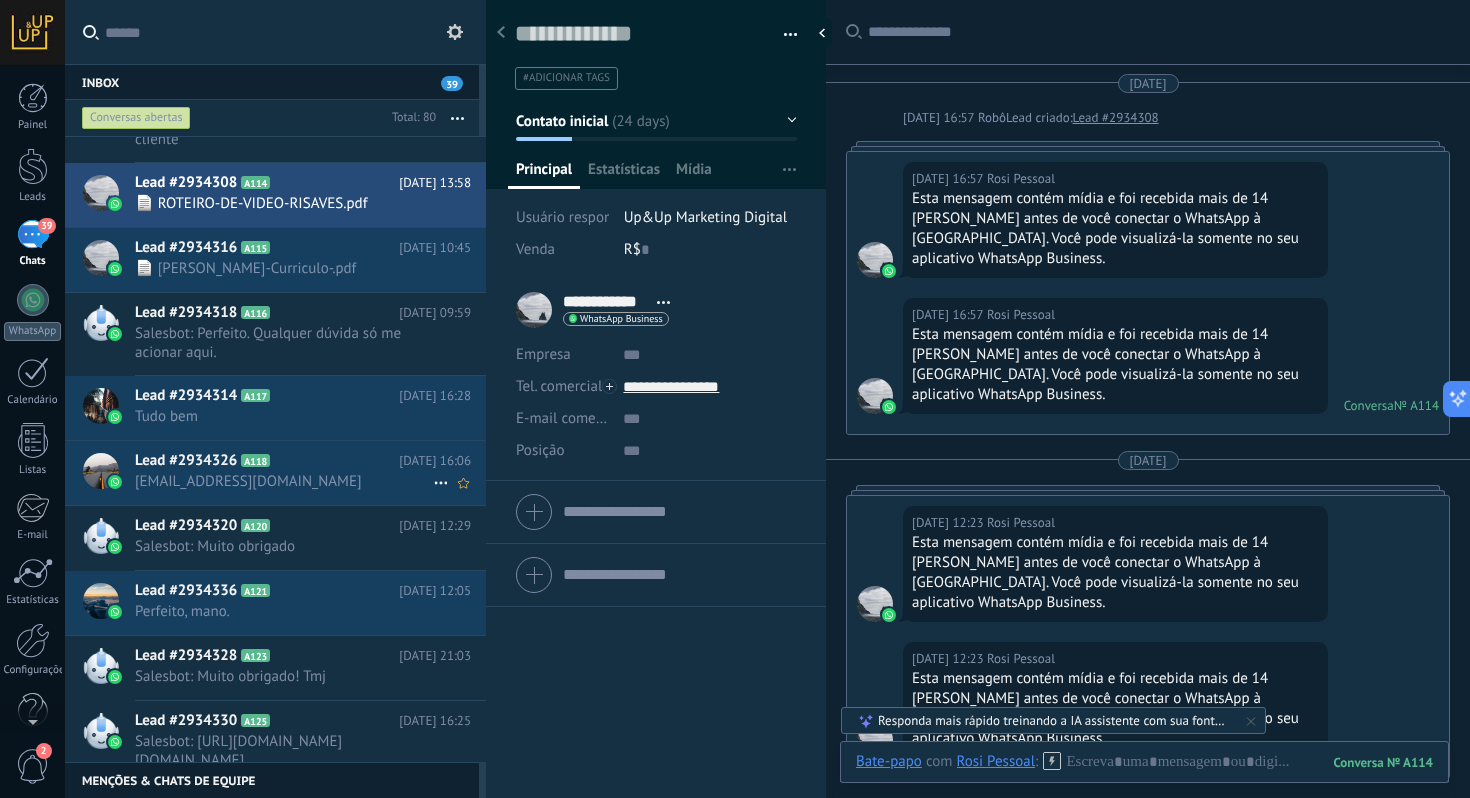 click on "Lead #2934326
A118" at bounding box center (267, 461) 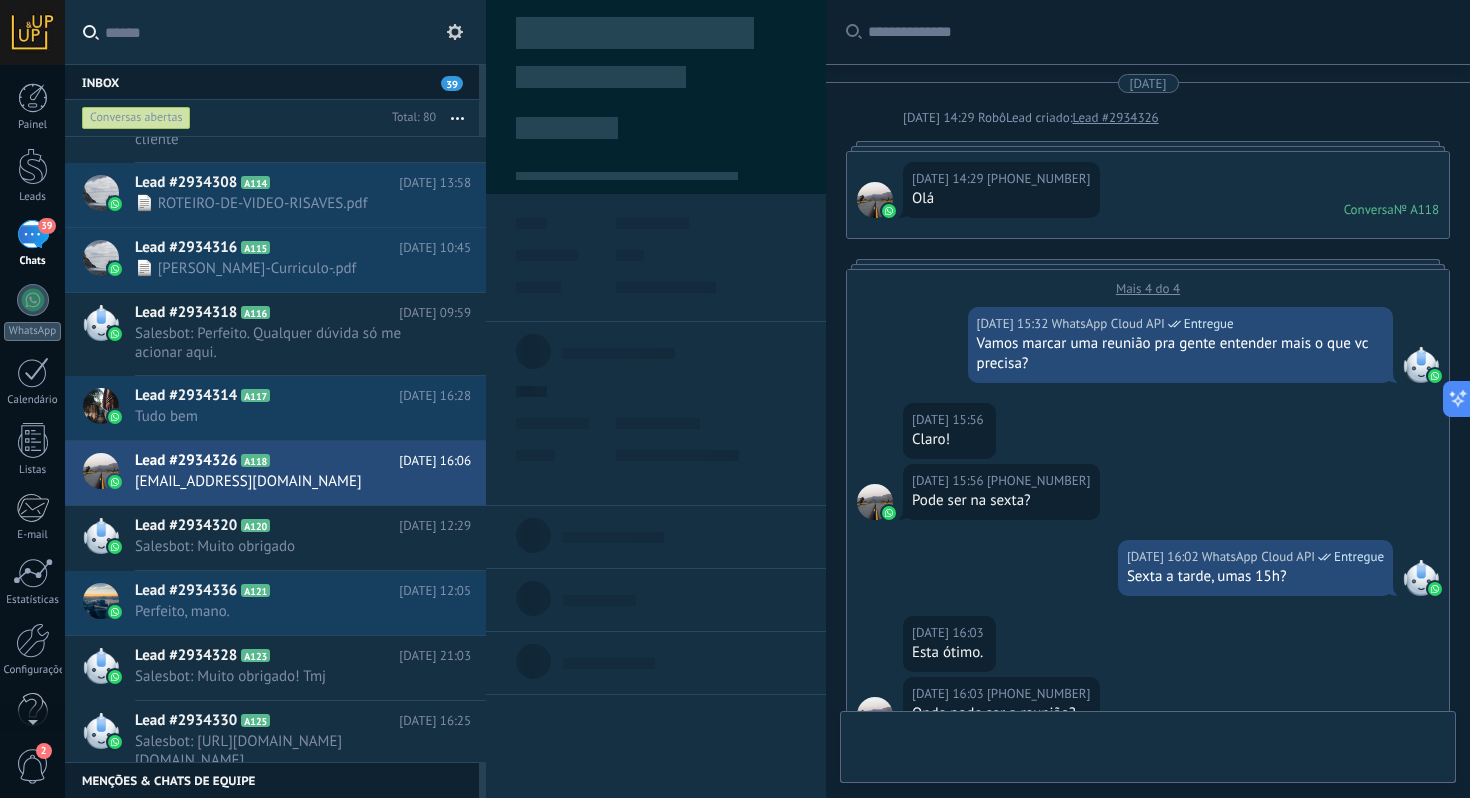 scroll, scrollTop: 738, scrollLeft: 0, axis: vertical 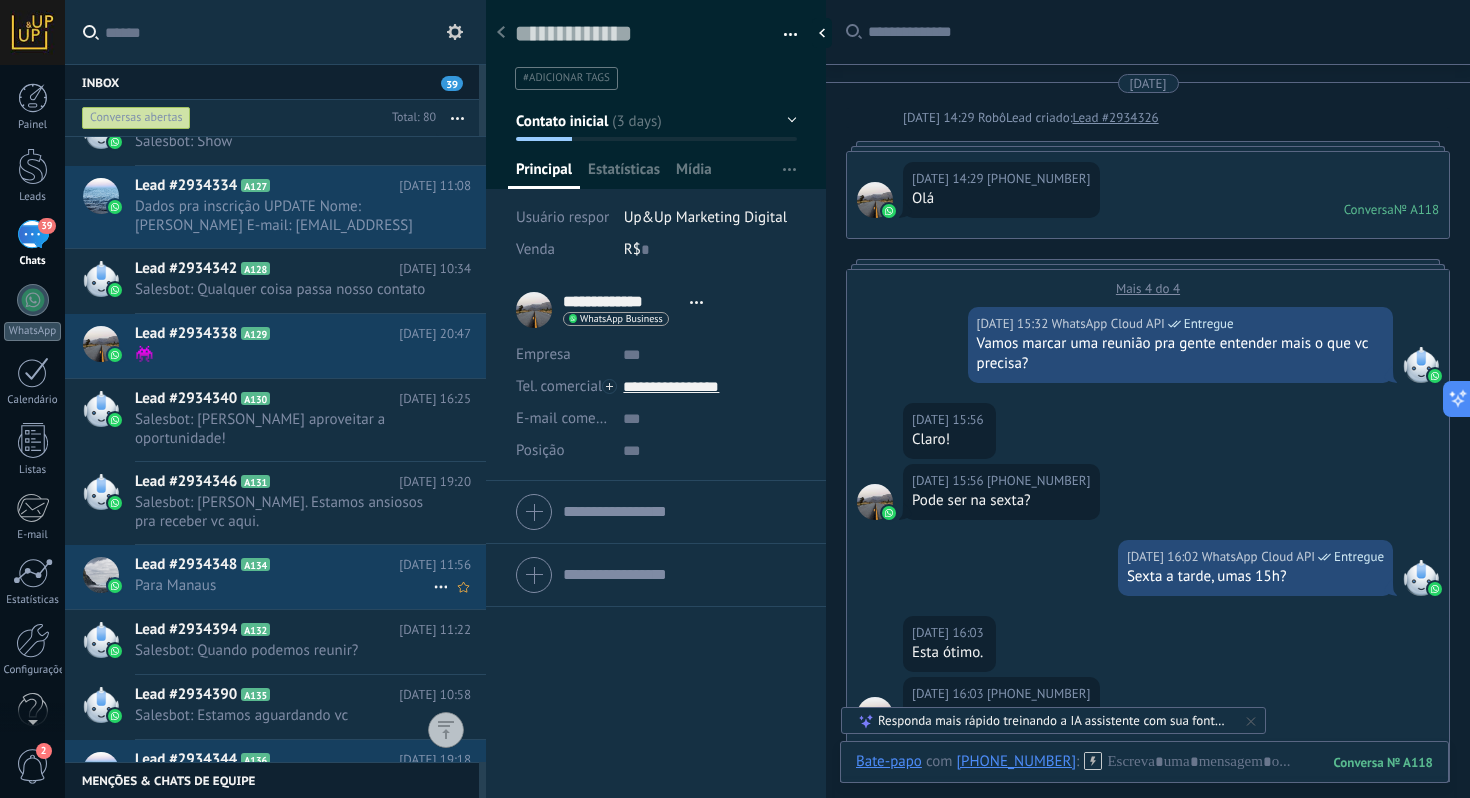 click on "Para Manaus" at bounding box center [284, 585] 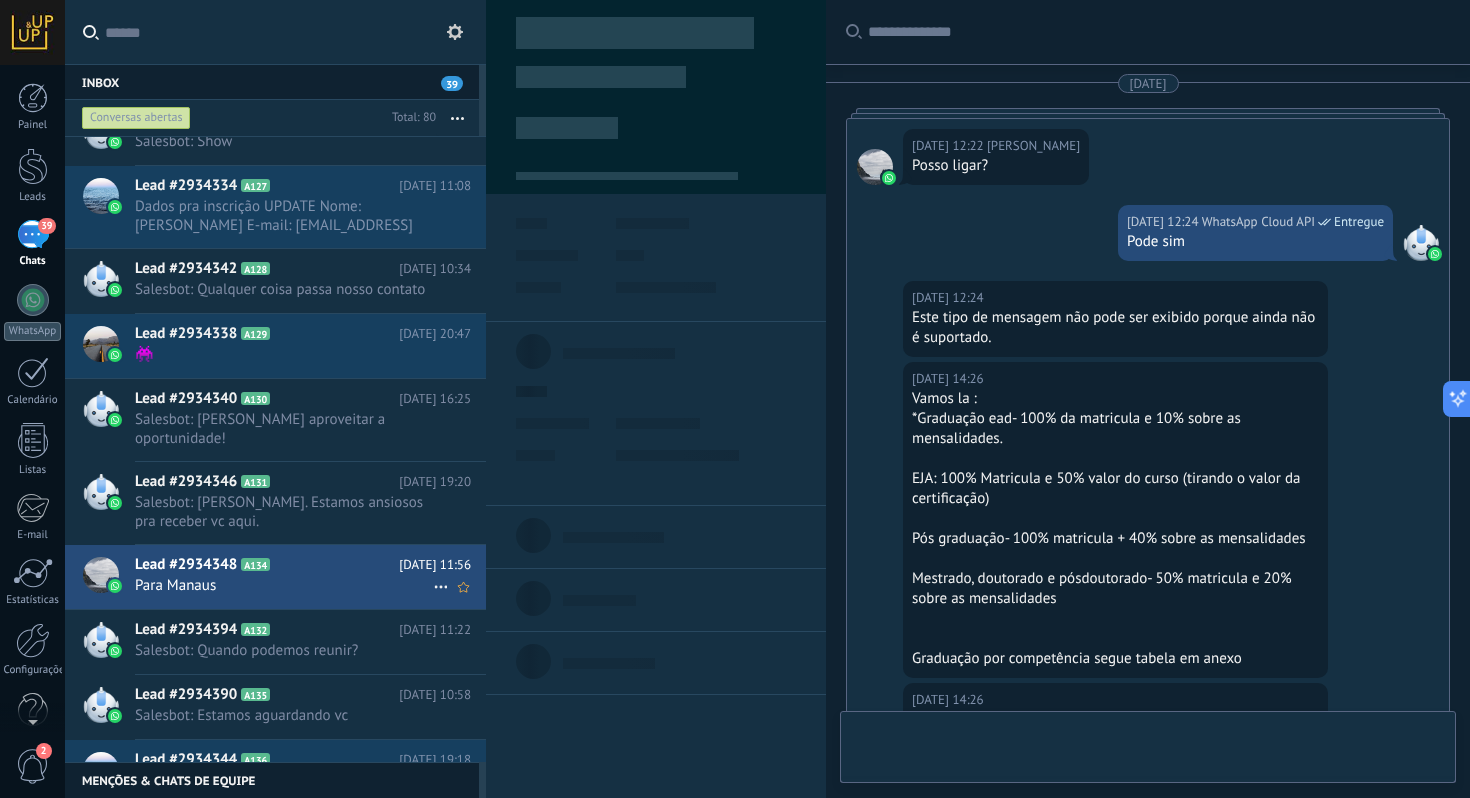 scroll, scrollTop: 4192, scrollLeft: 0, axis: vertical 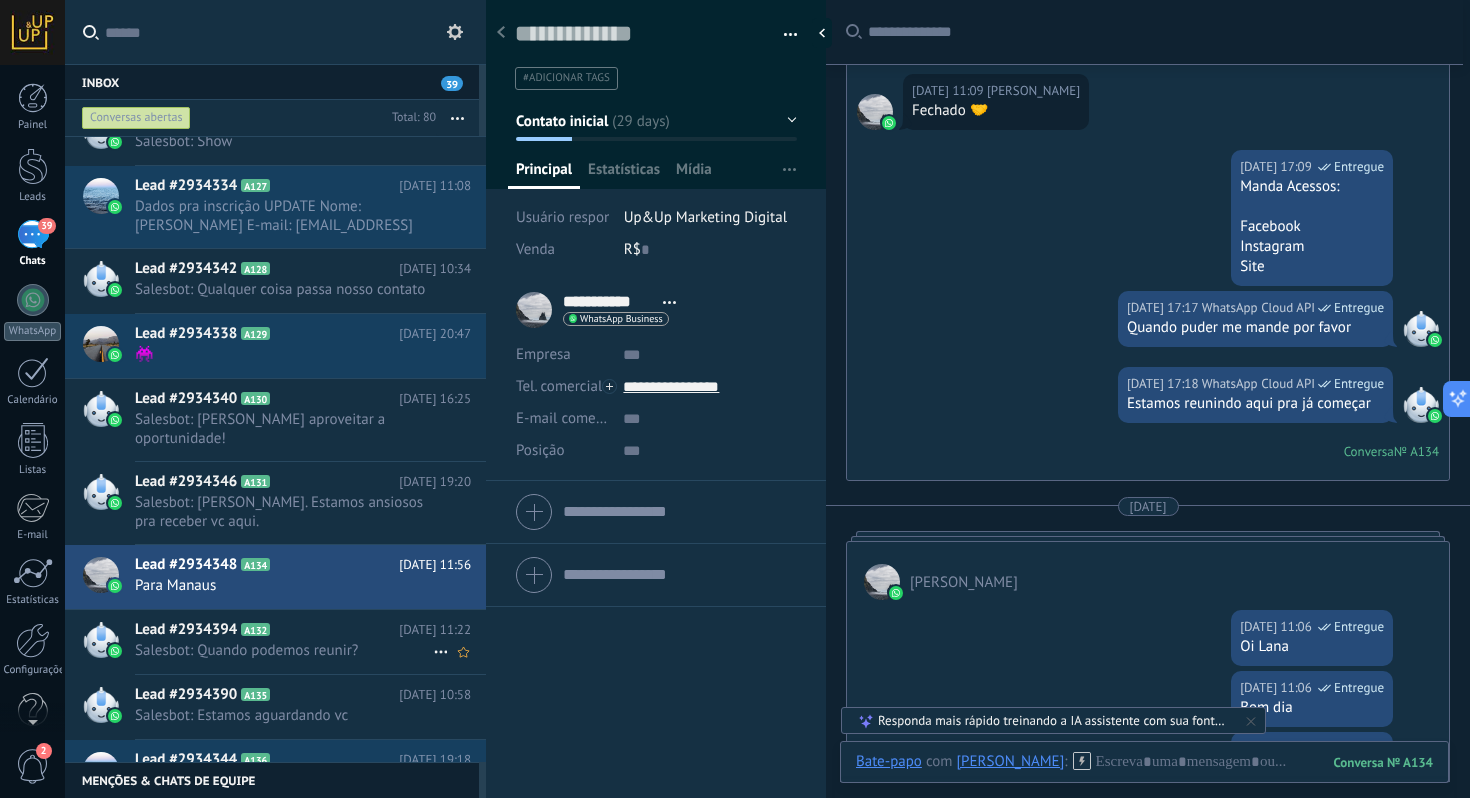 click 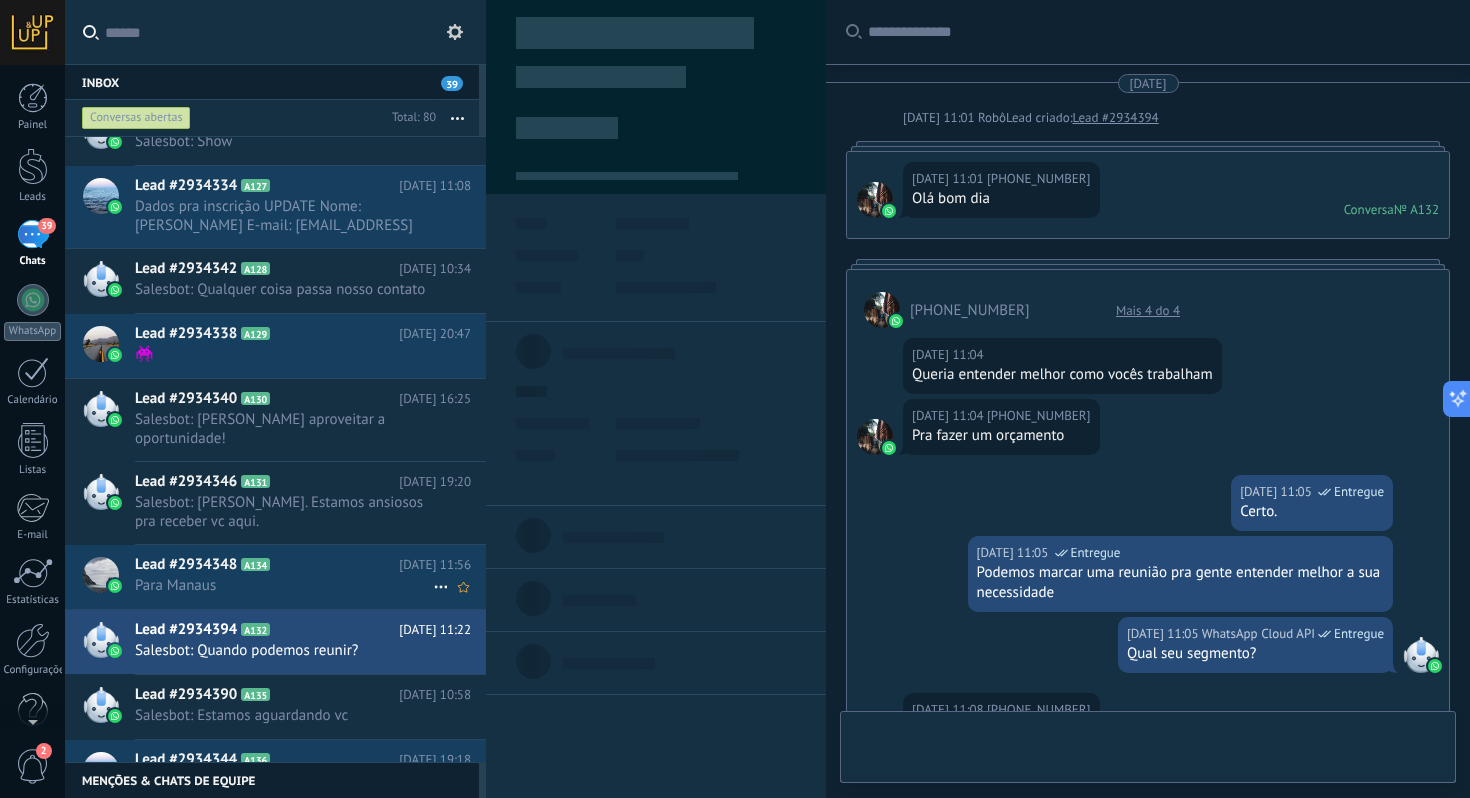 type on "**********" 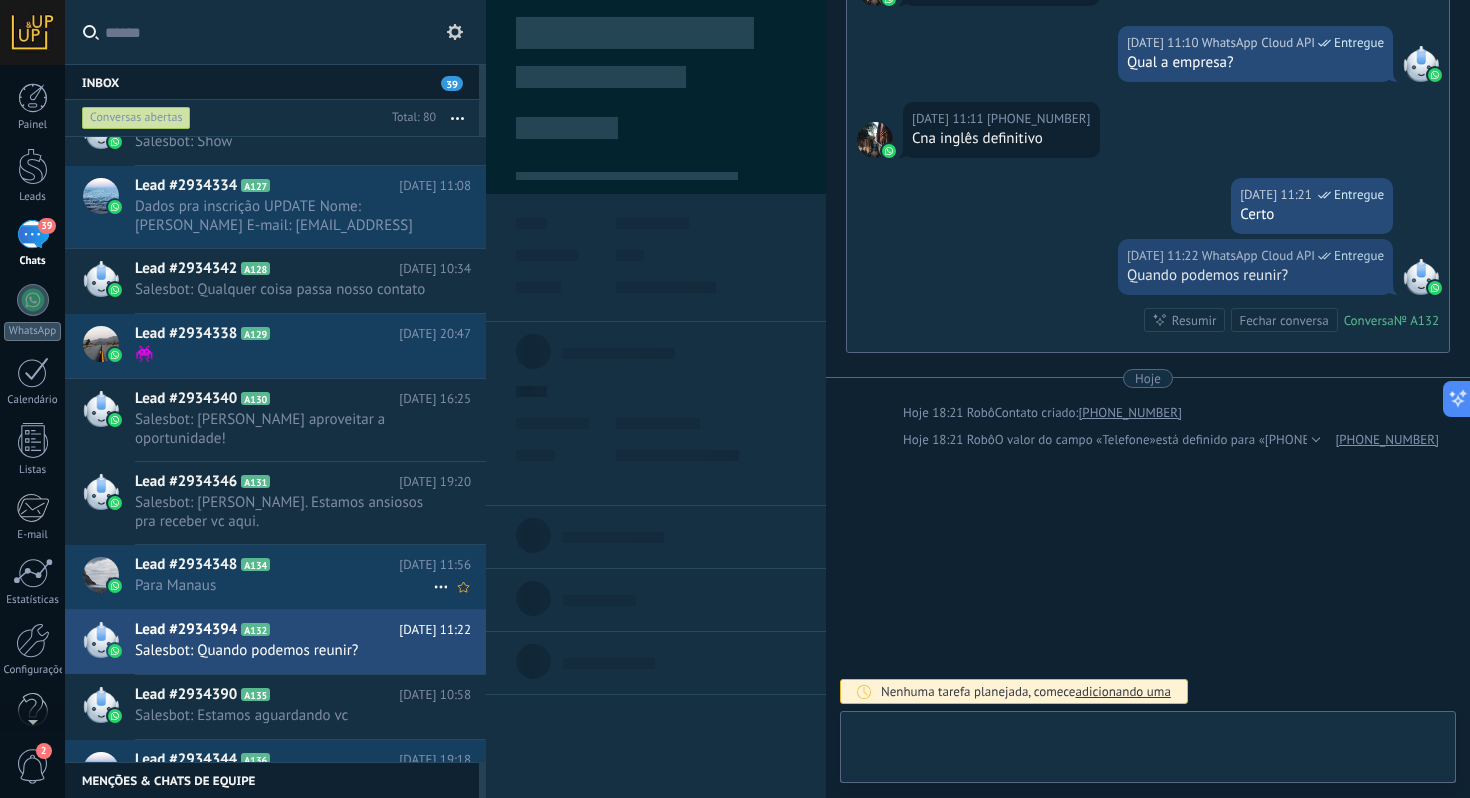 scroll, scrollTop: 30, scrollLeft: 0, axis: vertical 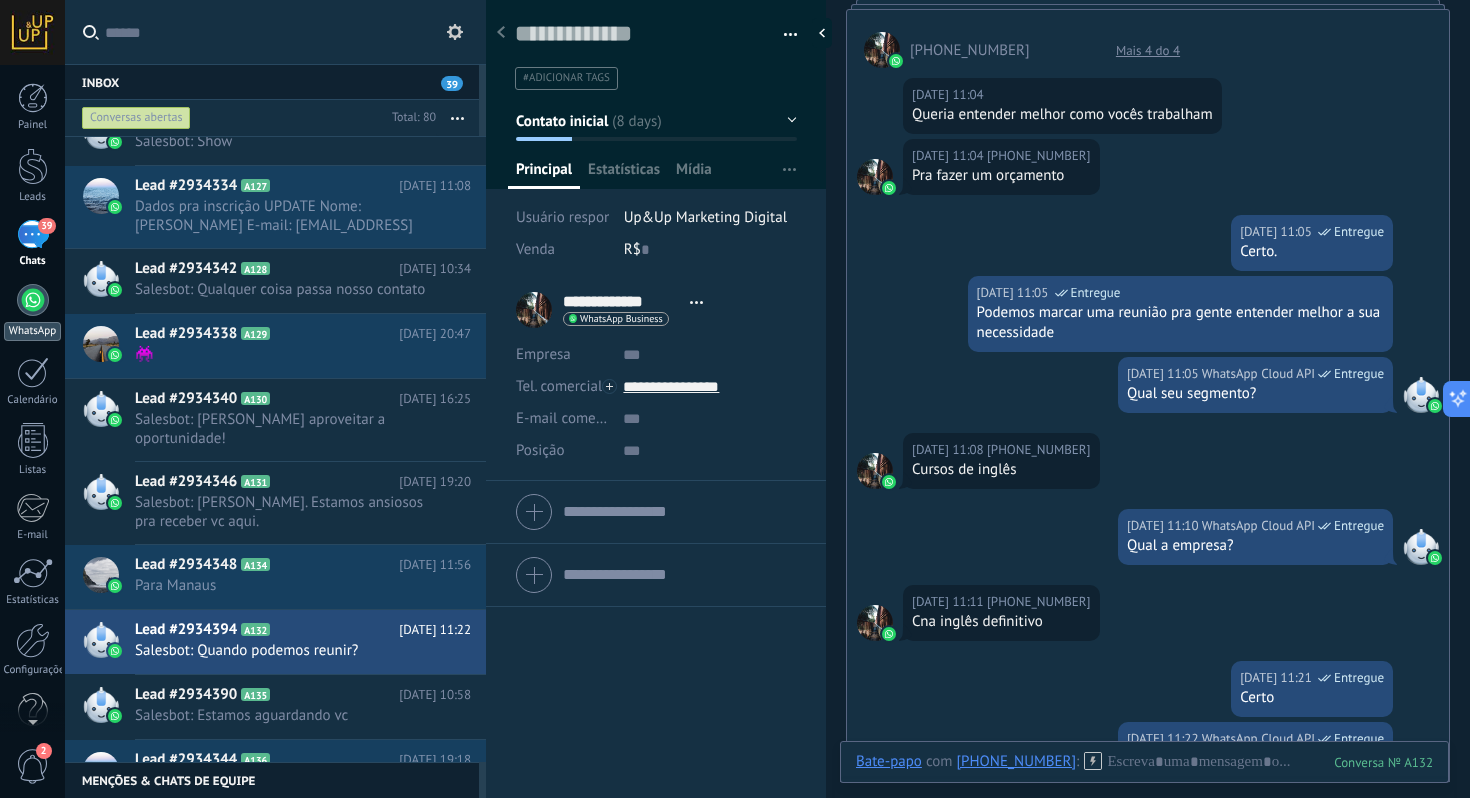 click at bounding box center (33, 300) 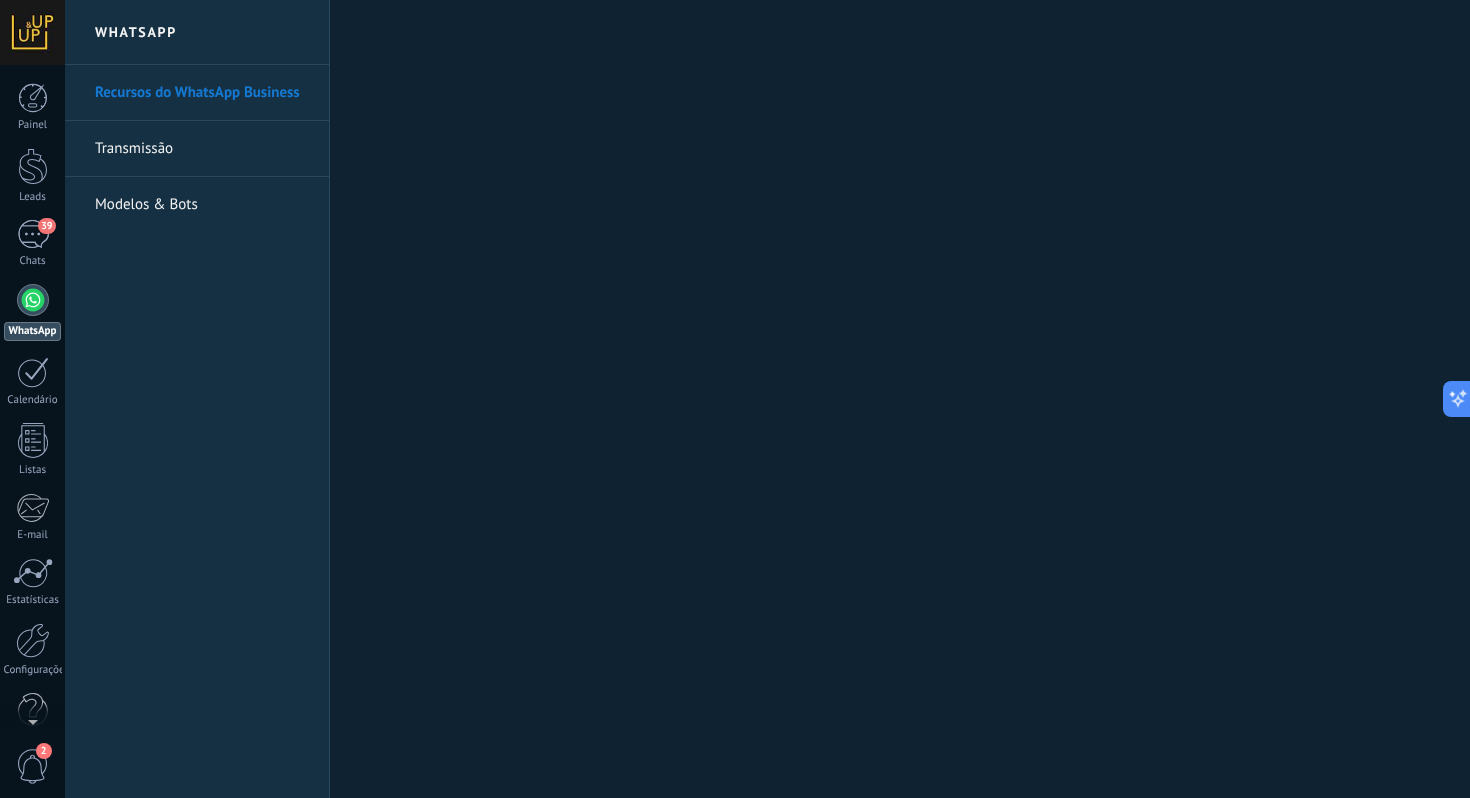 click on "Transmissão" at bounding box center [202, 149] 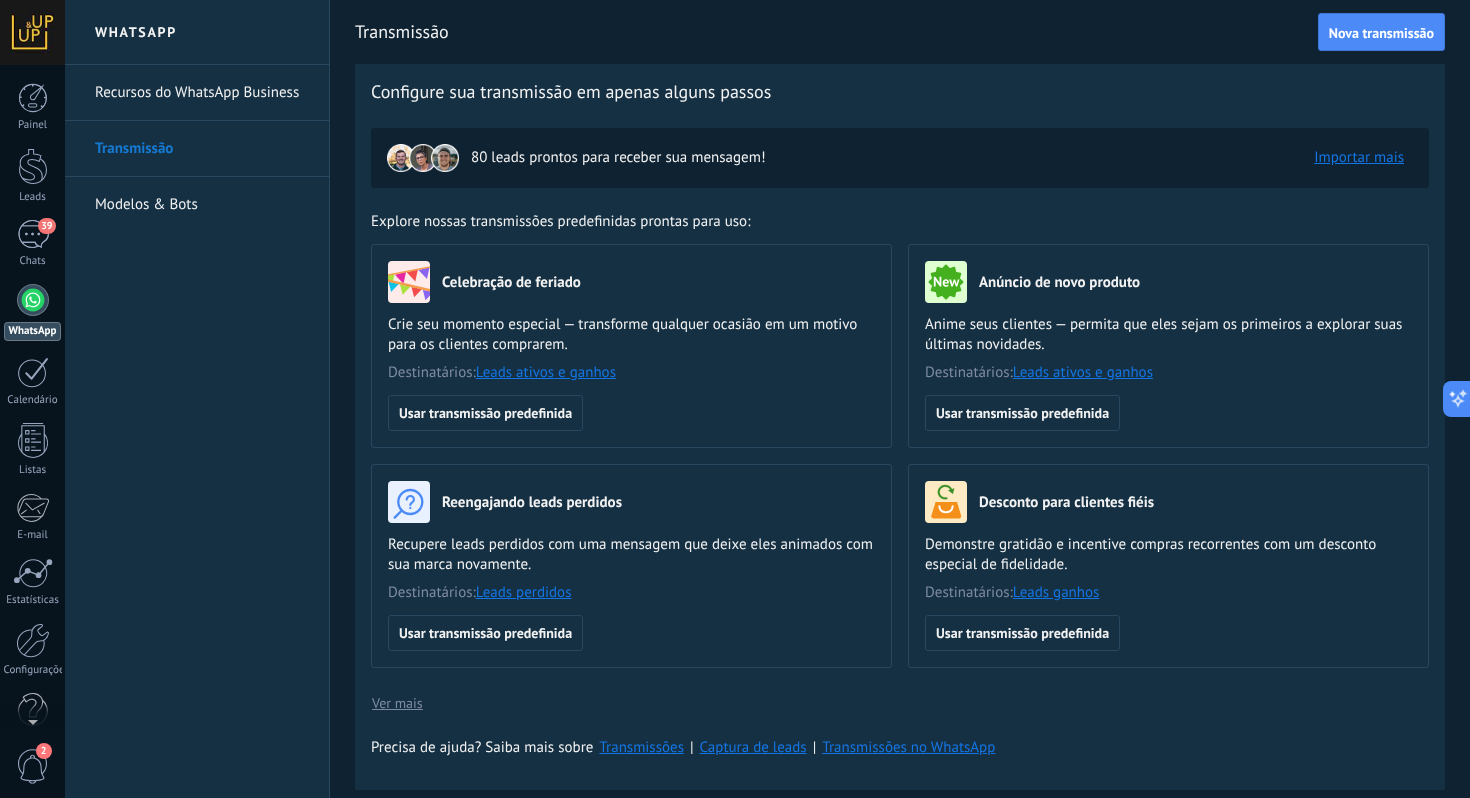 click on "Recursos do WhatsApp Business" at bounding box center (202, 93) 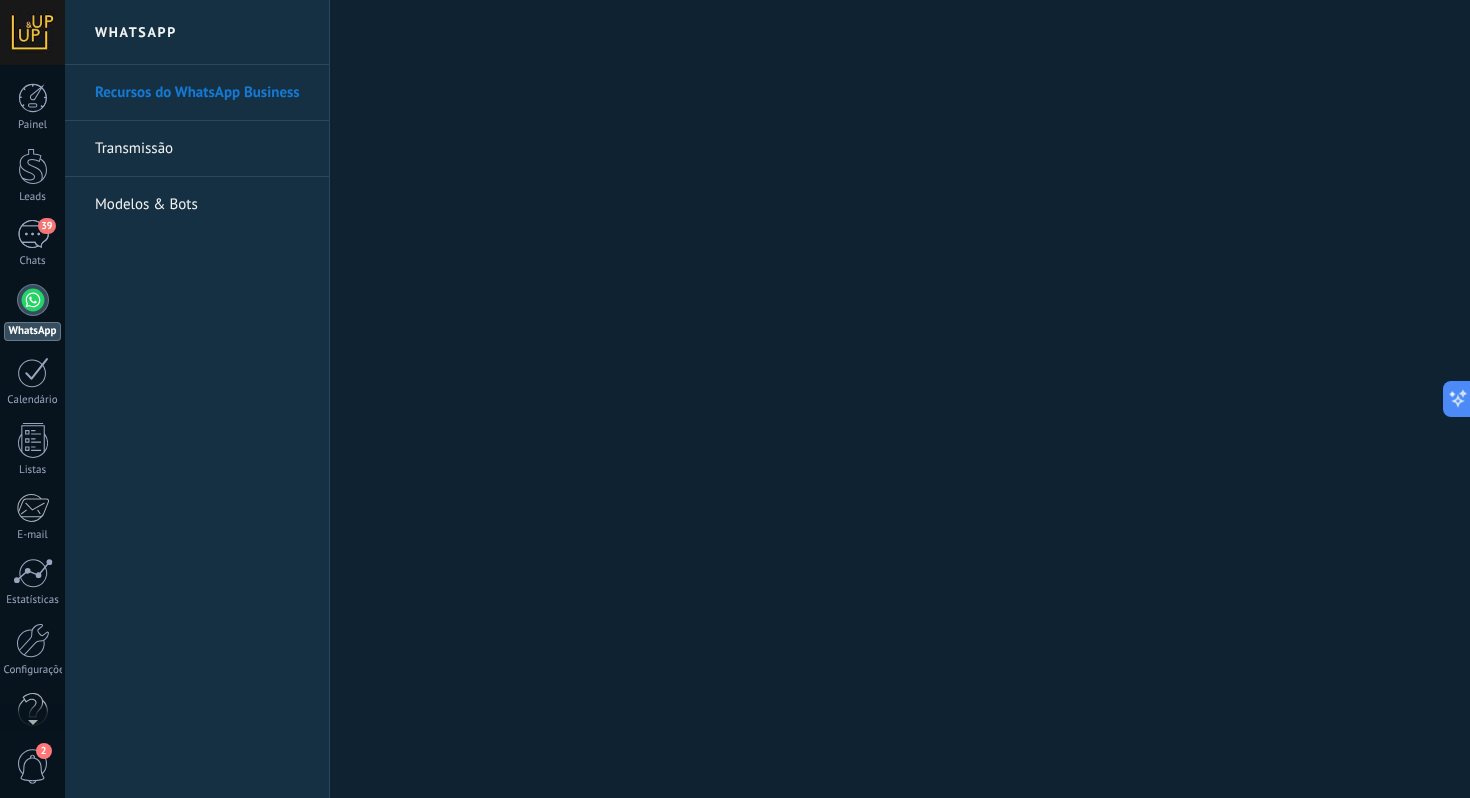 click on "WhatsApp" at bounding box center [197, 32] 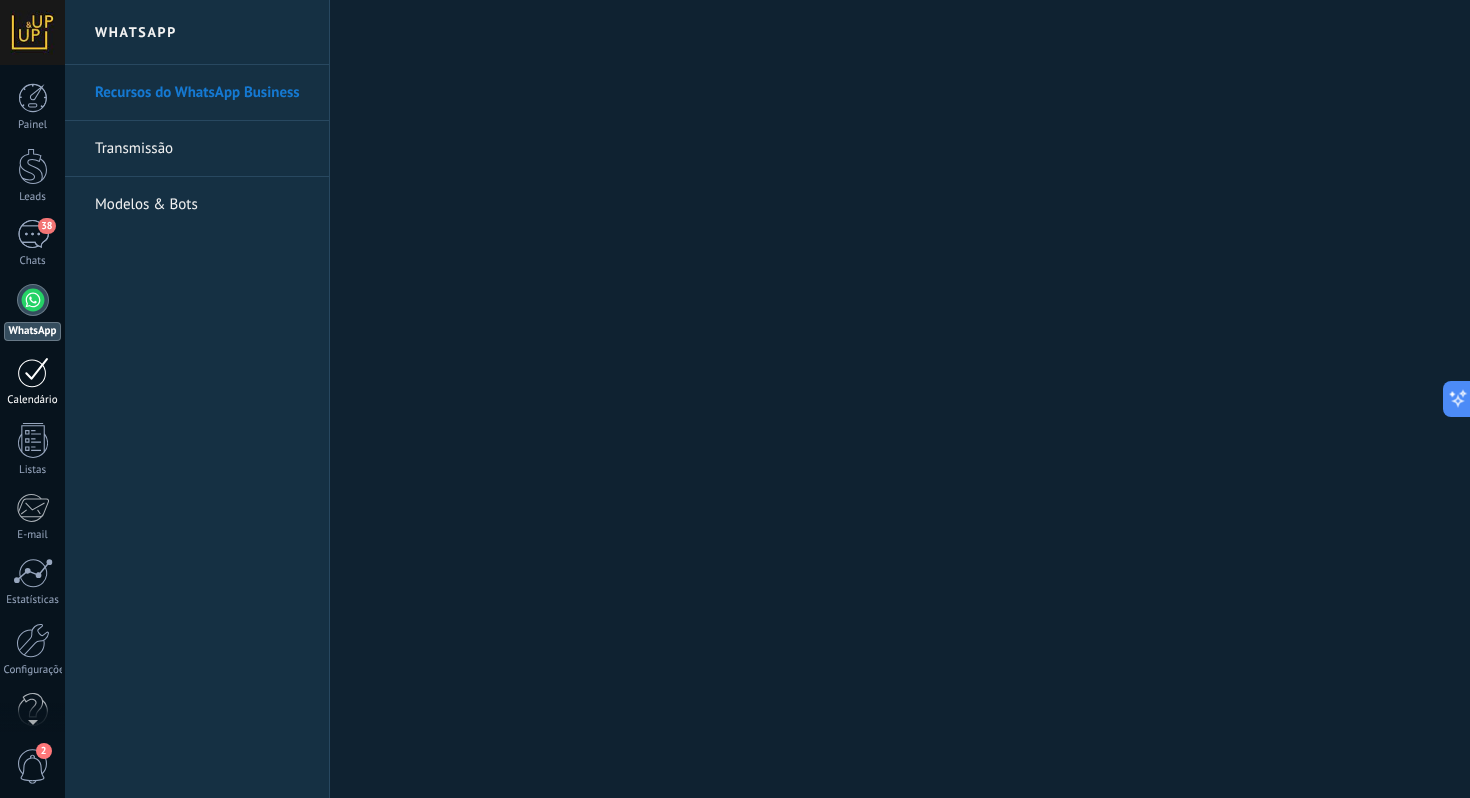 click at bounding box center [33, 372] 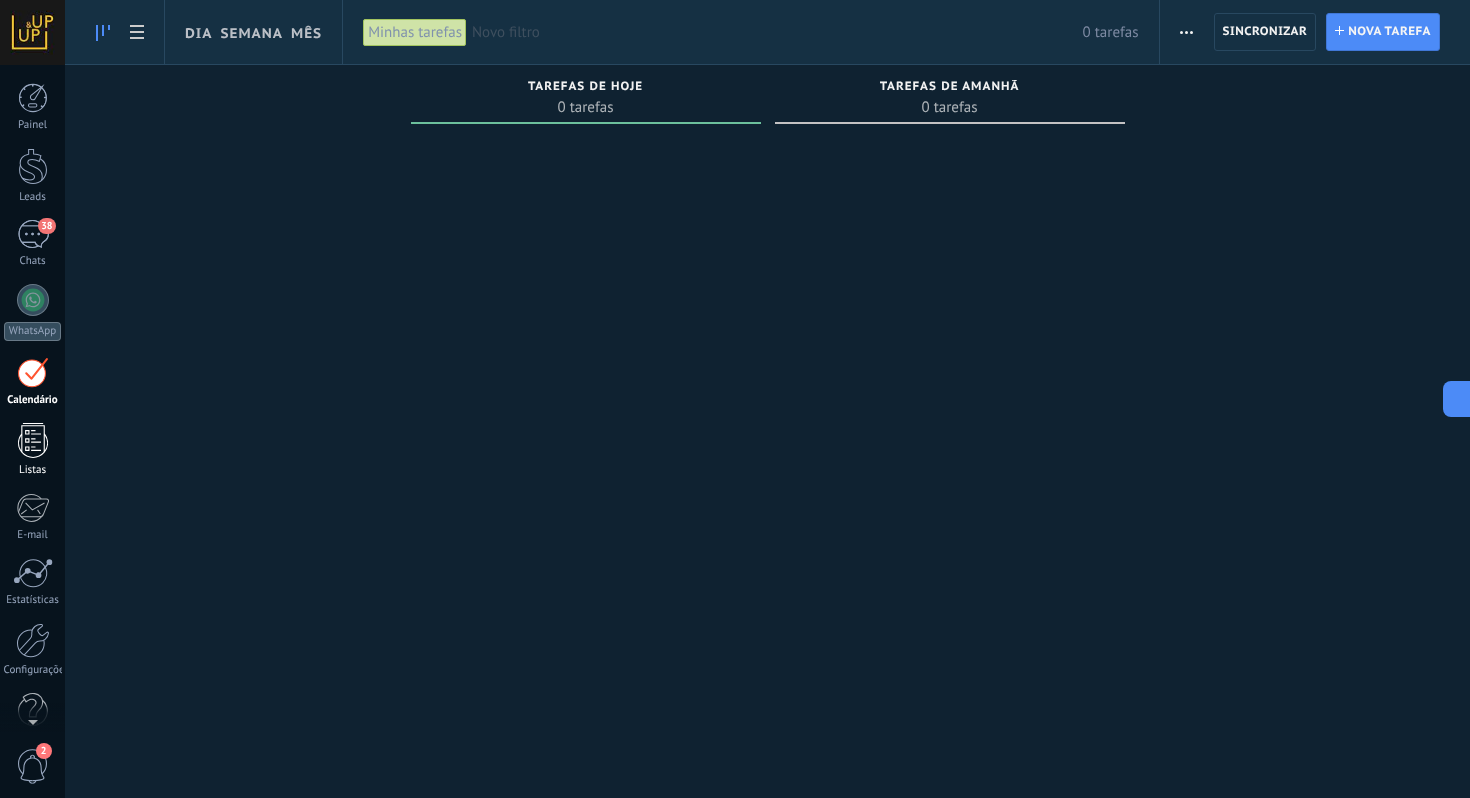 click at bounding box center [33, 440] 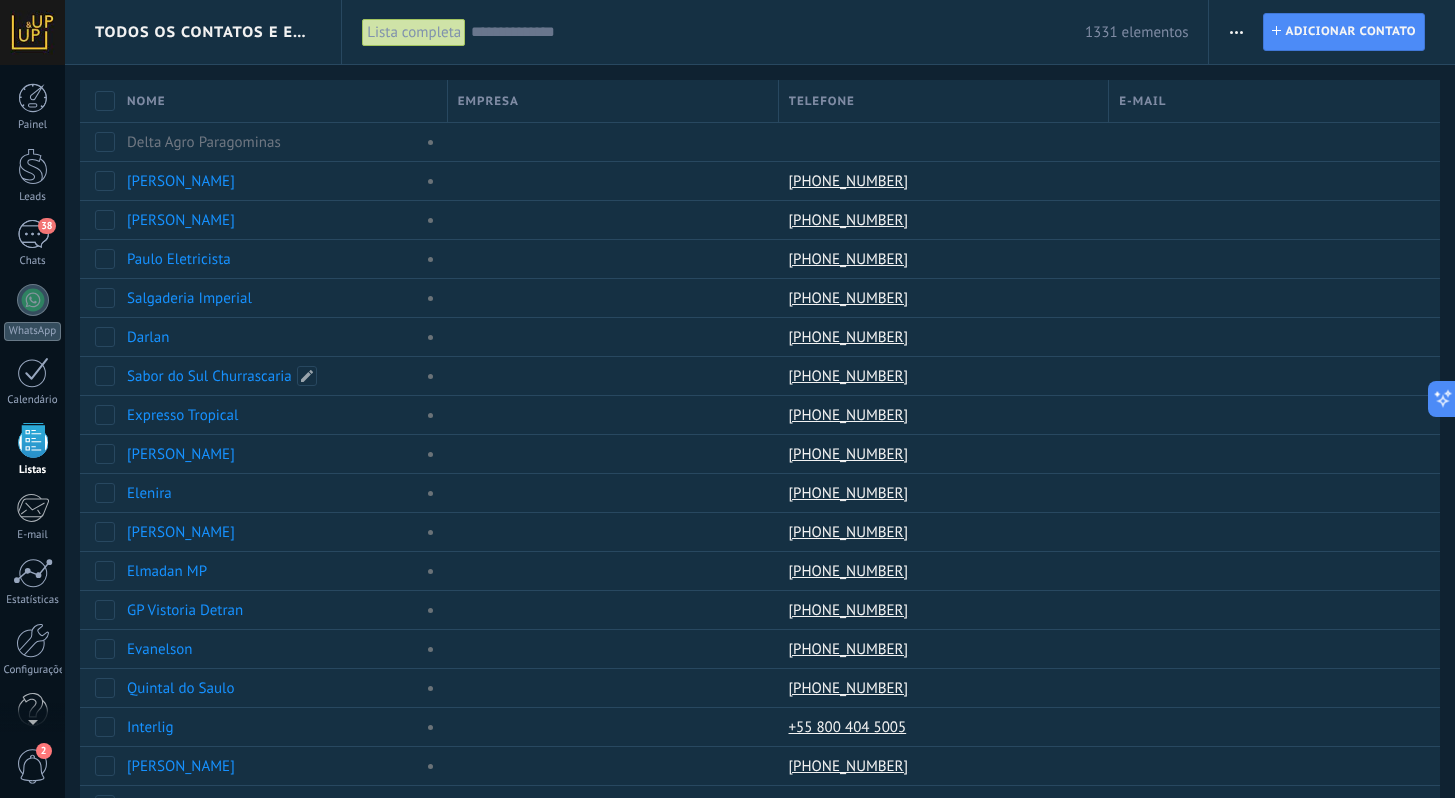 scroll, scrollTop: 34, scrollLeft: 0, axis: vertical 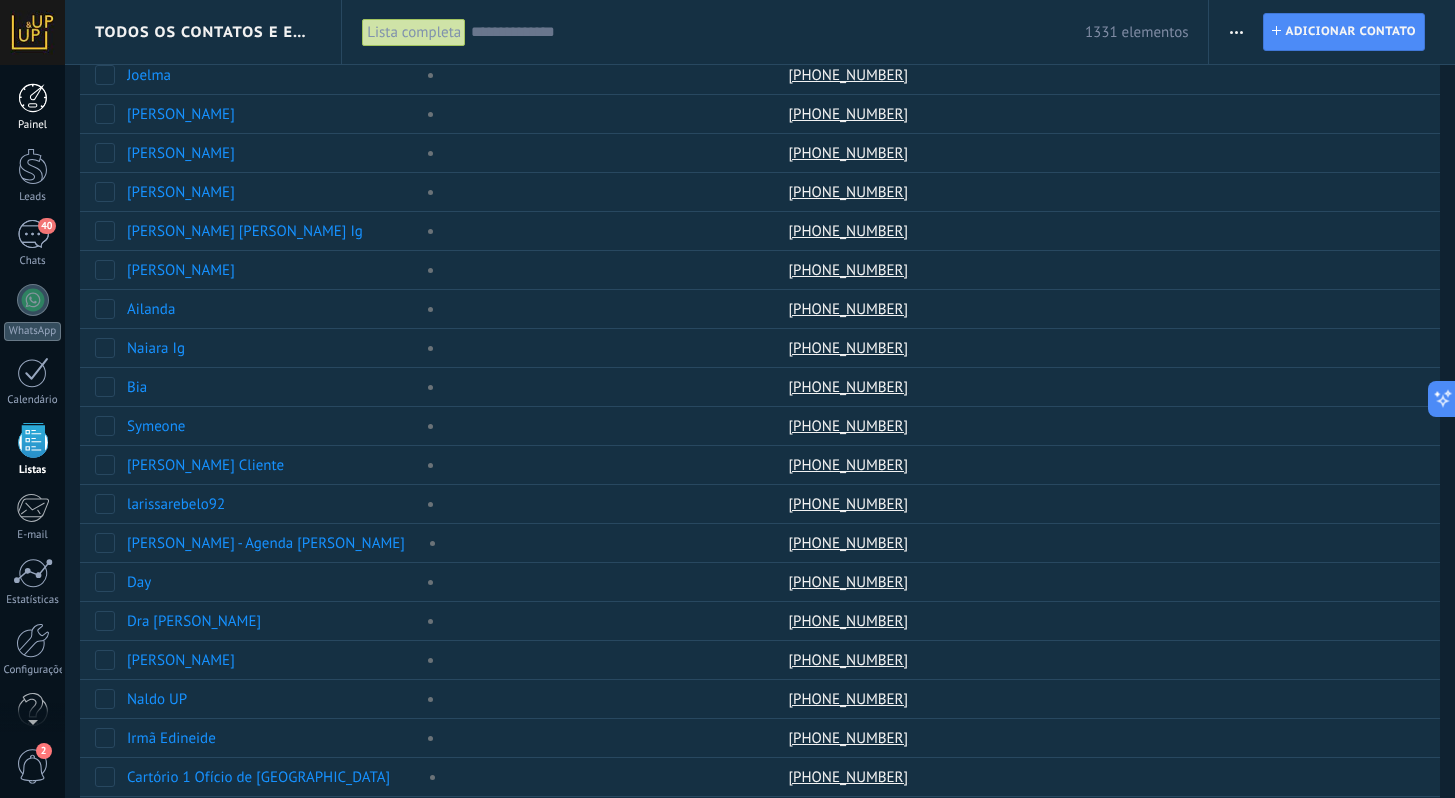 click at bounding box center [33, 98] 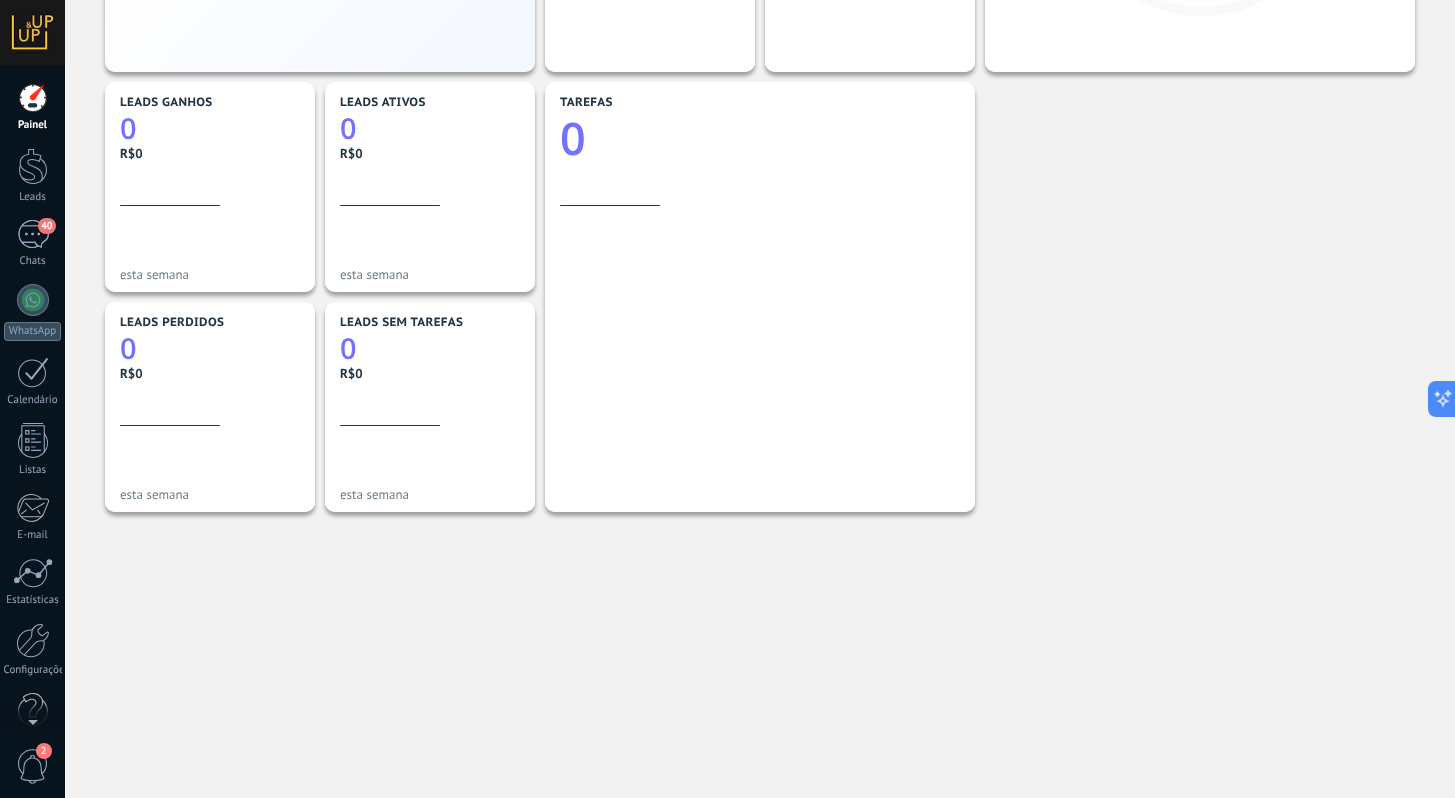 scroll, scrollTop: 0, scrollLeft: 0, axis: both 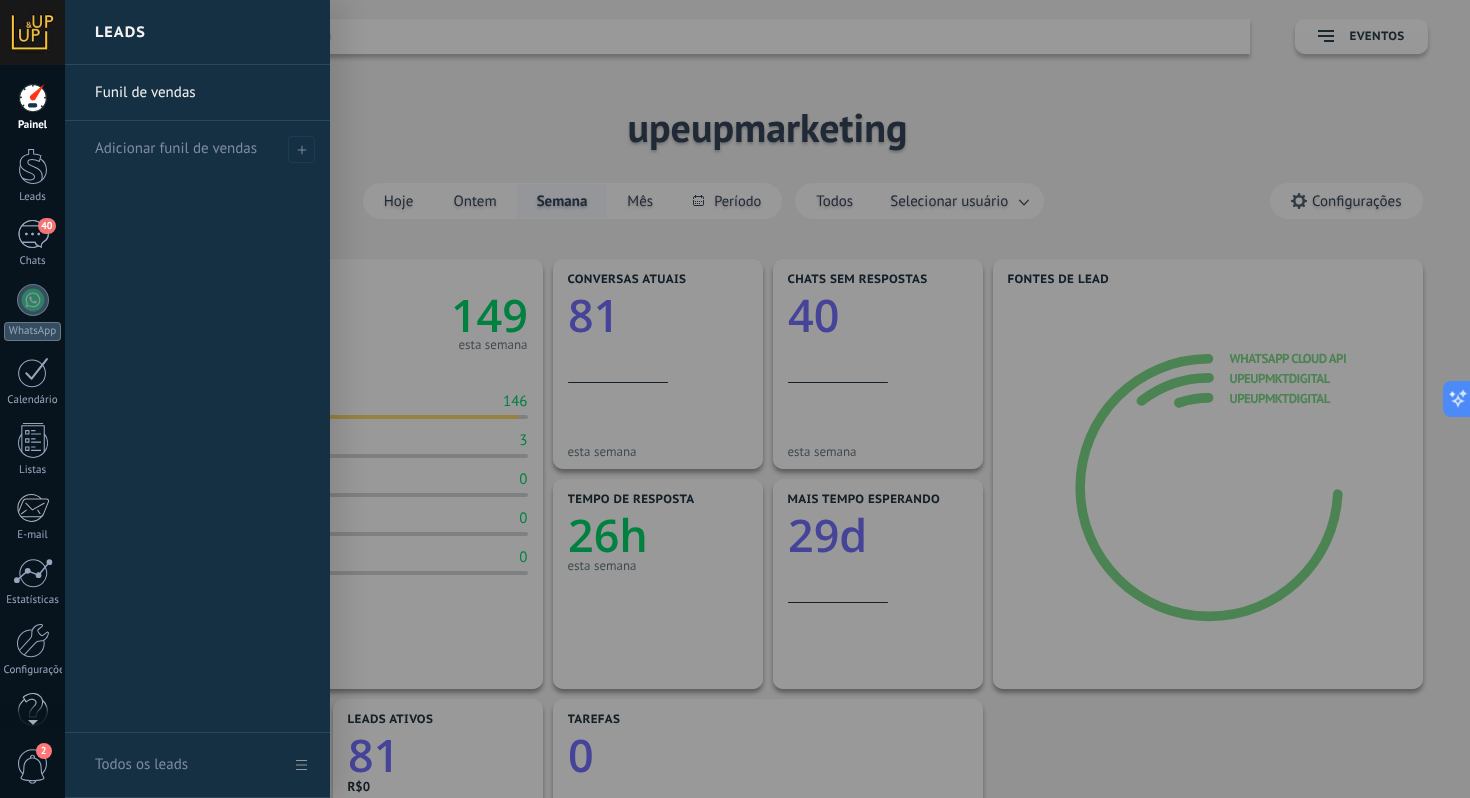 click at bounding box center (800, 399) 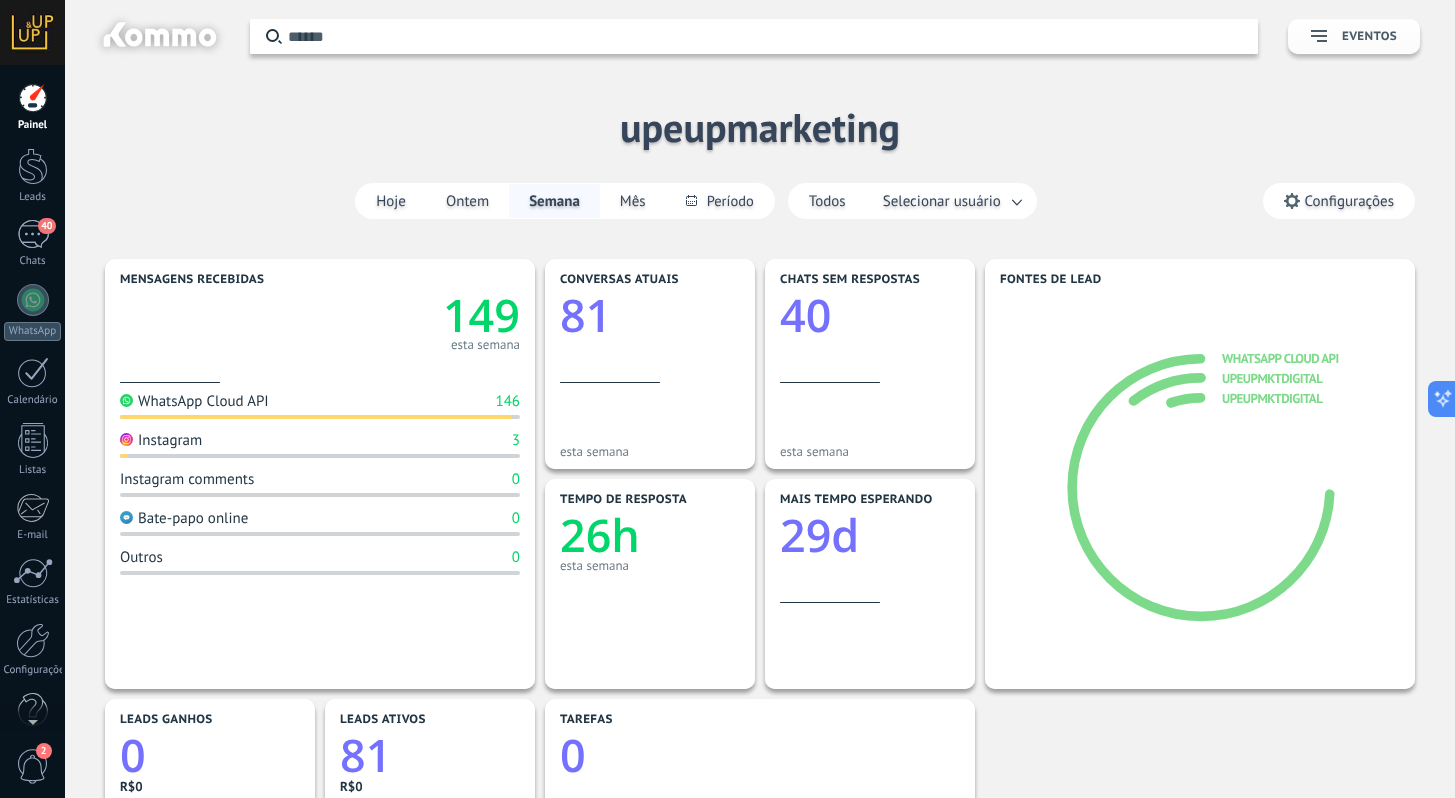 click 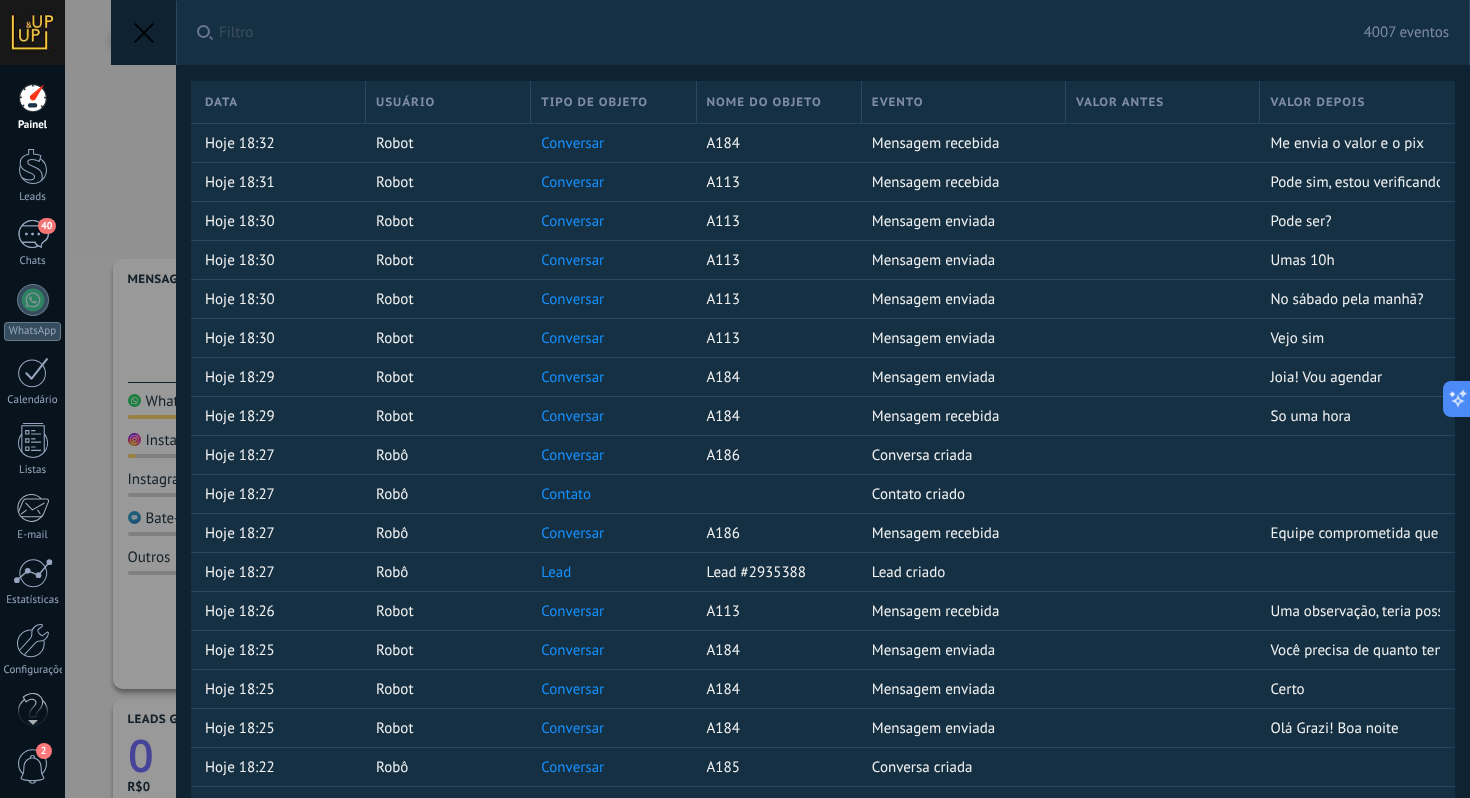 click 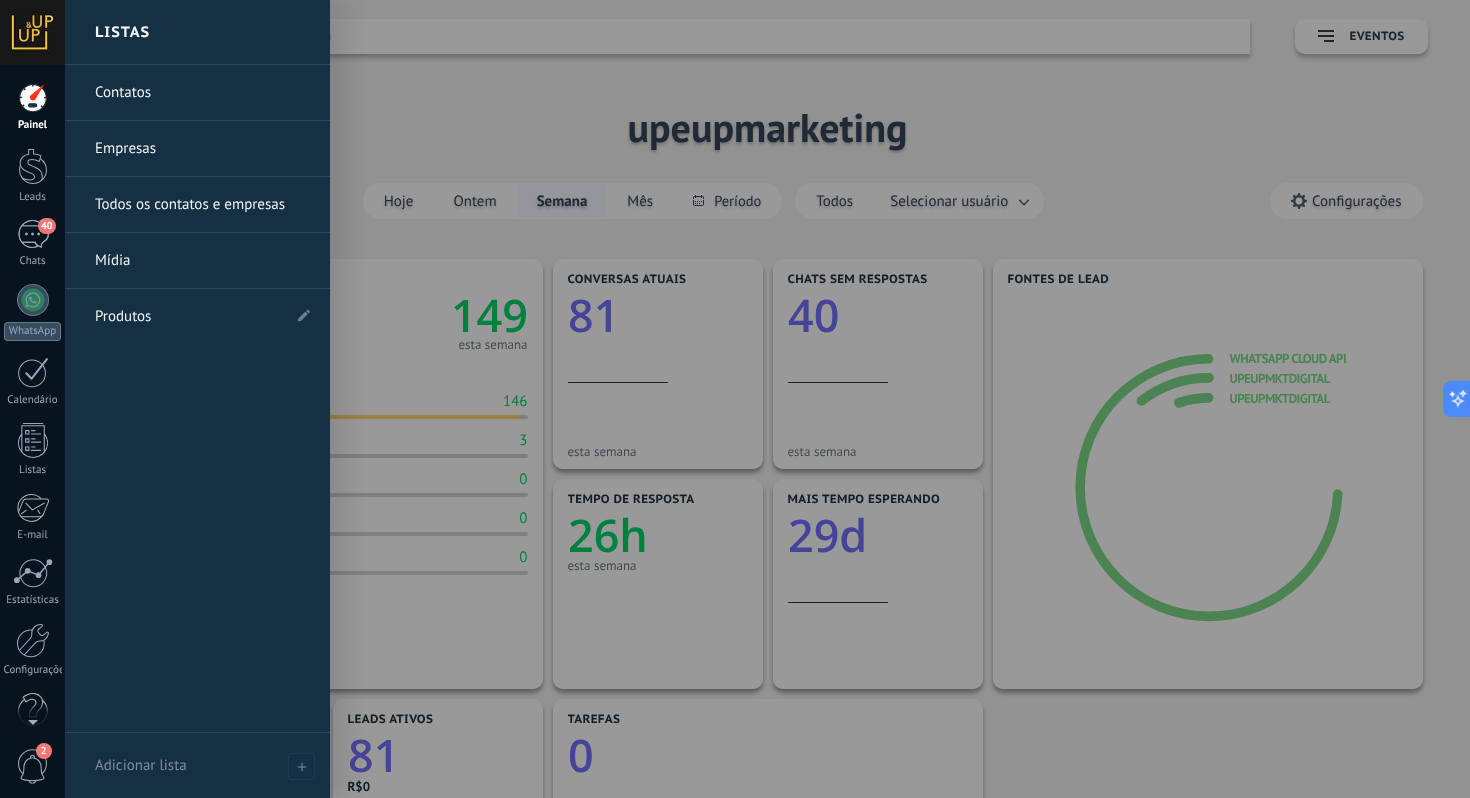 click on "Contatos" at bounding box center [202, 93] 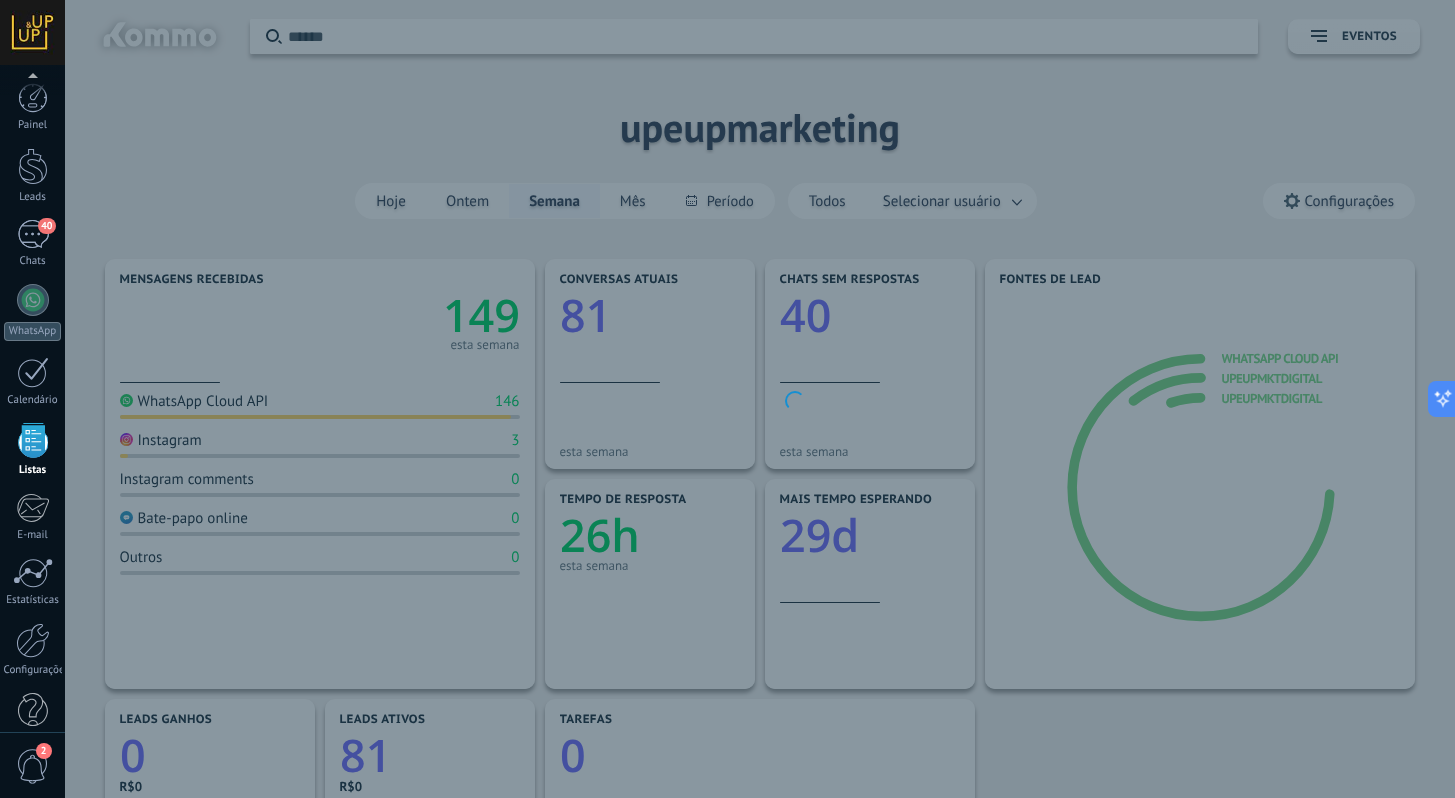 scroll, scrollTop: 34, scrollLeft: 0, axis: vertical 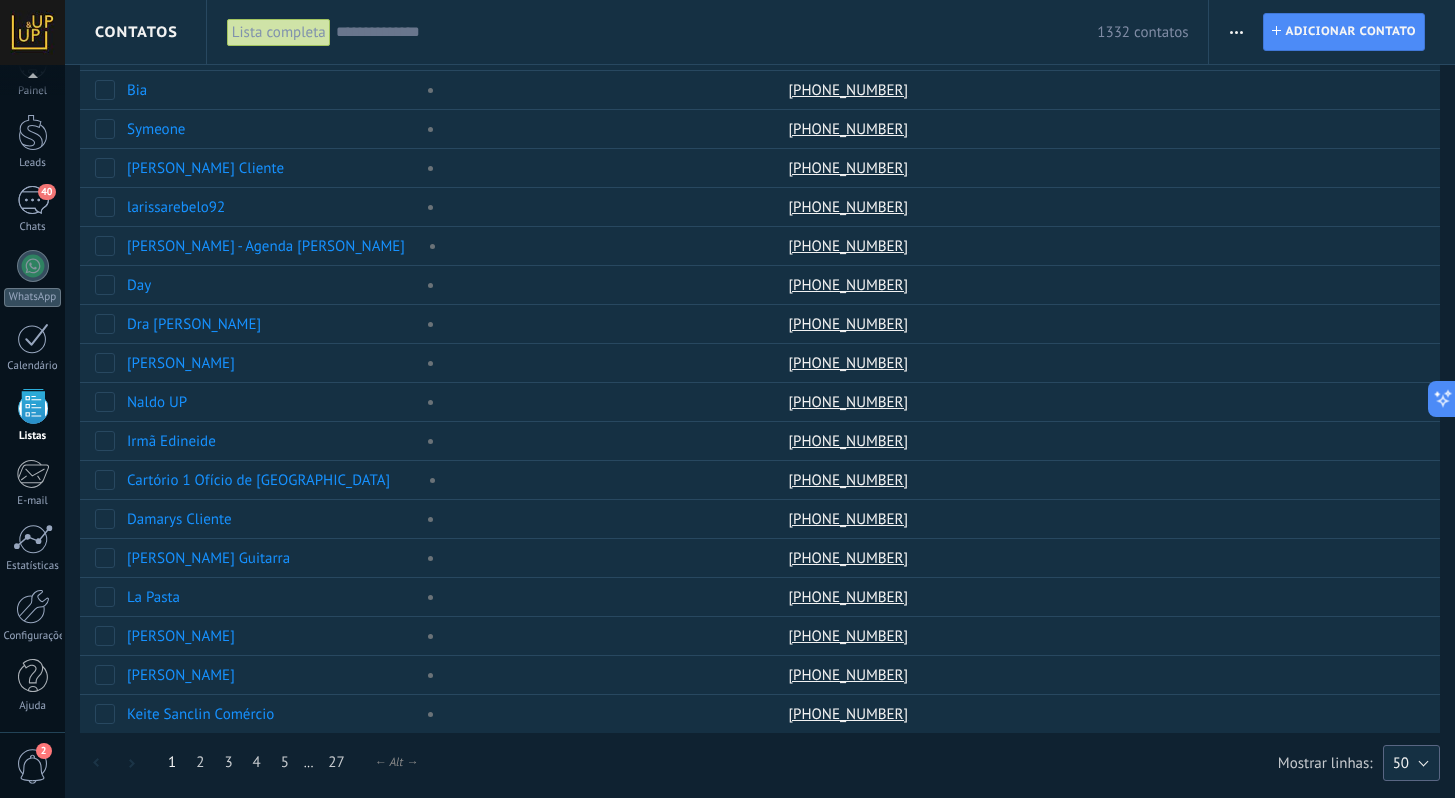 click on "50" at bounding box center [1411, 763] 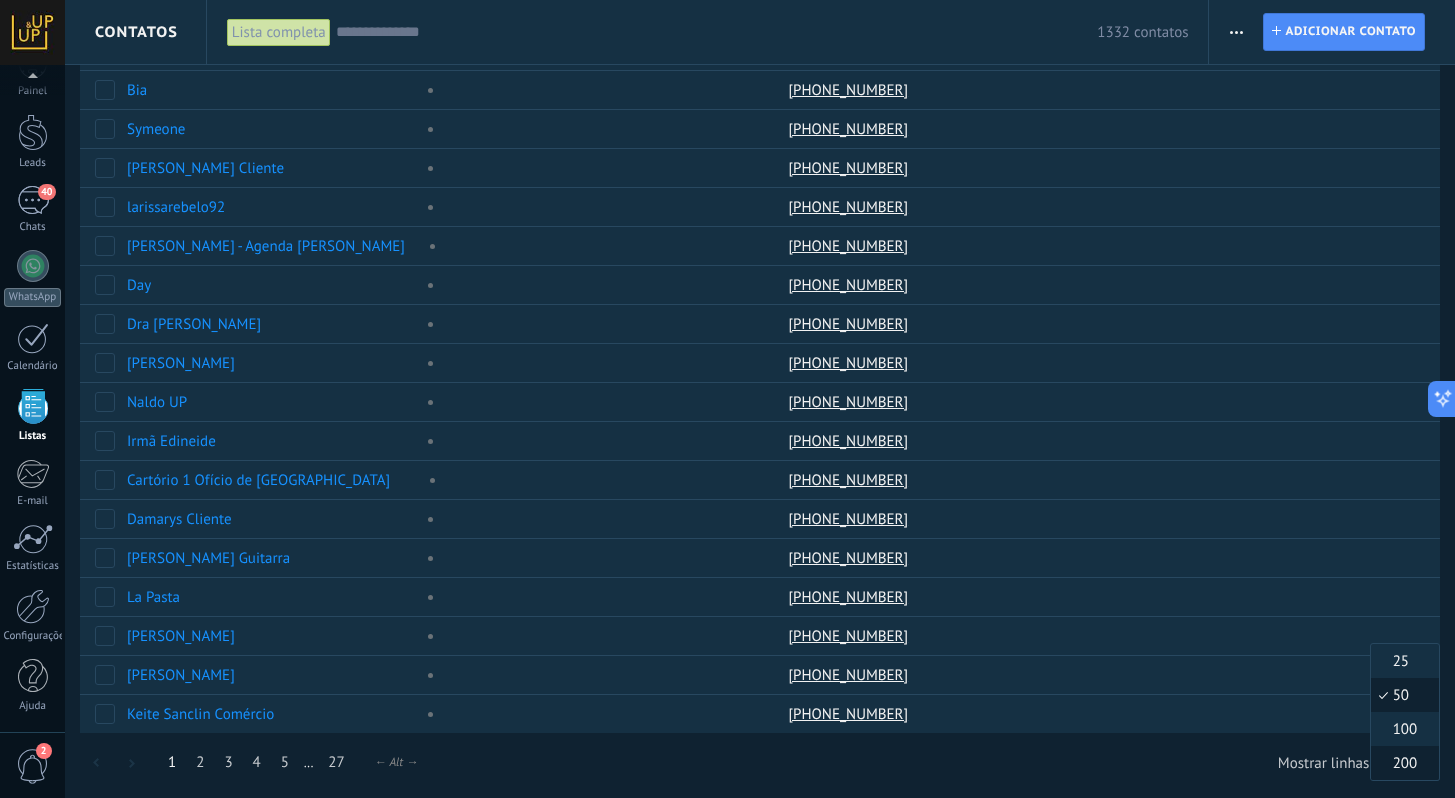 click on "200" at bounding box center [1402, 763] 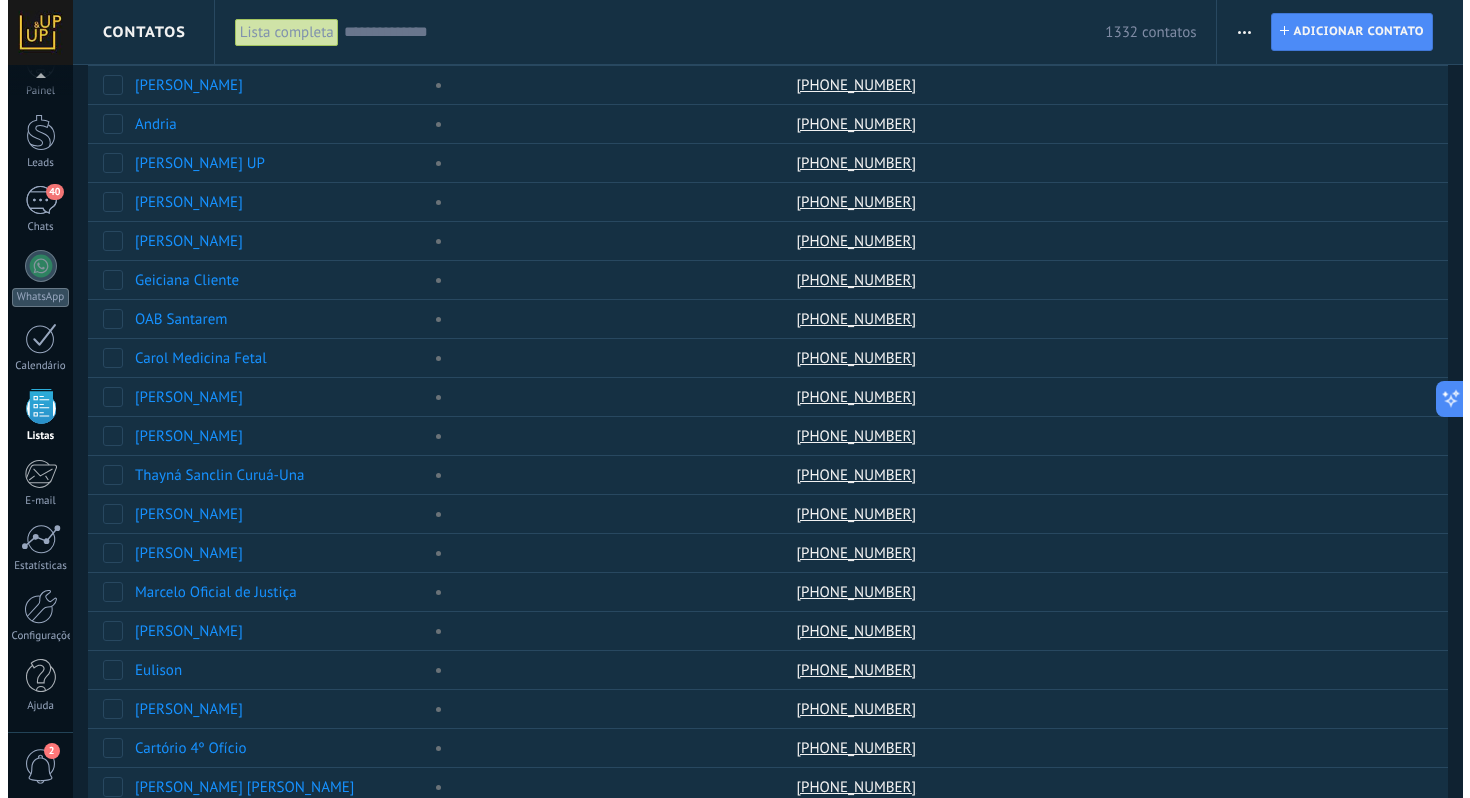 scroll, scrollTop: 7189, scrollLeft: 0, axis: vertical 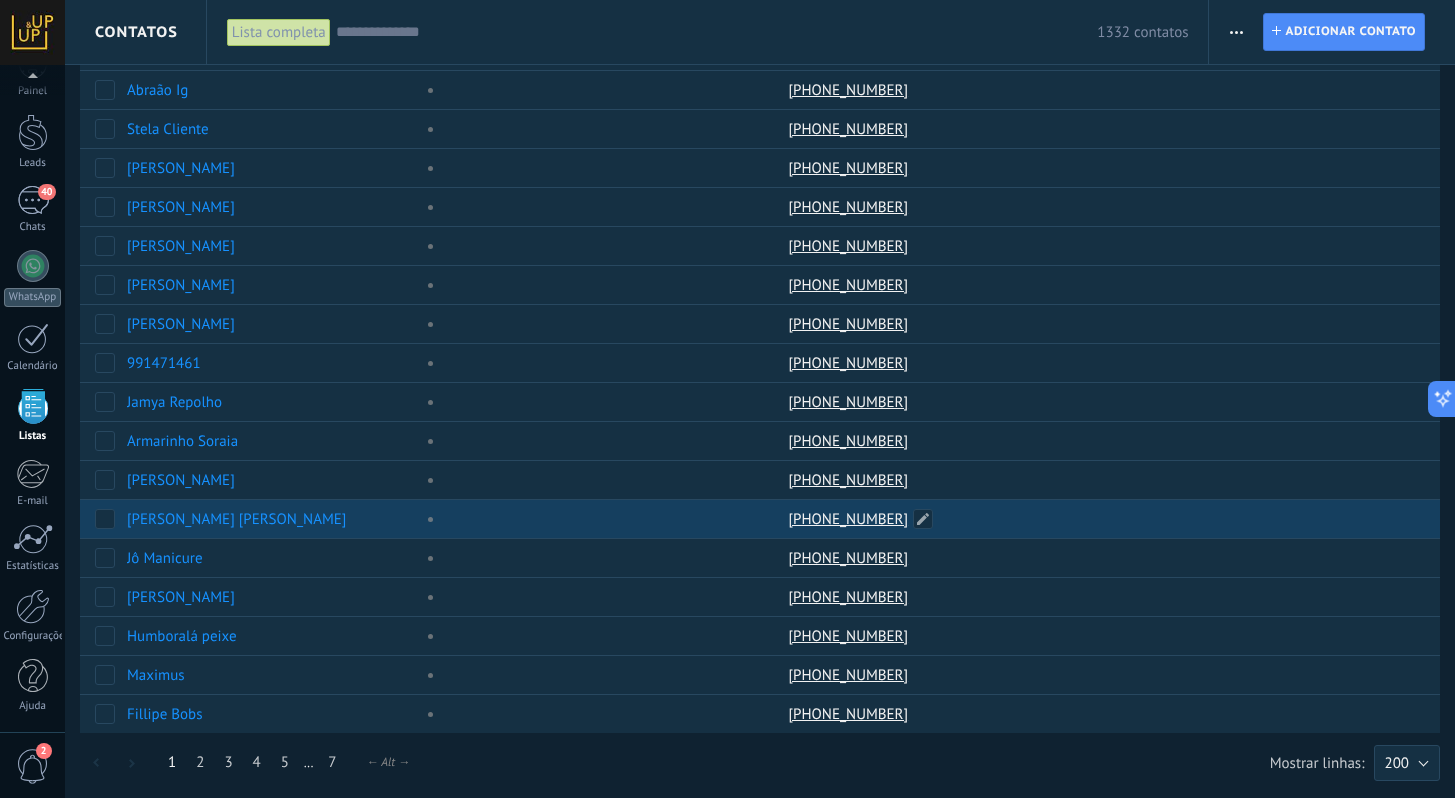 click on "+55 93 91104-940" at bounding box center [851, 519] 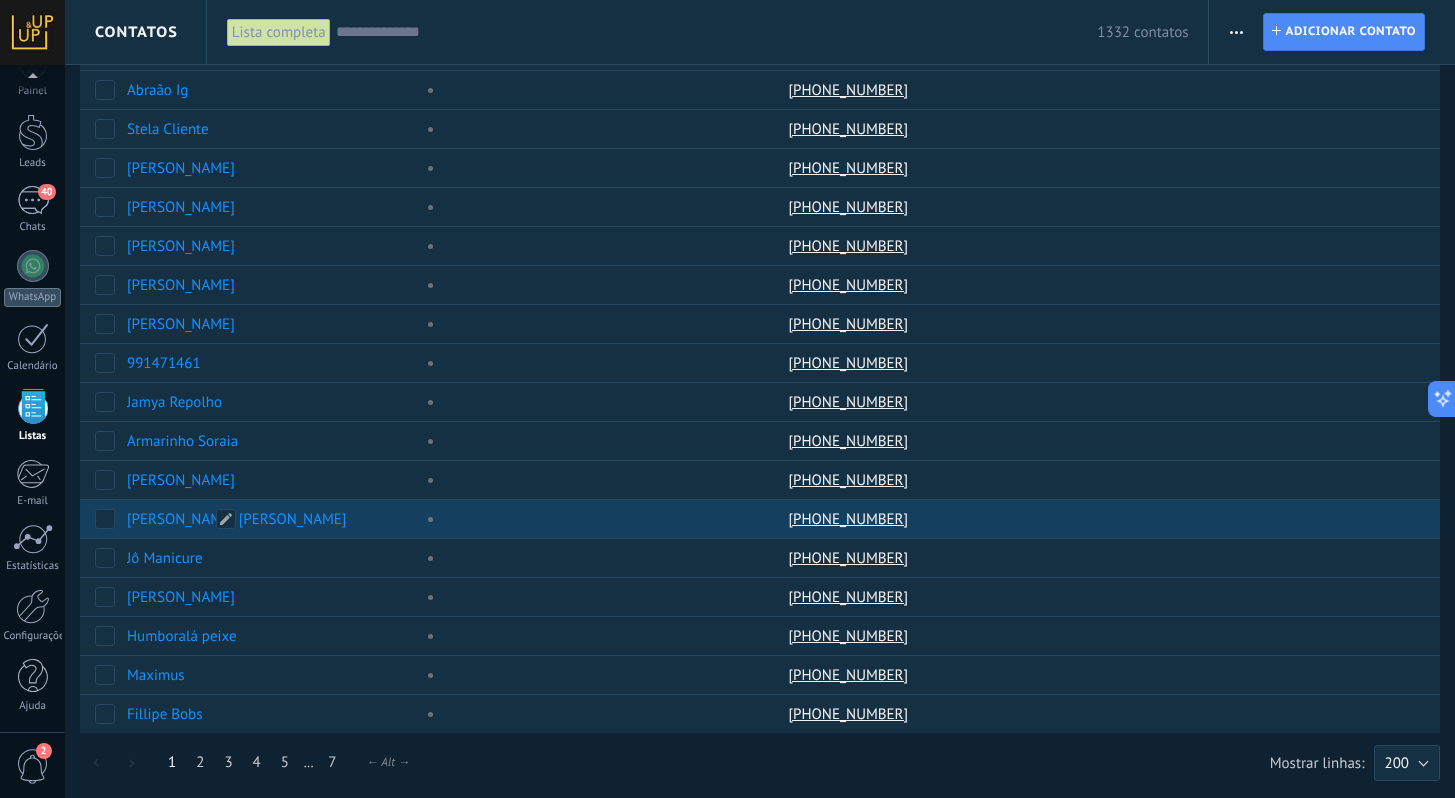 click on "Neto Macedo" at bounding box center (236, 519) 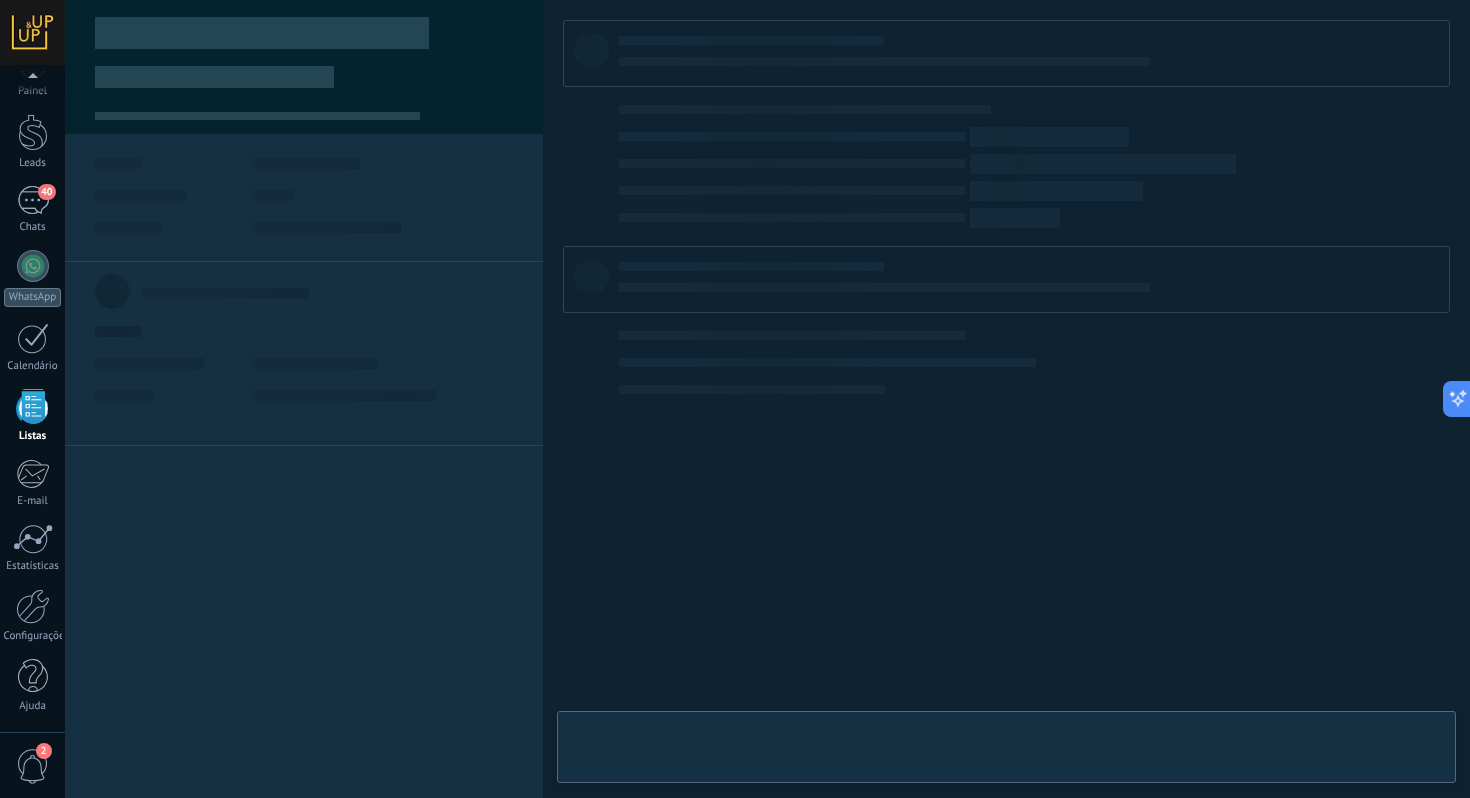scroll, scrollTop: 0, scrollLeft: 0, axis: both 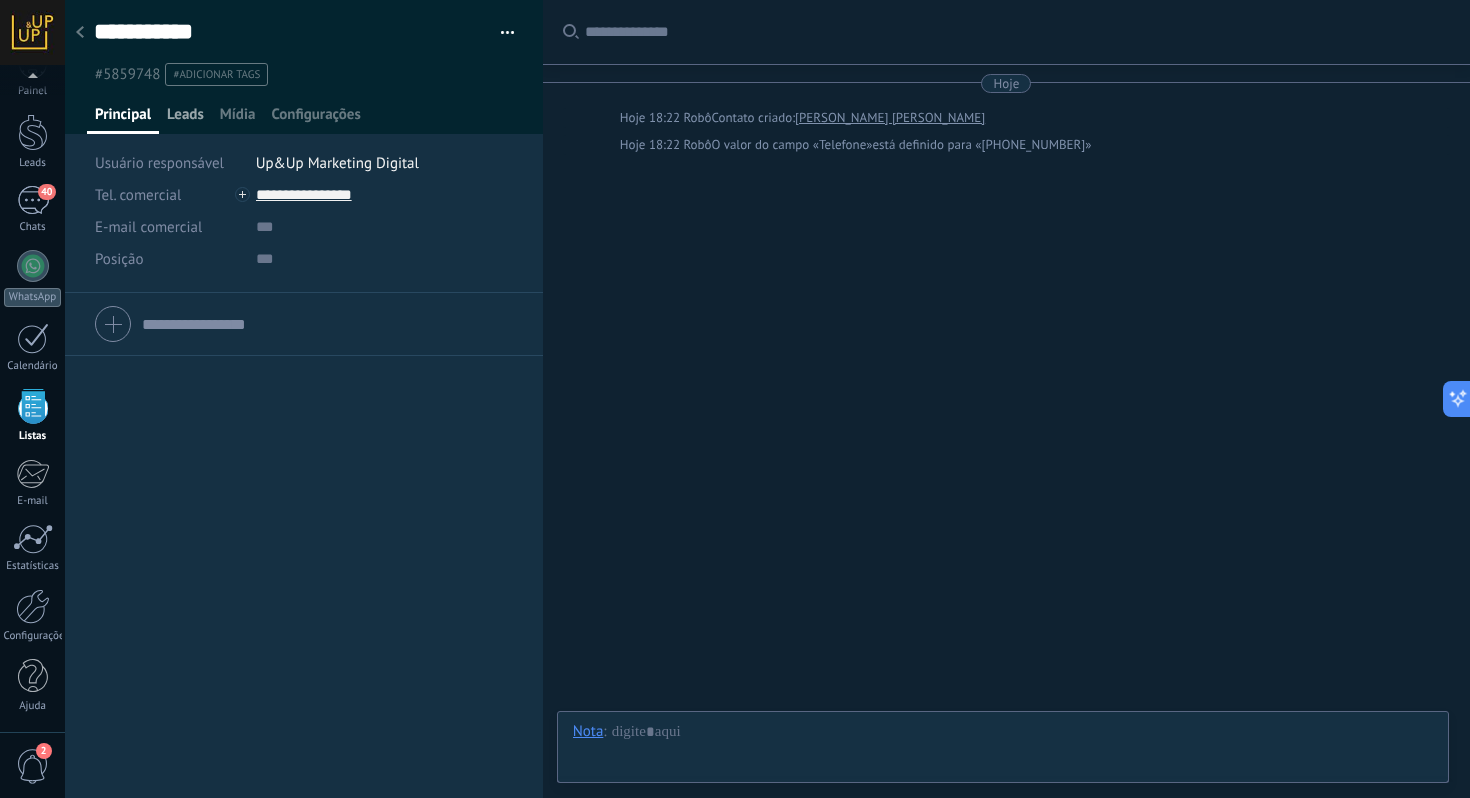 click on "Leads" at bounding box center (185, 119) 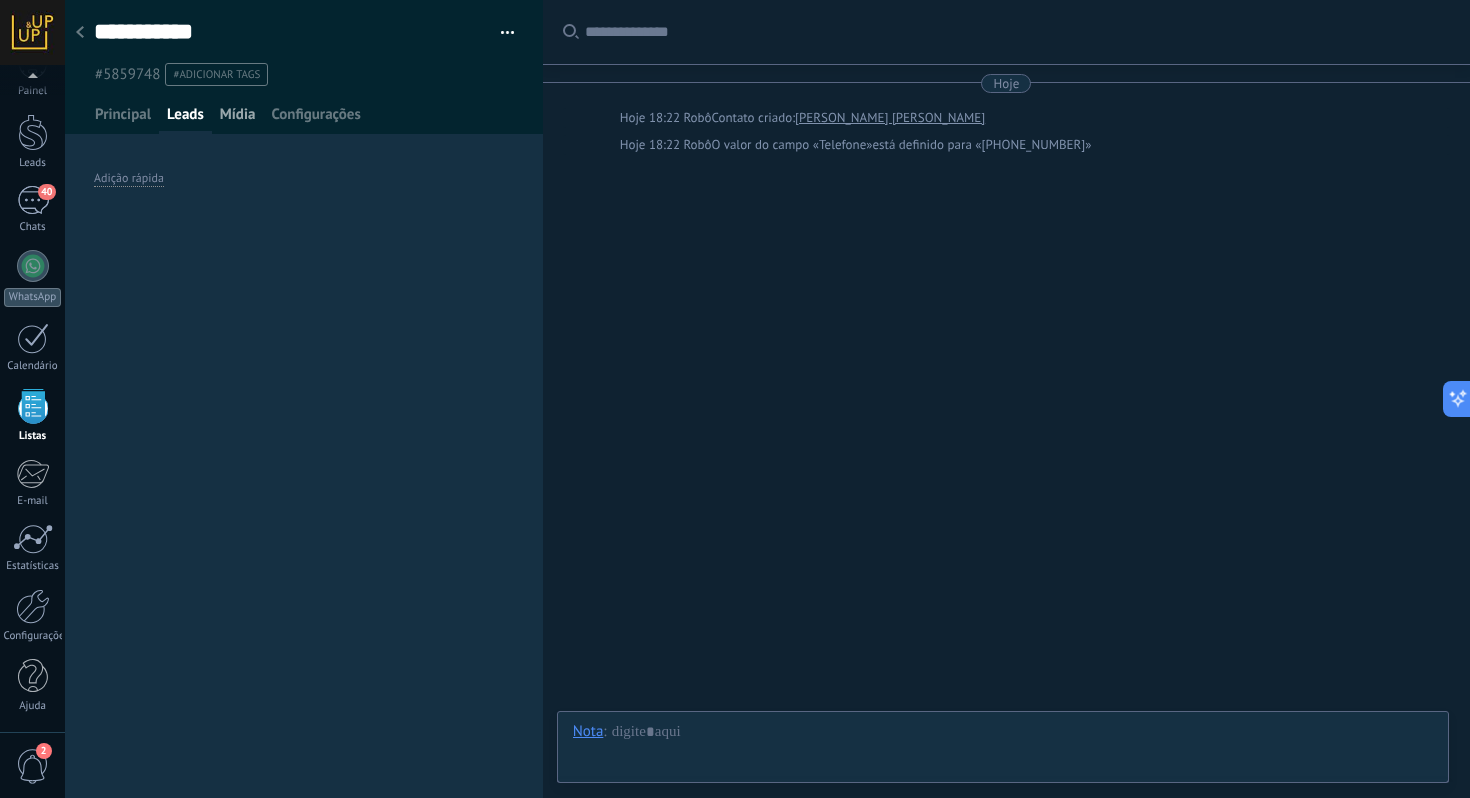 click on "Mídia" at bounding box center [238, 119] 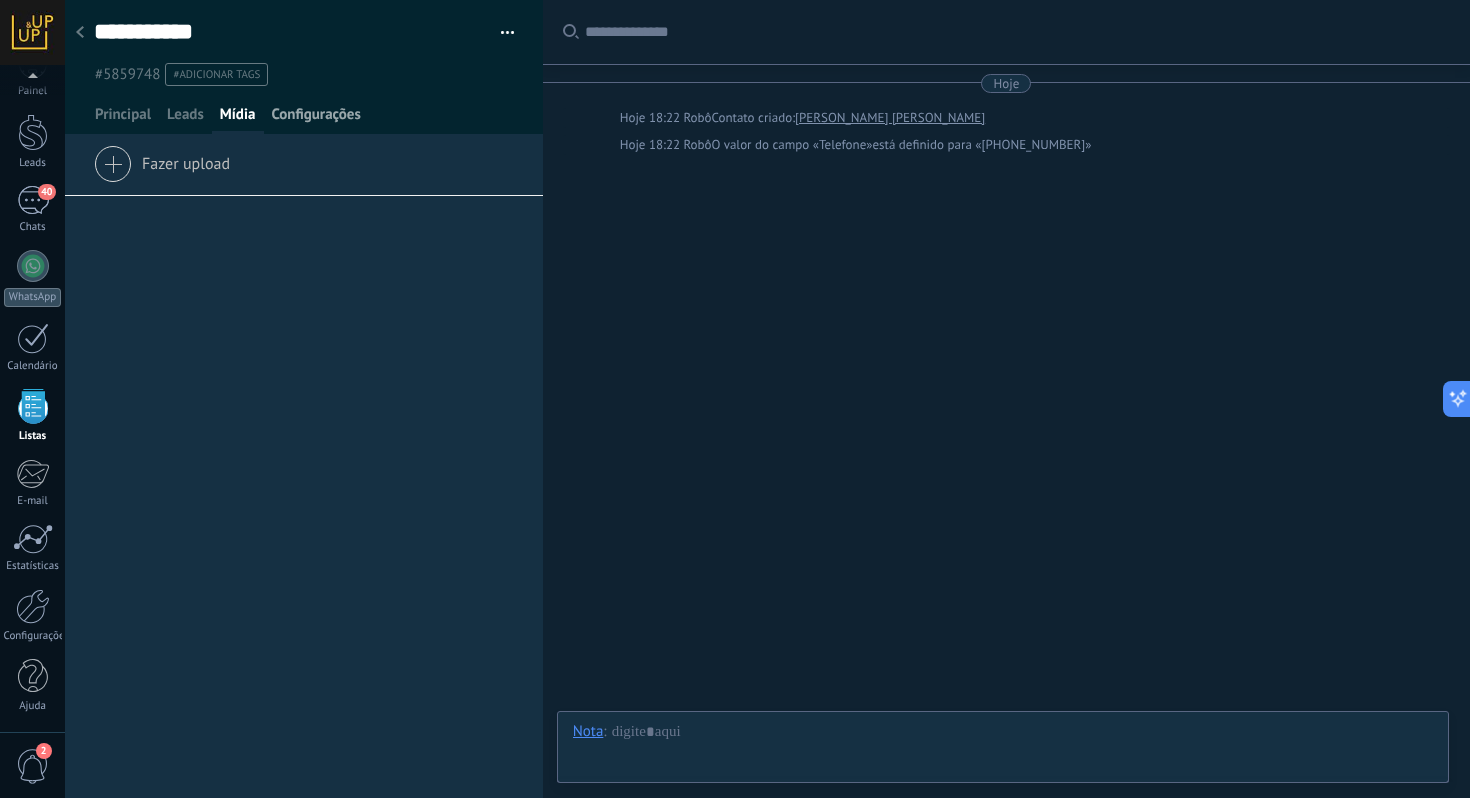 click on "Configurações" at bounding box center [315, 119] 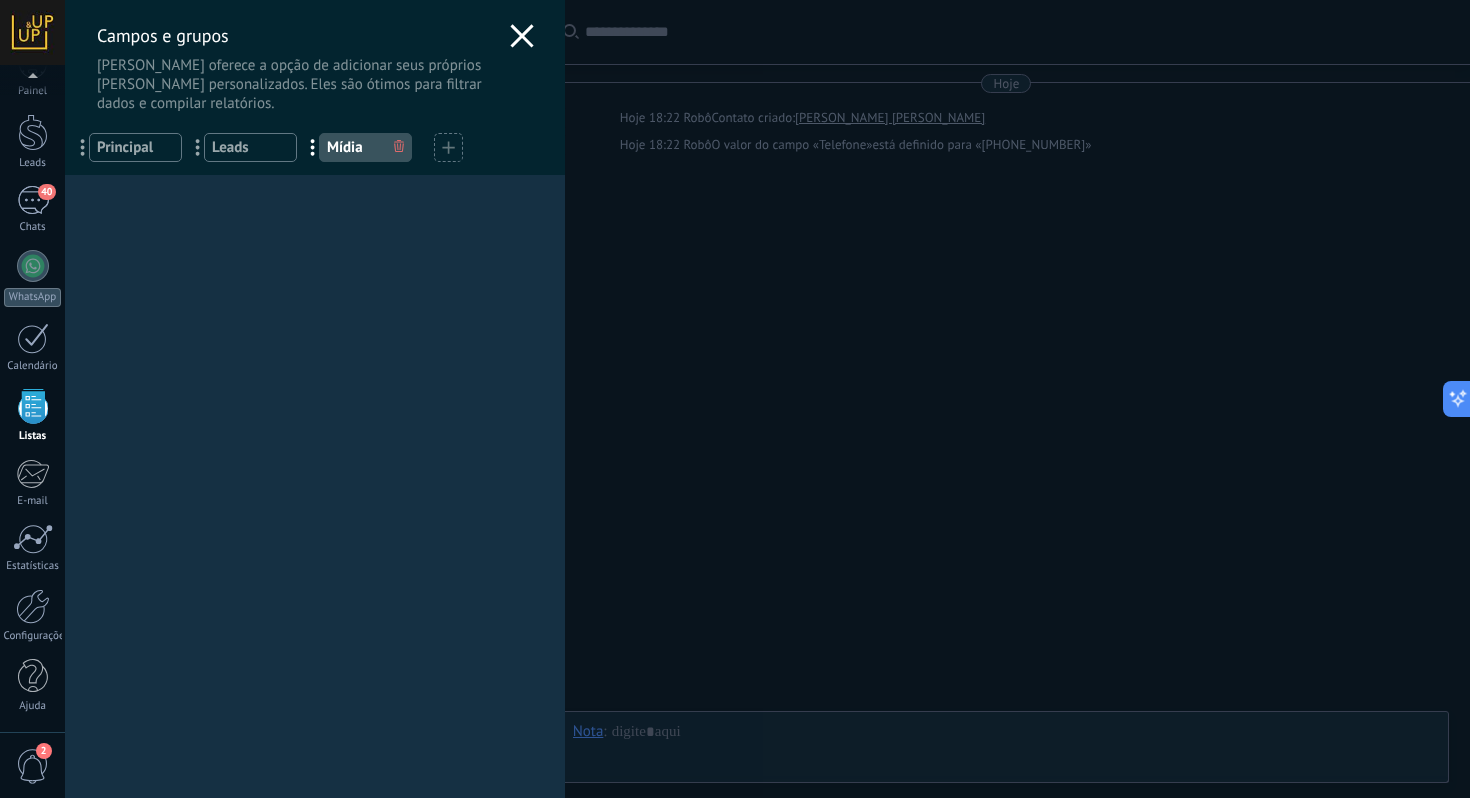 click 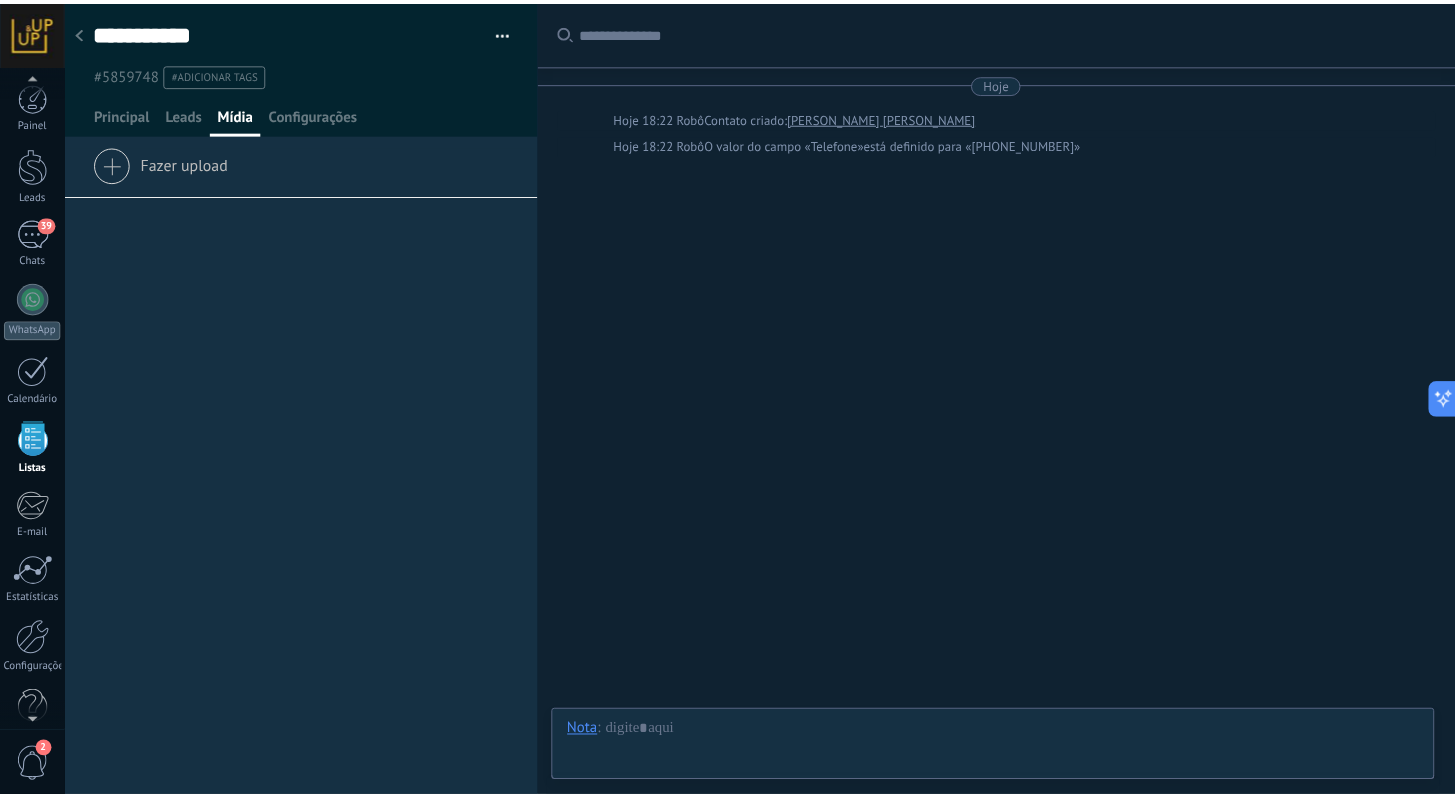 scroll, scrollTop: 0, scrollLeft: 0, axis: both 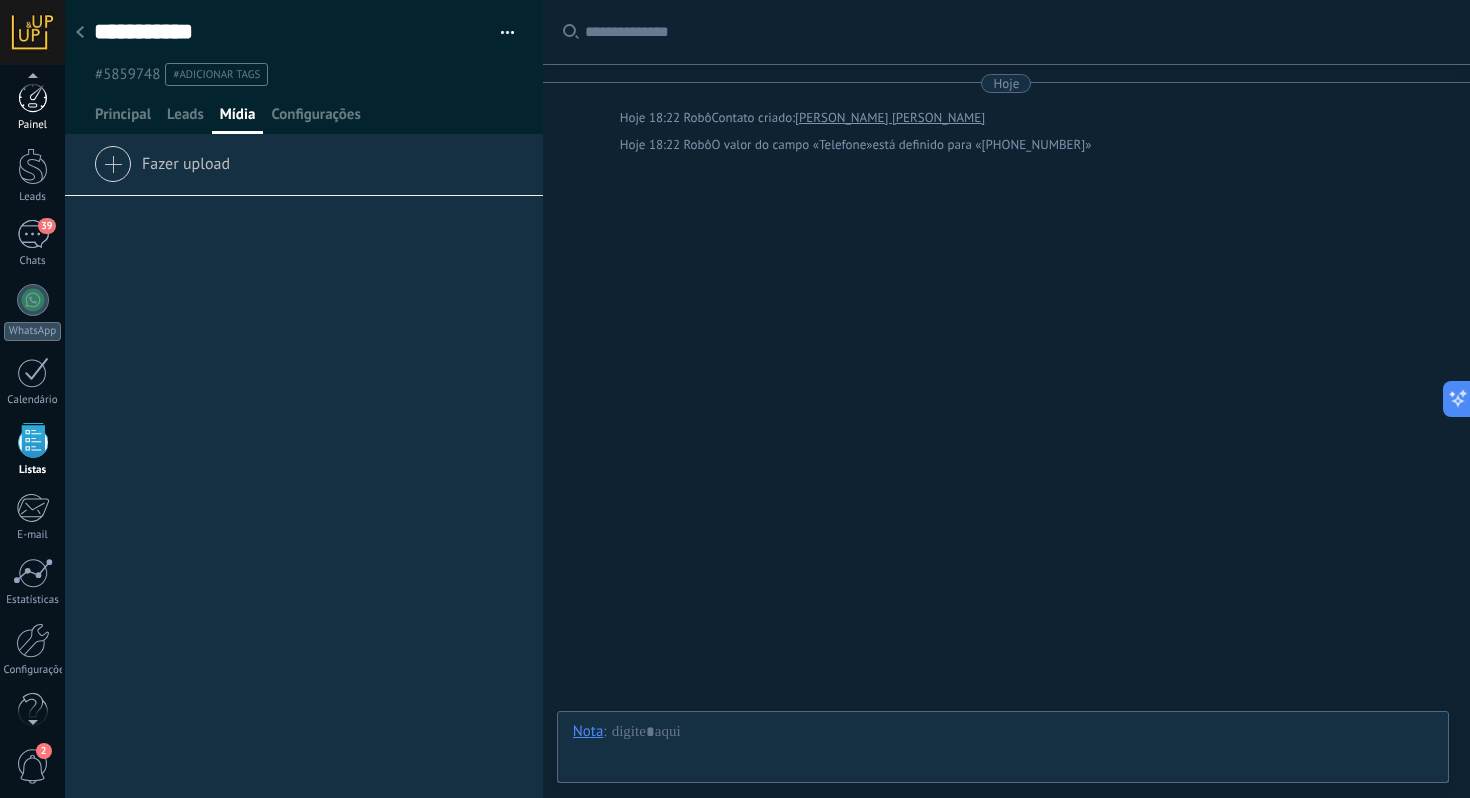 click at bounding box center (33, 98) 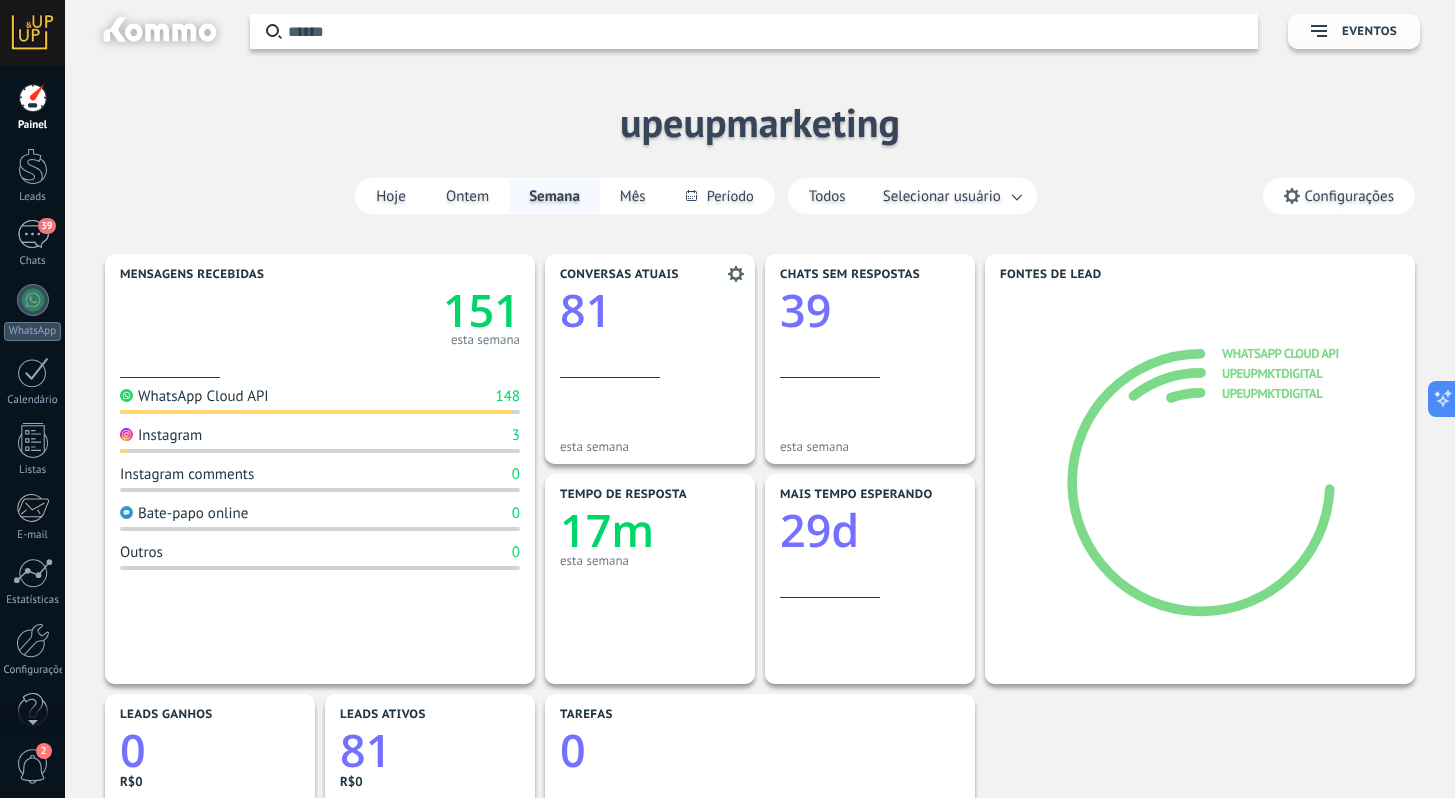 scroll, scrollTop: 0, scrollLeft: 0, axis: both 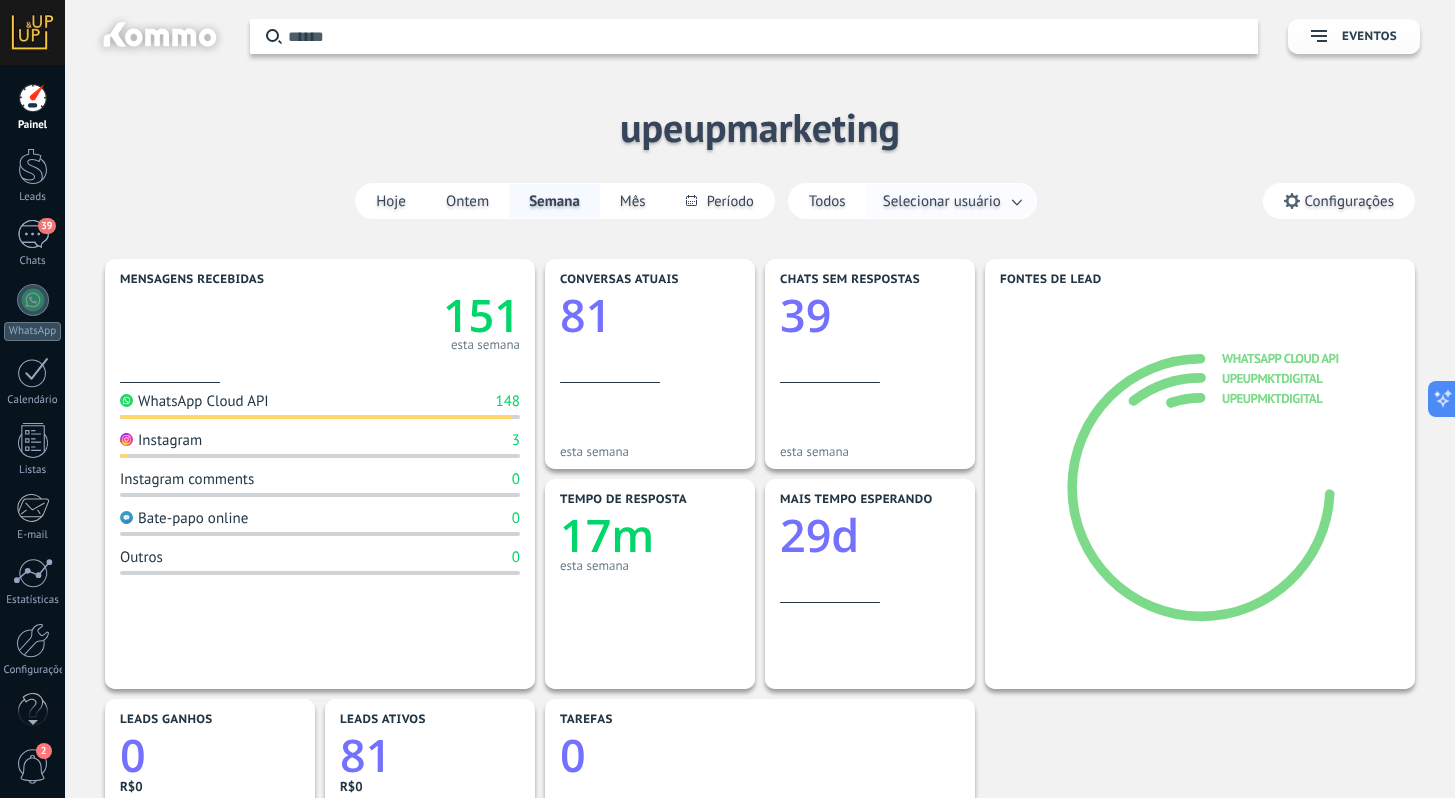 click on "Selecionar usuário" at bounding box center [942, 201] 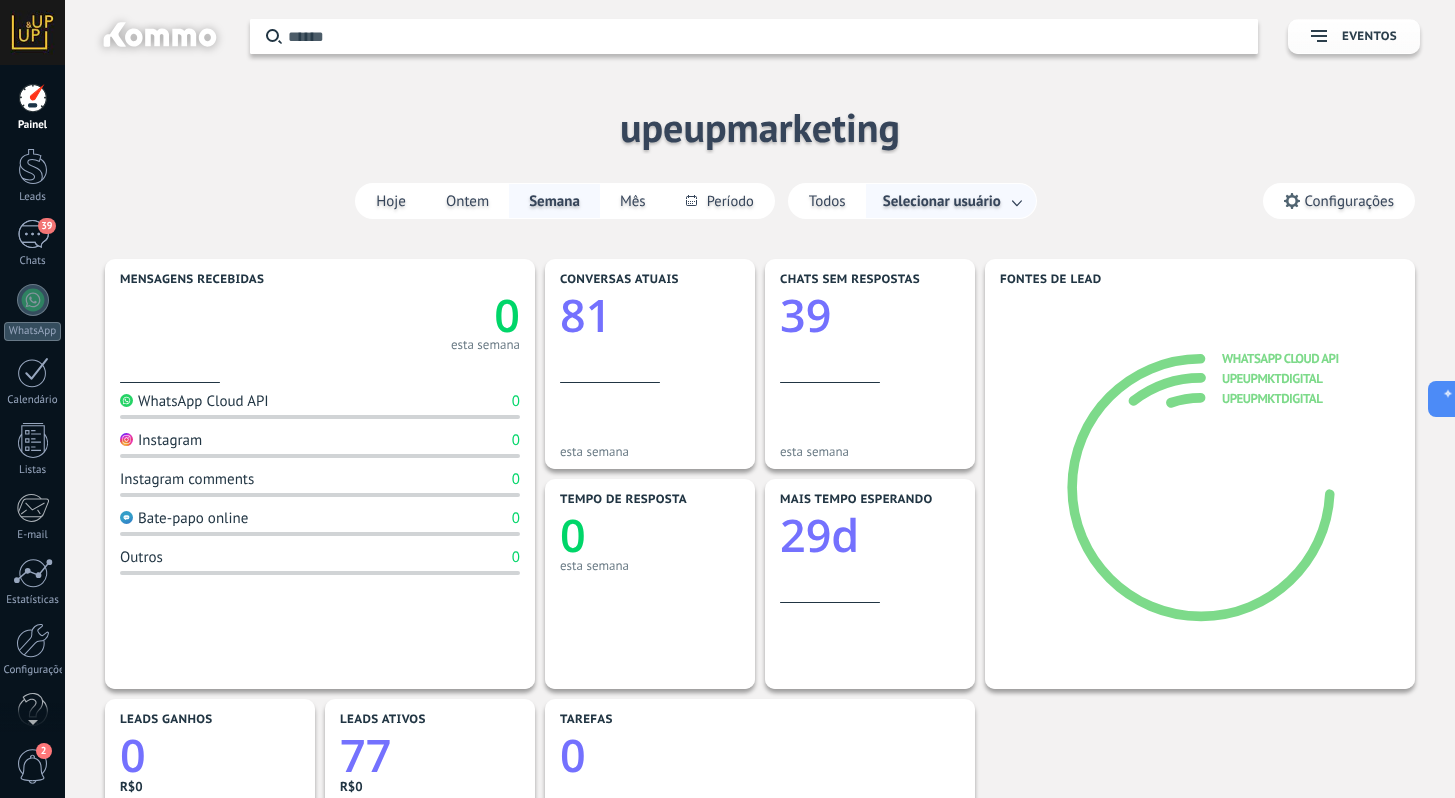 click at bounding box center [1018, 201] 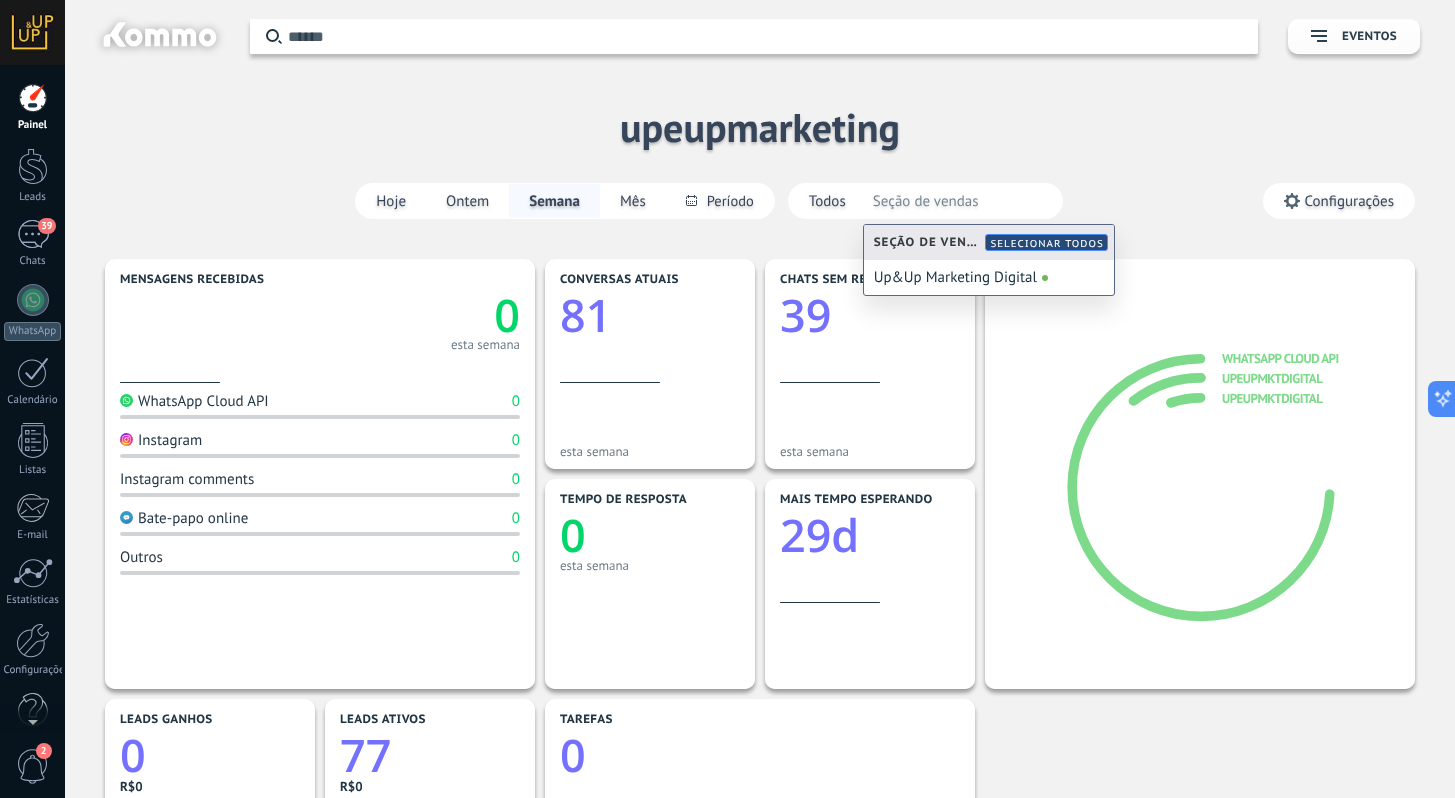 click on "Seção de vendas" at bounding box center [963, 201] 